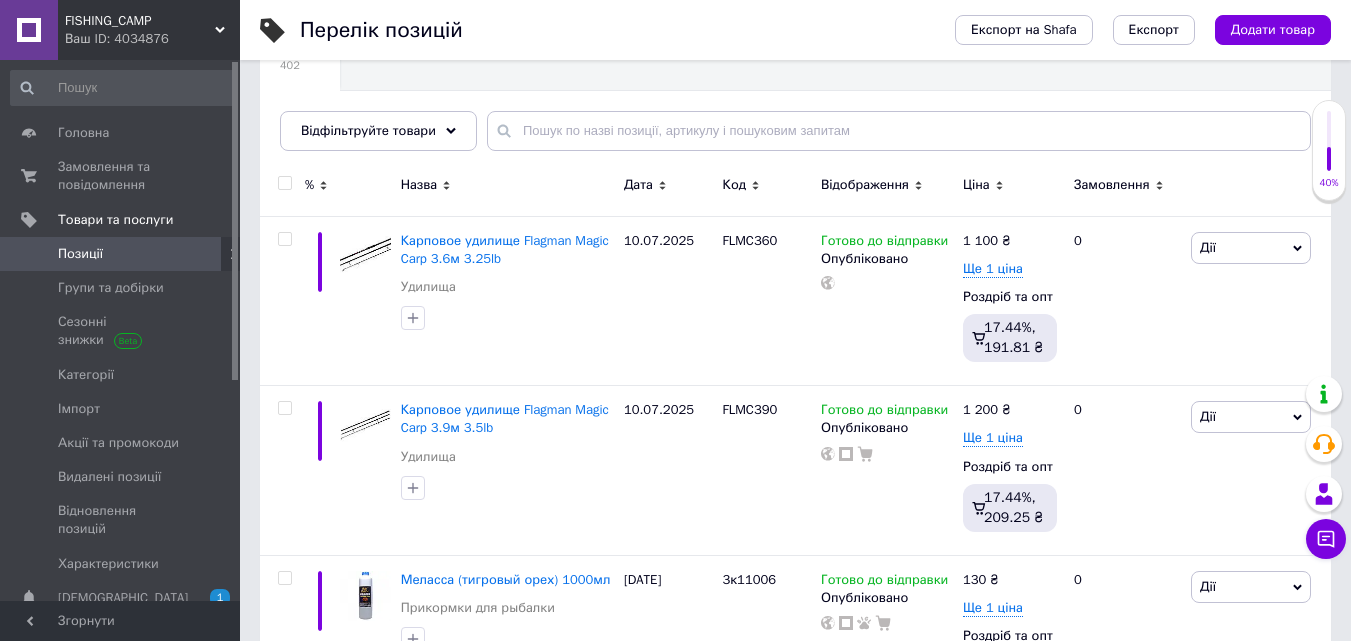 scroll, scrollTop: 300, scrollLeft: 0, axis: vertical 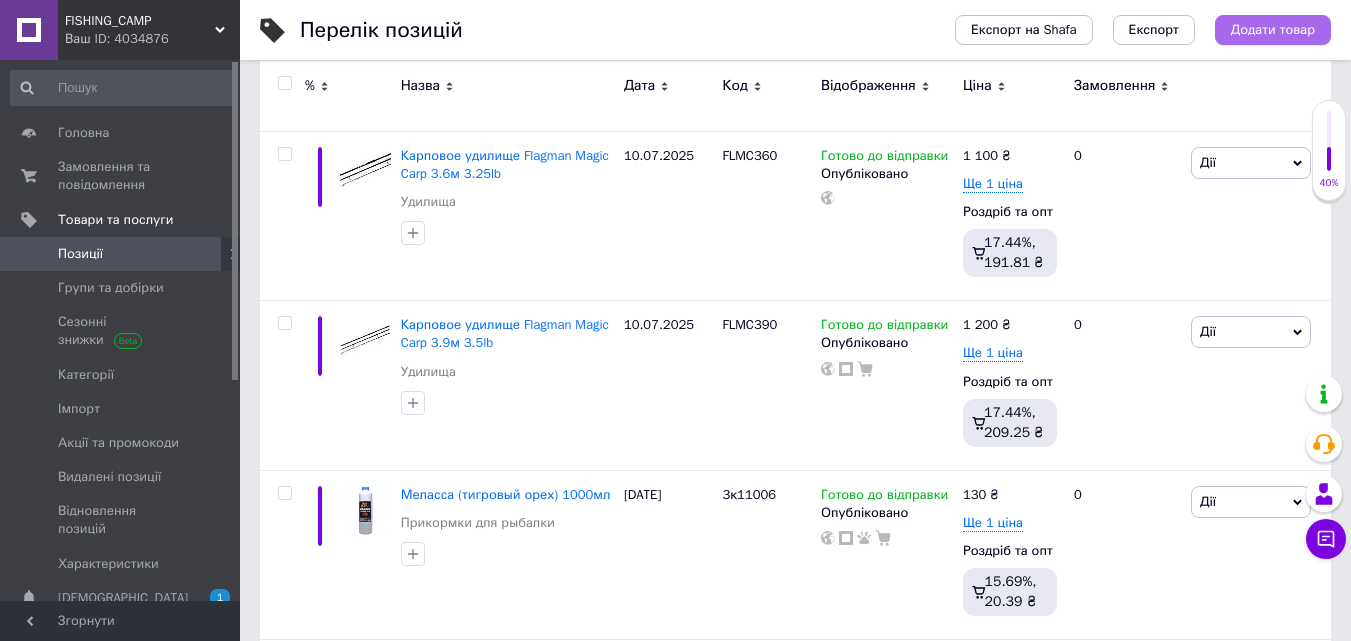 click on "Додати товар" at bounding box center (1273, 30) 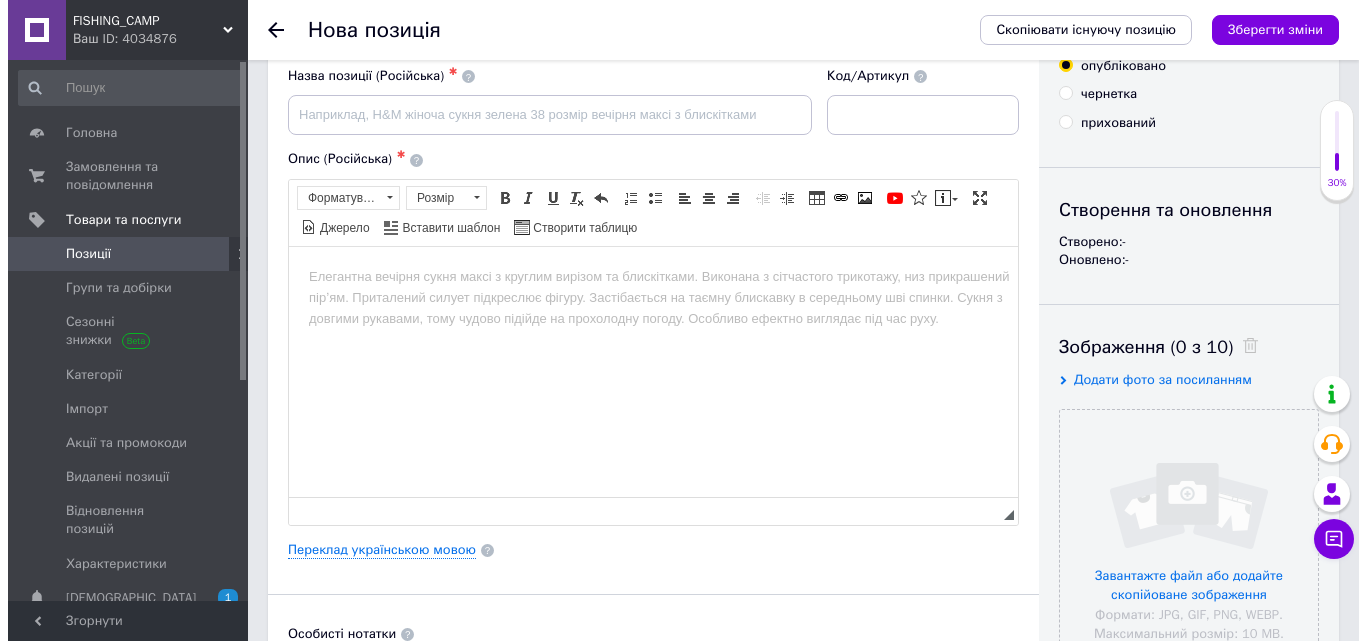 scroll, scrollTop: 100, scrollLeft: 0, axis: vertical 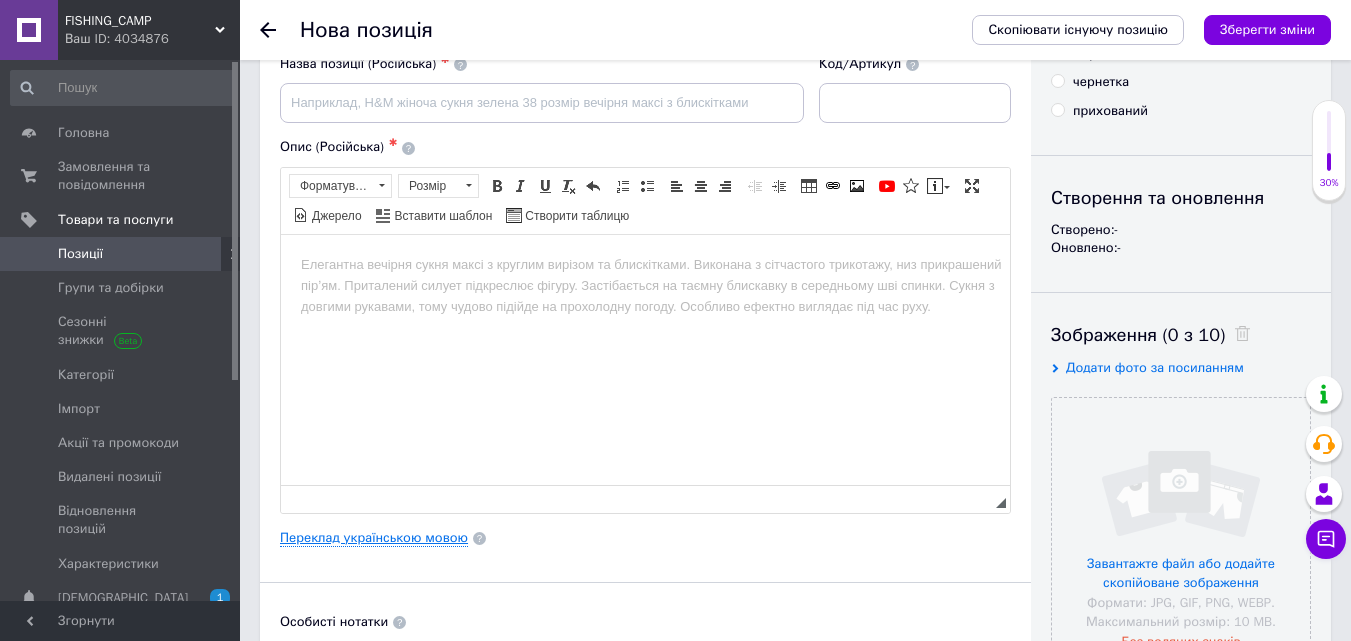 click on "Переклад українською мовою" at bounding box center [374, 538] 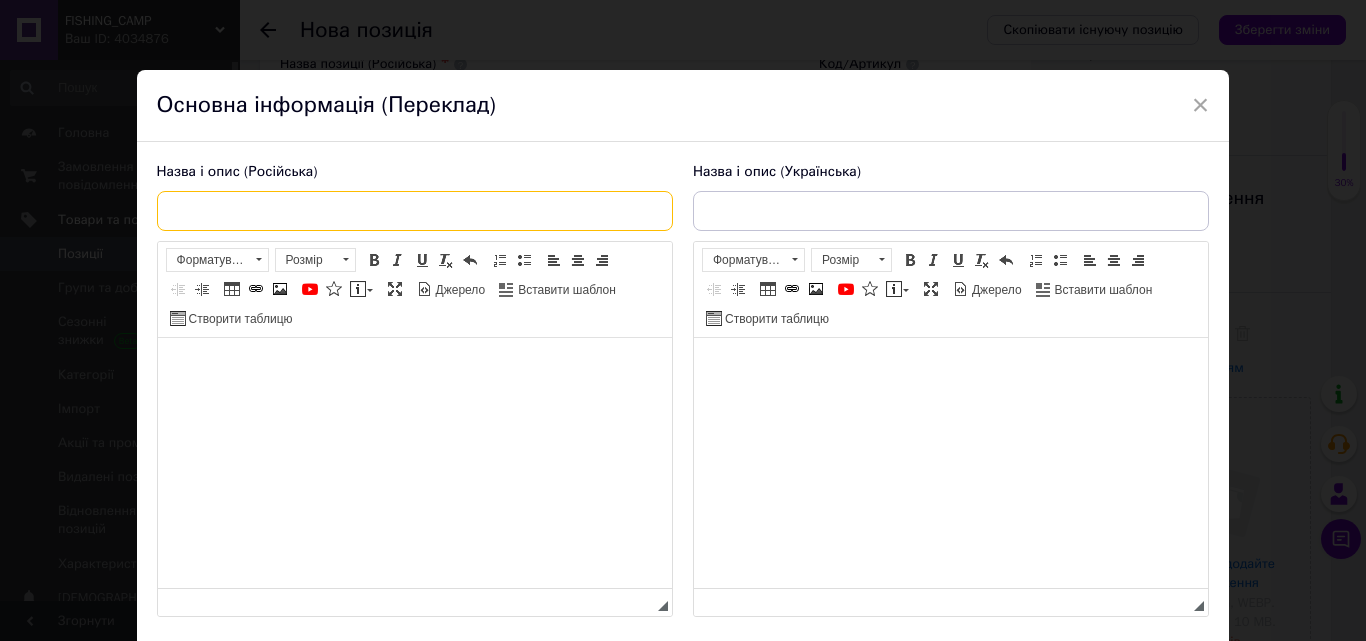 drag, startPoint x: 441, startPoint y: 195, endPoint x: 447, endPoint y: 205, distance: 11.661903 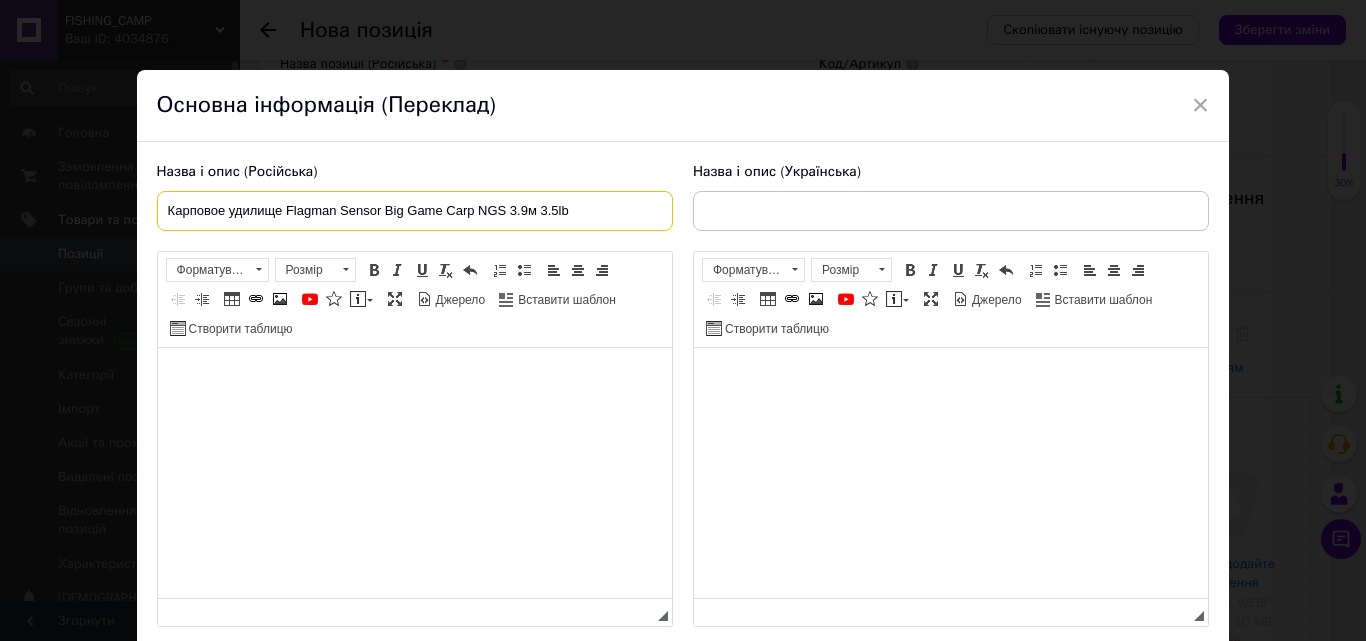 type on "Карповое удилище Flagman Sensor Big Game Carp NGS 3.9м 3.5lb" 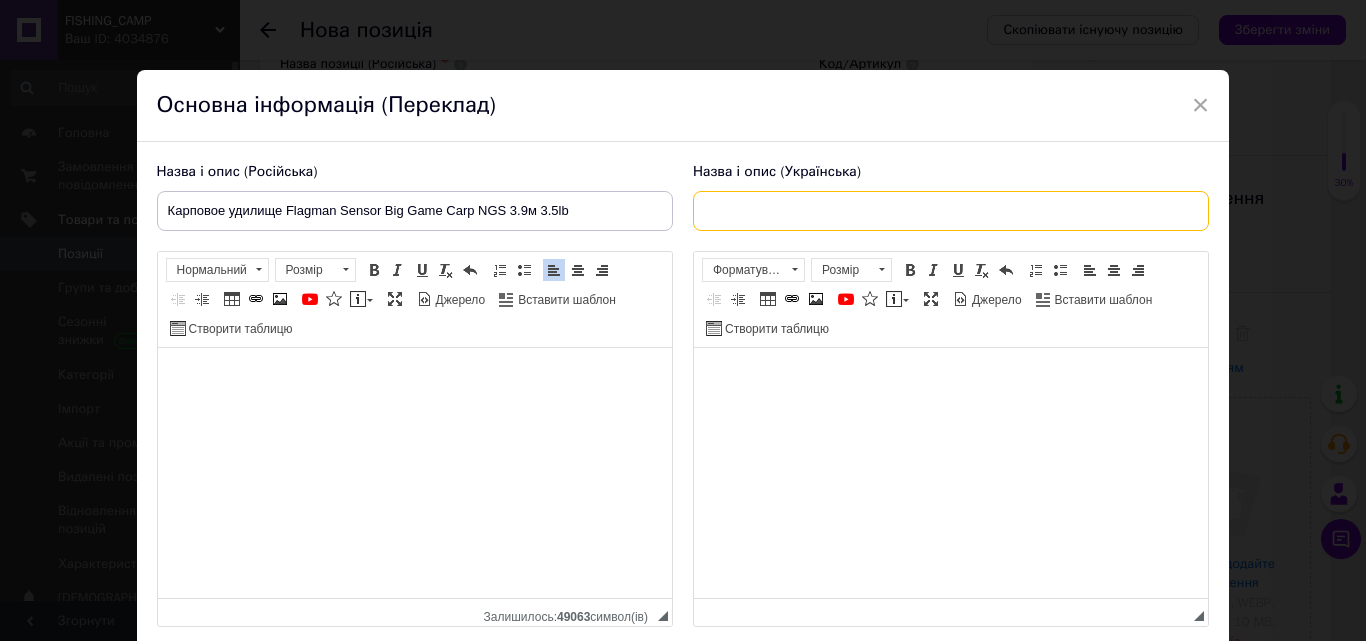 click at bounding box center [951, 211] 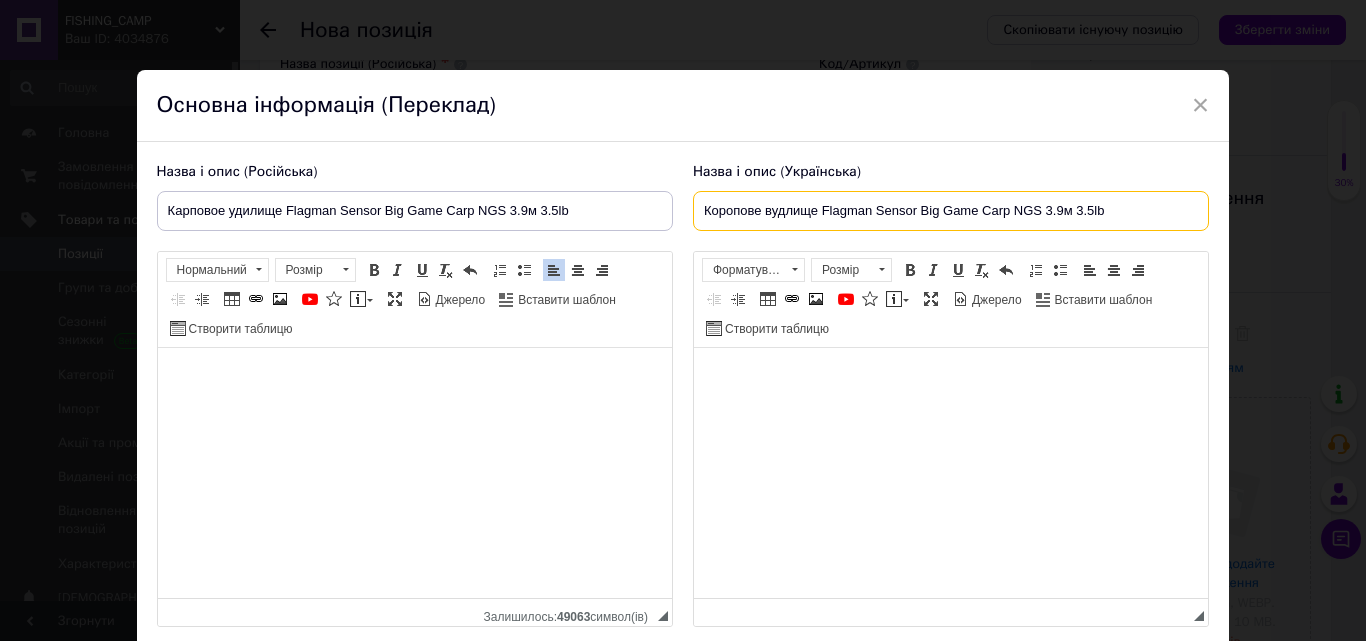 type on "Коропове вудлище Flagman Sensor Big Game Carp NGS 3.9м 3.5lb" 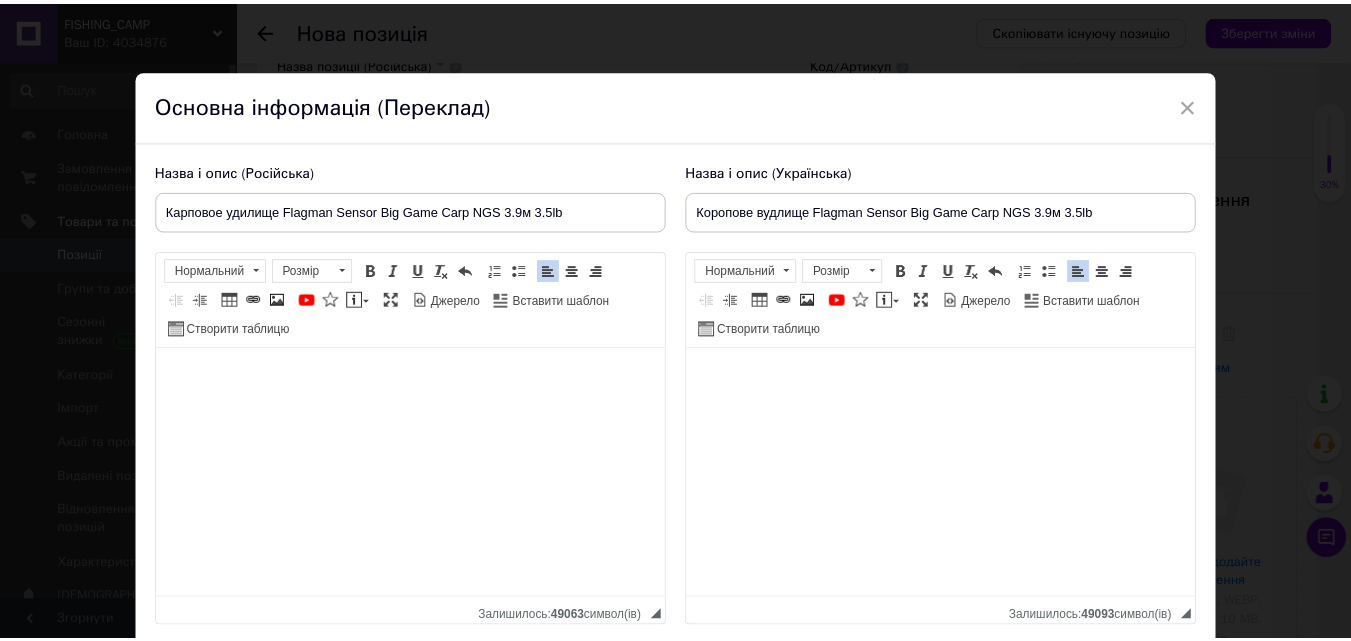 scroll, scrollTop: 100, scrollLeft: 0, axis: vertical 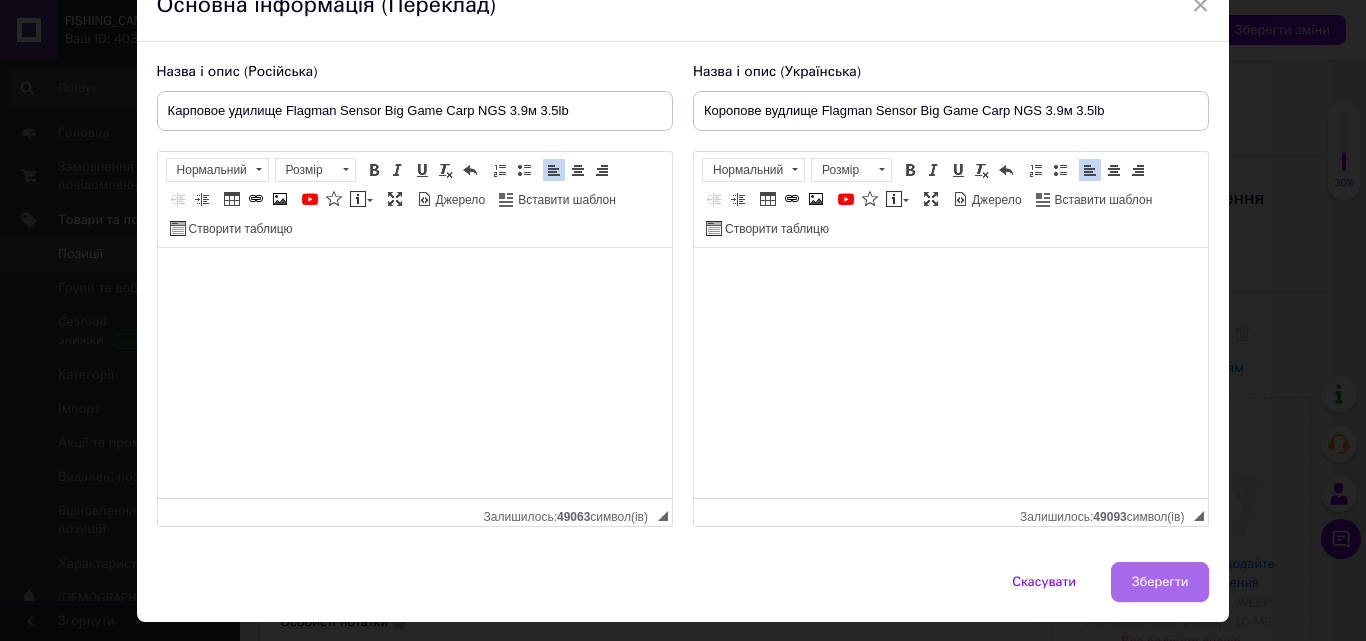 click on "Зберегти" at bounding box center (1160, 582) 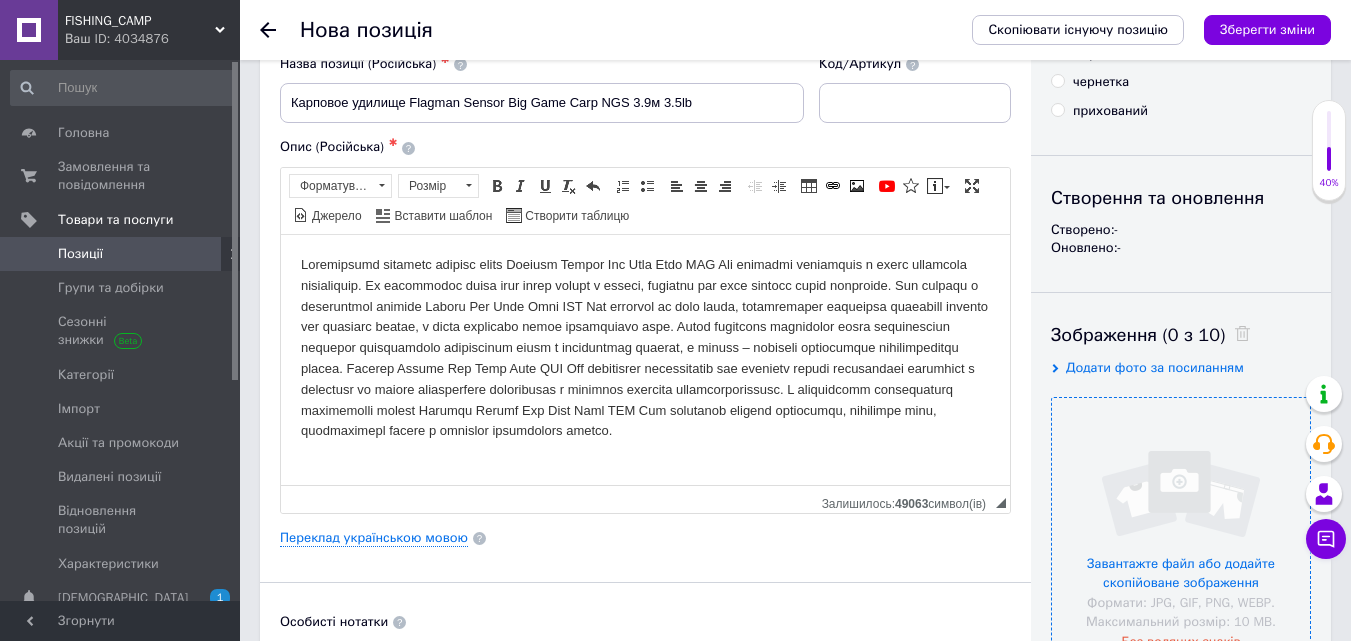 click at bounding box center (1181, 527) 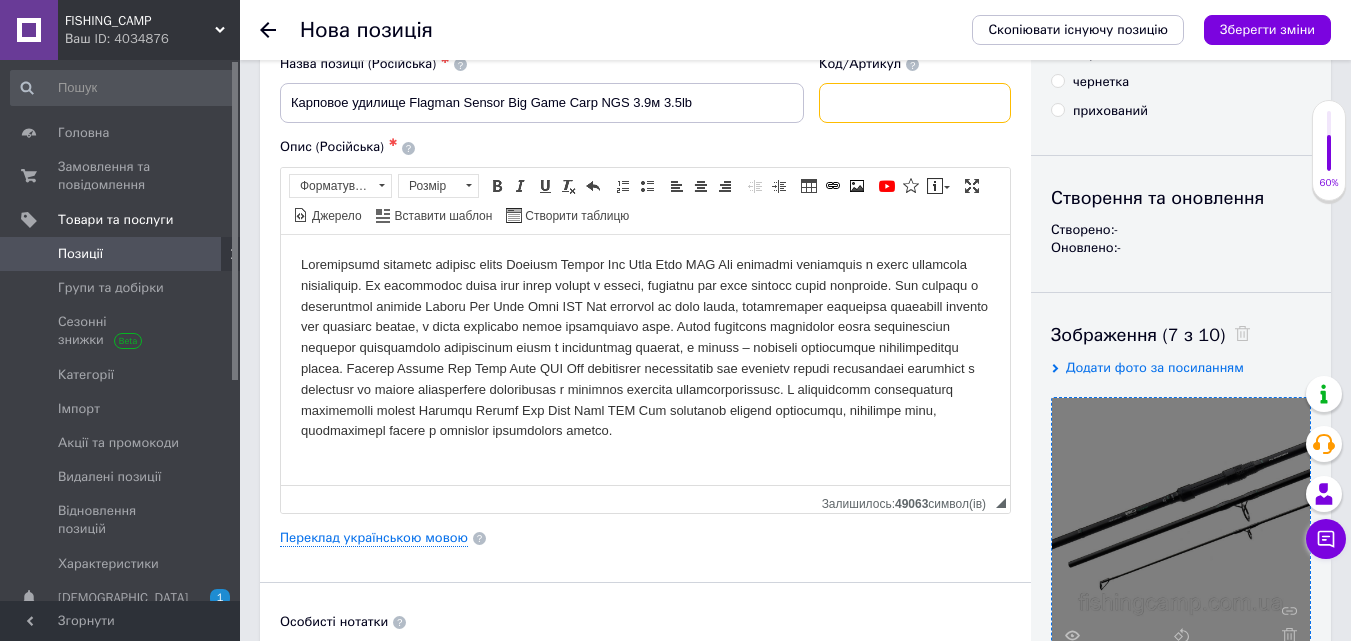 click at bounding box center (915, 103) 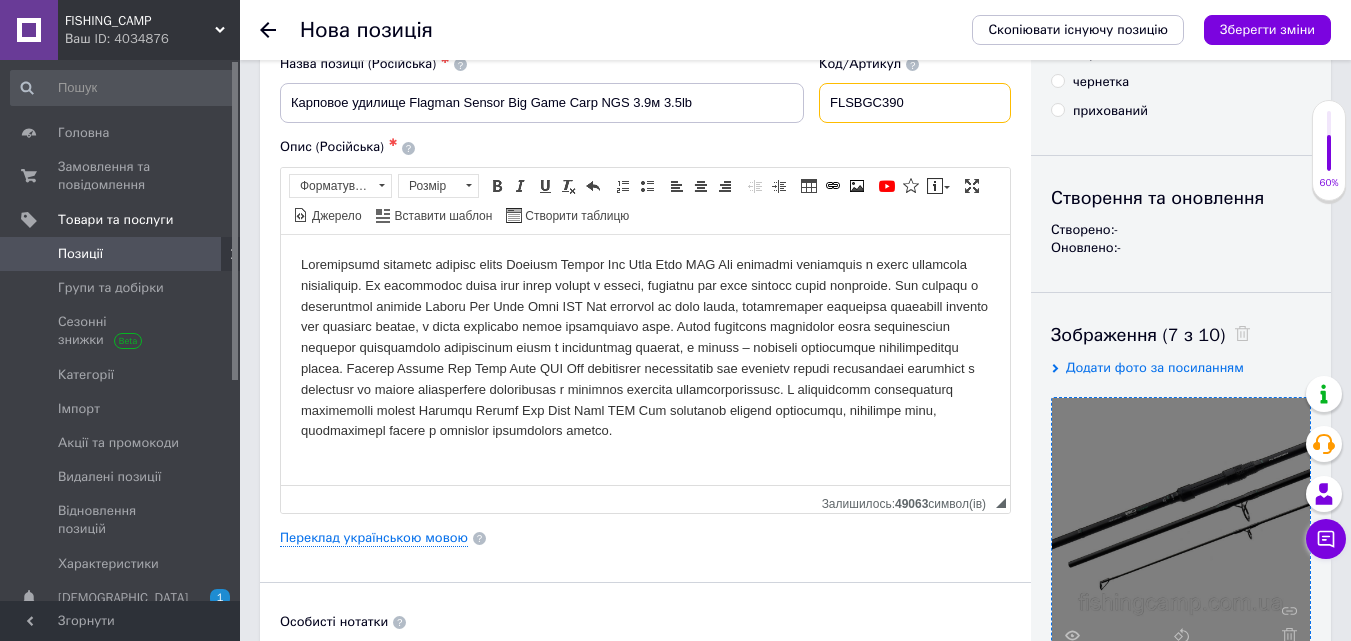 type on "FLSBGC390" 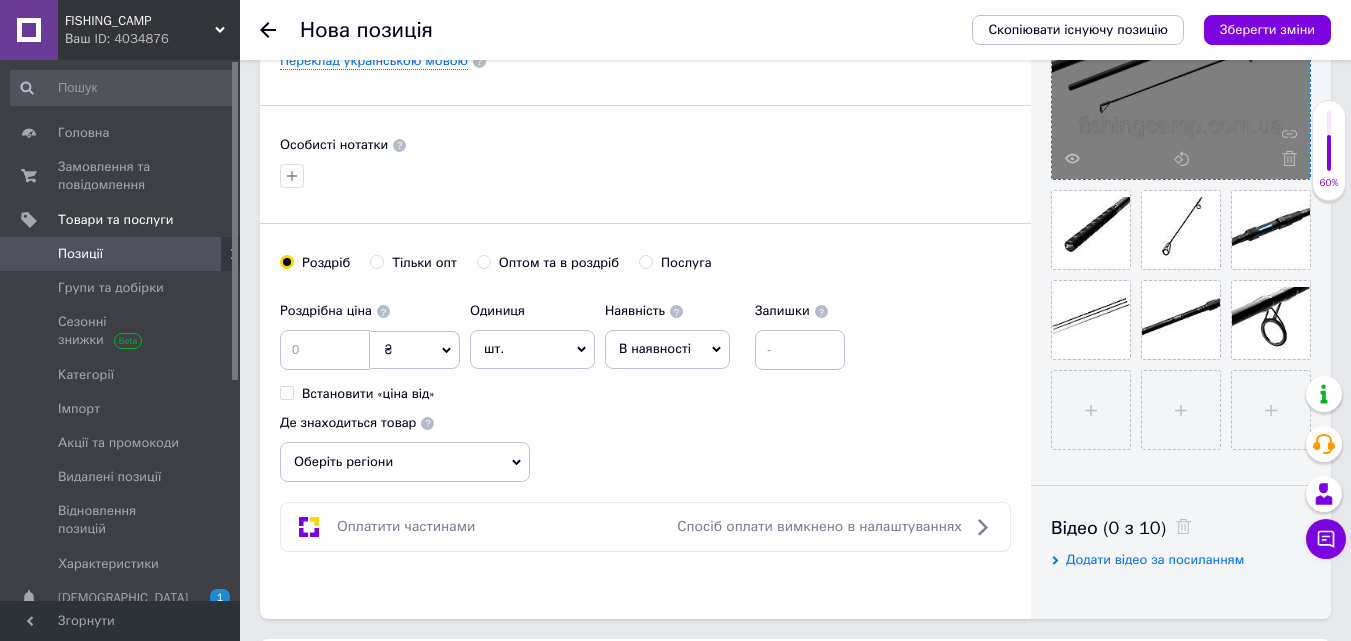 scroll, scrollTop: 700, scrollLeft: 0, axis: vertical 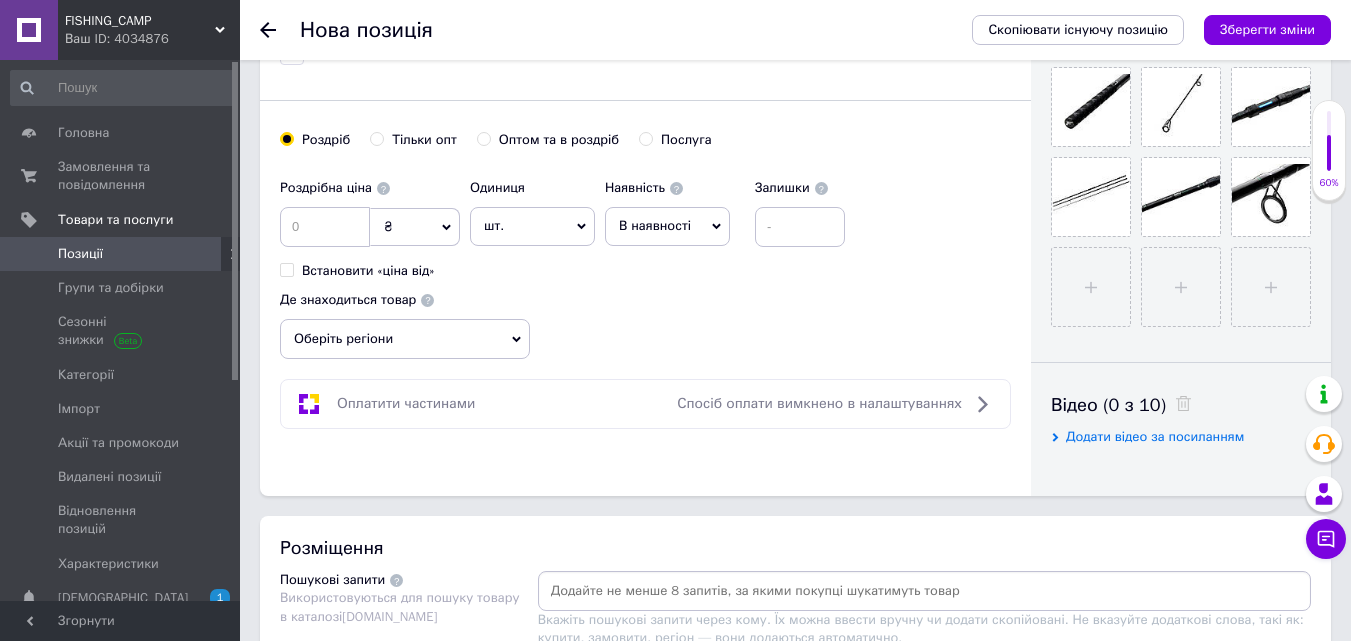 click on "Оптом та в роздріб" at bounding box center (483, 138) 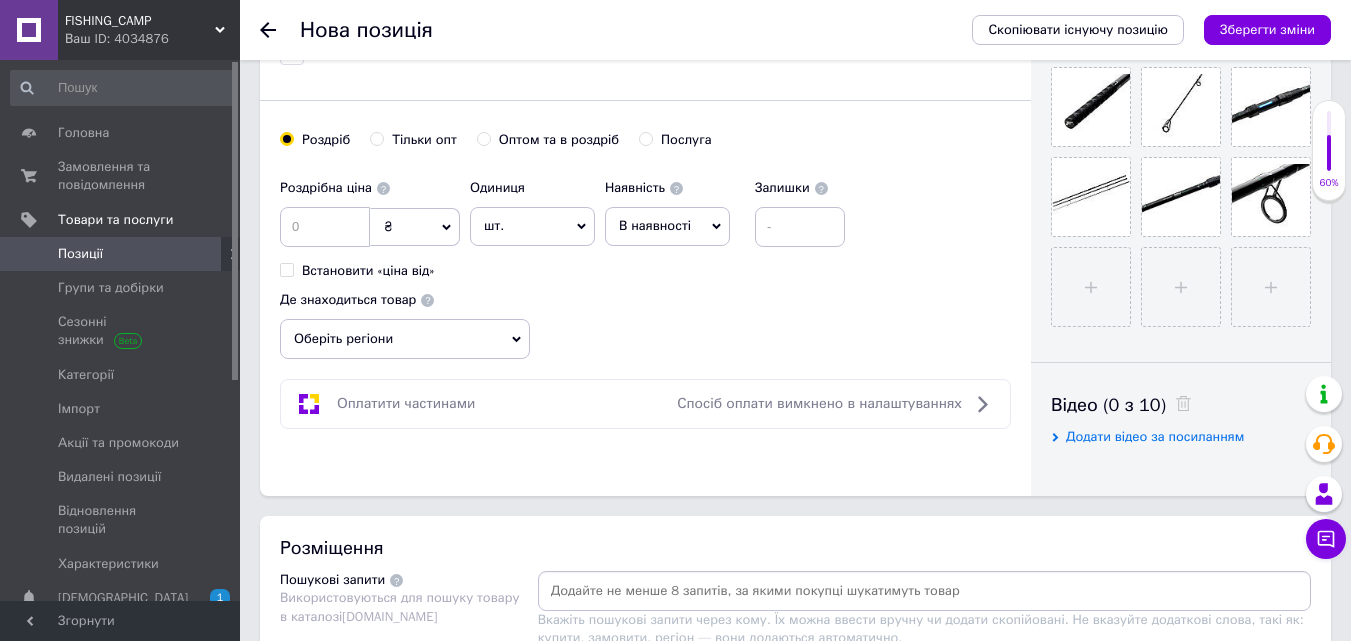 radio on "true" 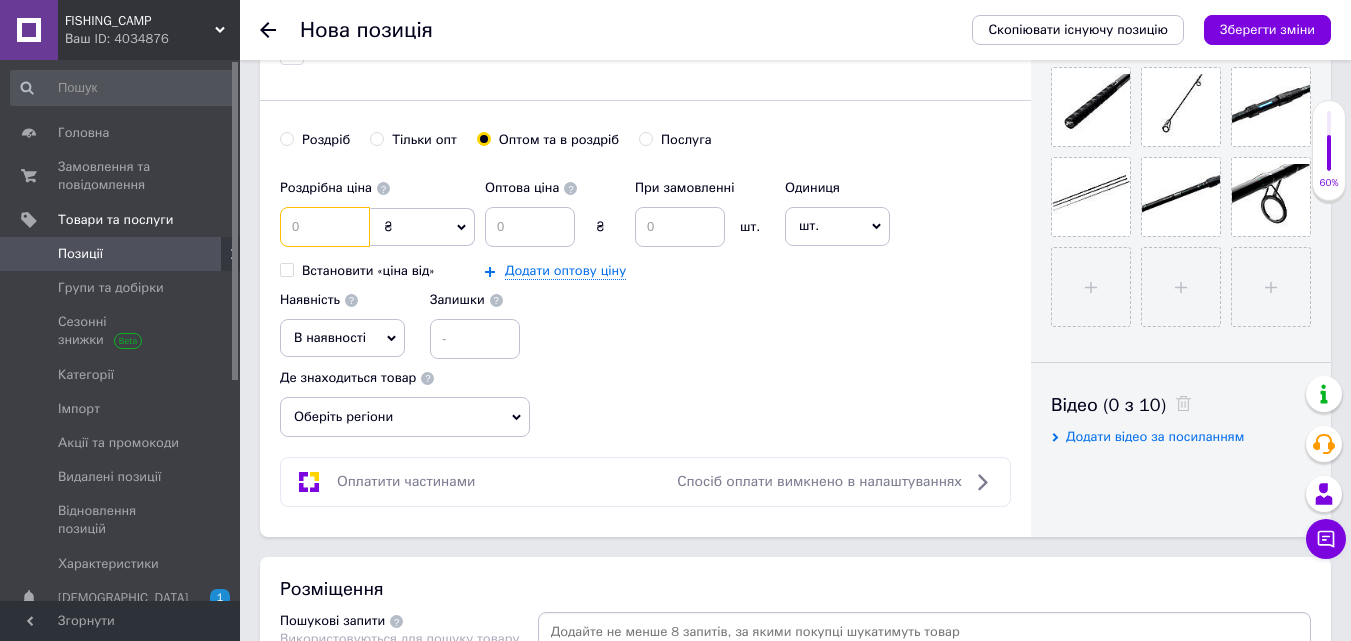 click at bounding box center [325, 227] 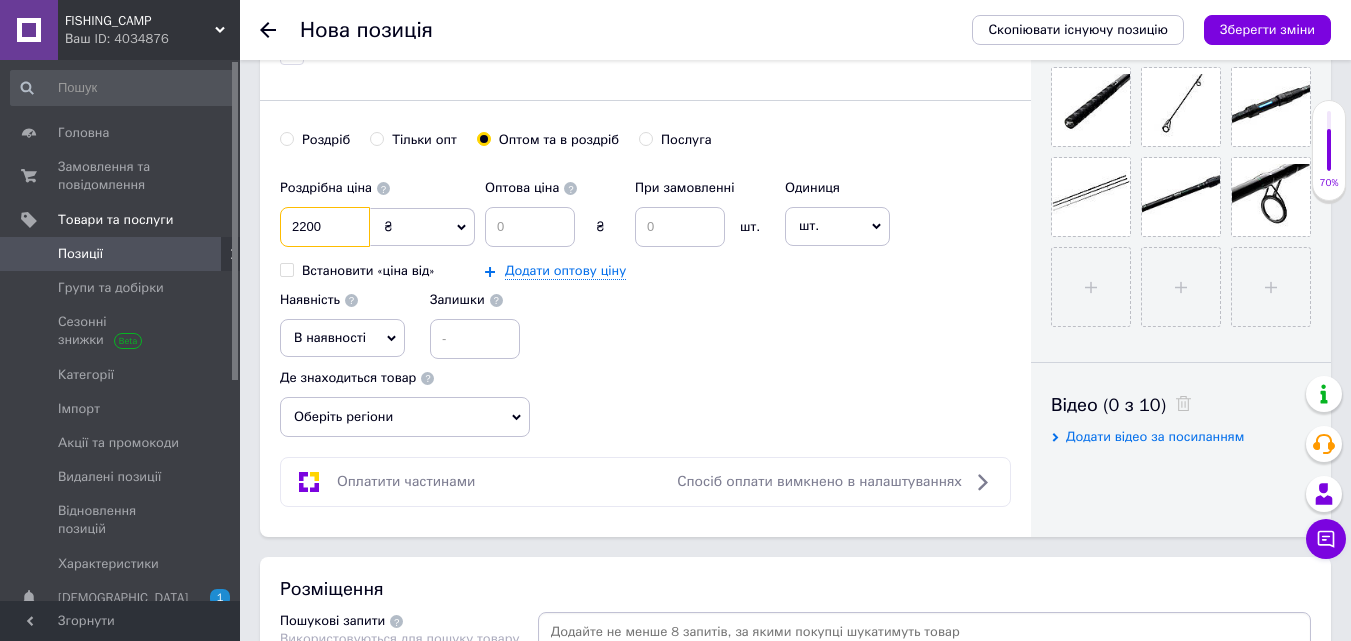 type on "2200" 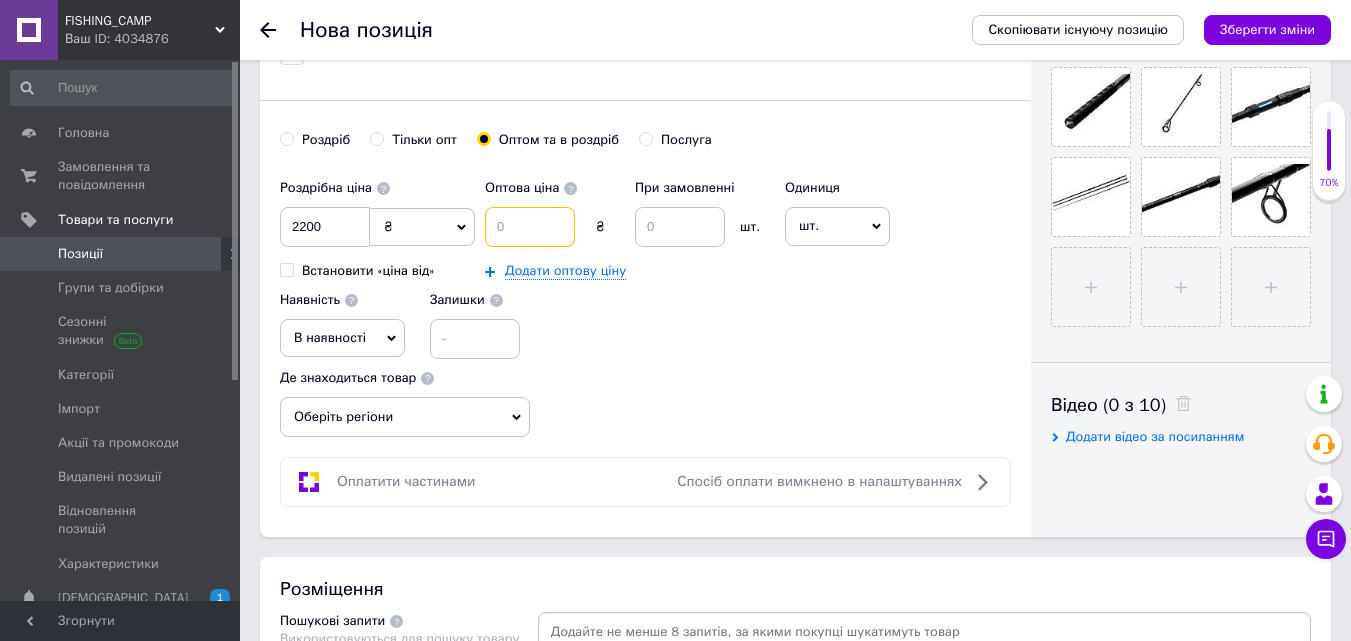 click at bounding box center (530, 227) 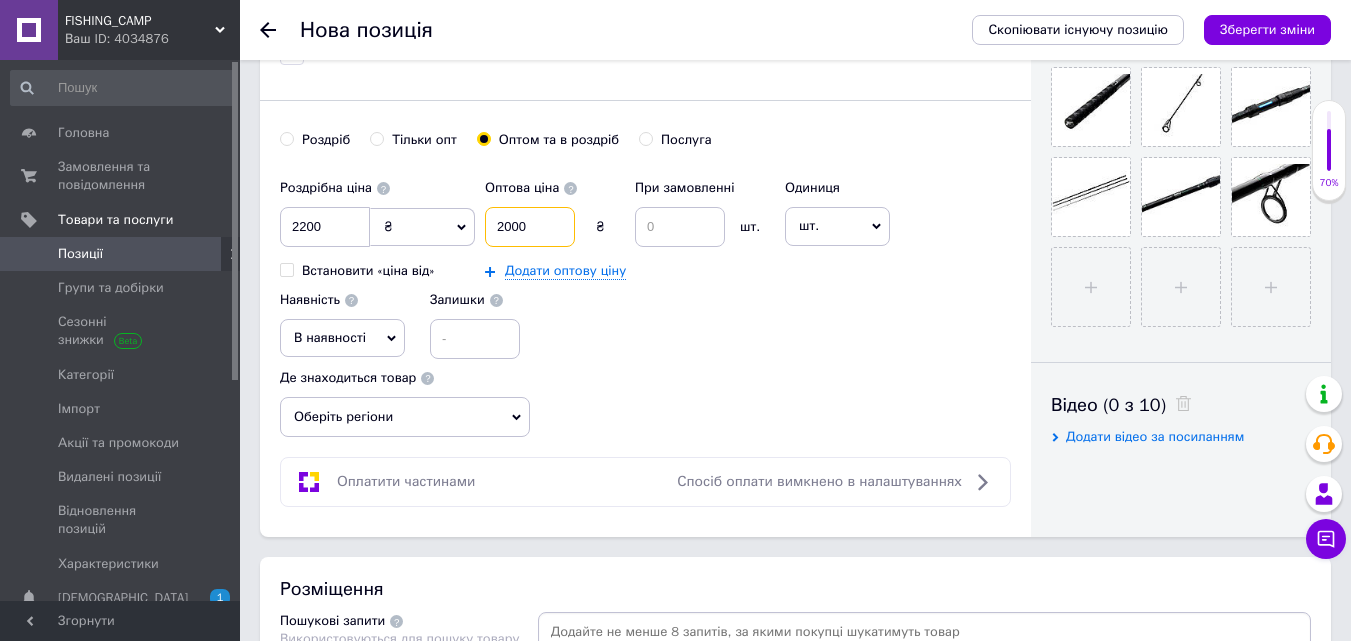 type on "2000" 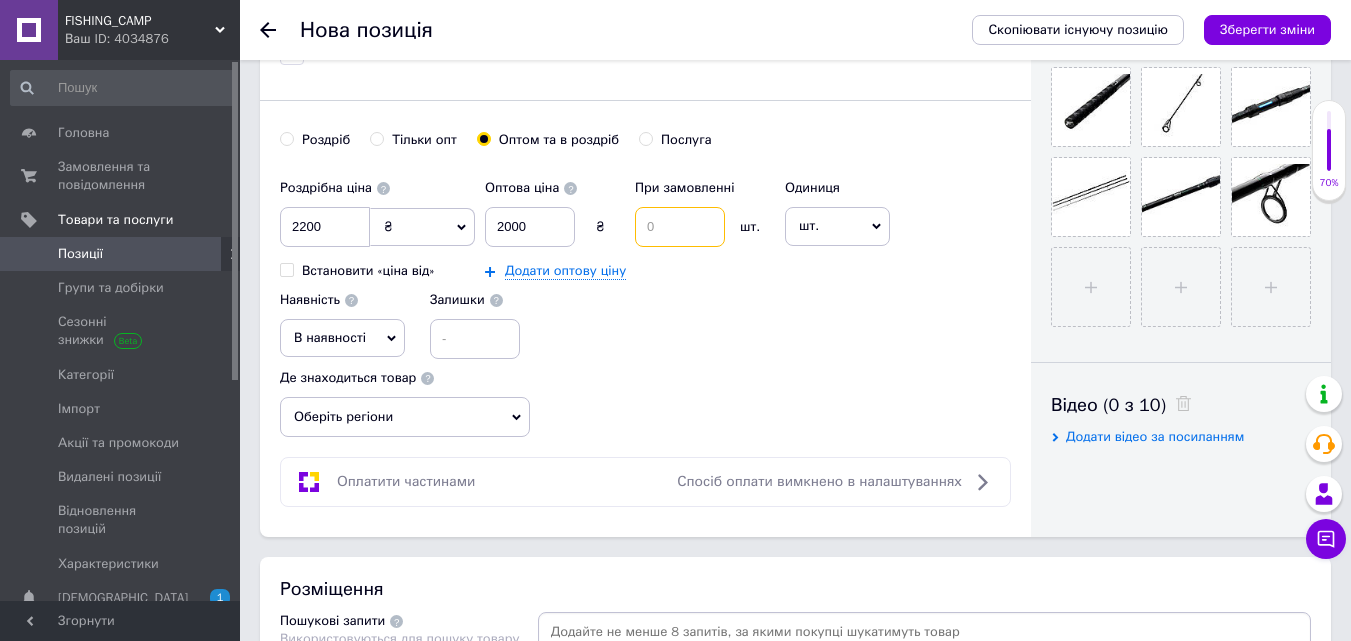 click at bounding box center (680, 227) 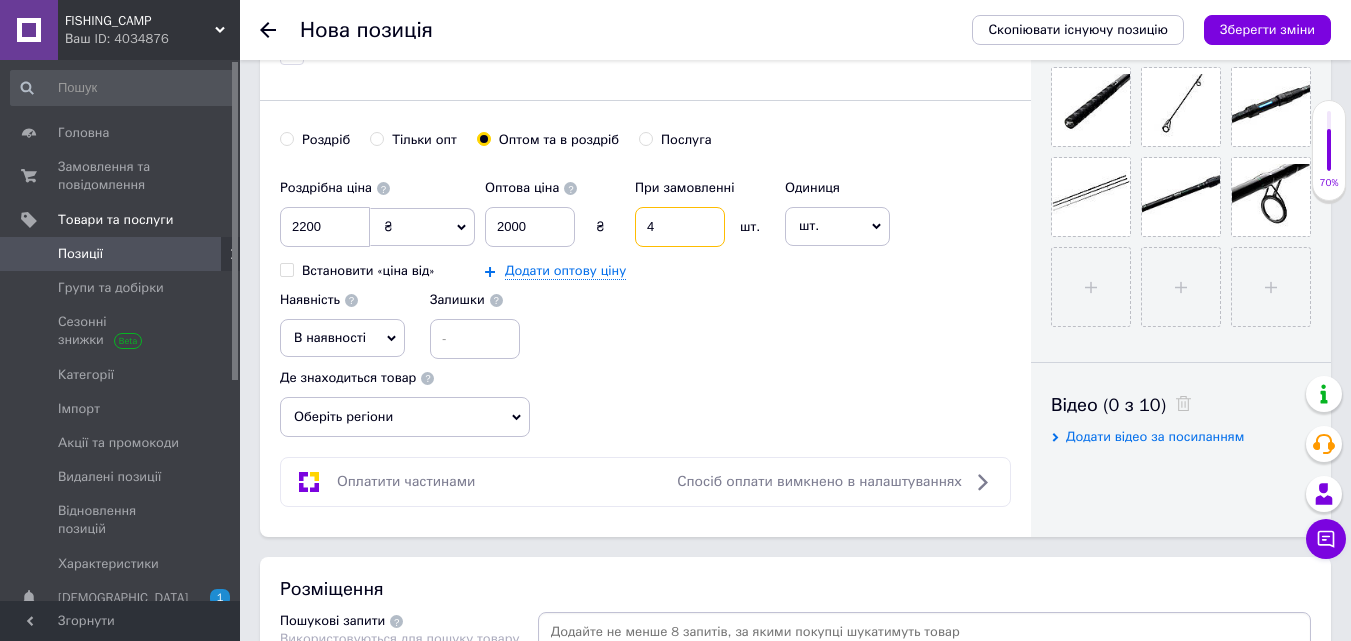 type on "4" 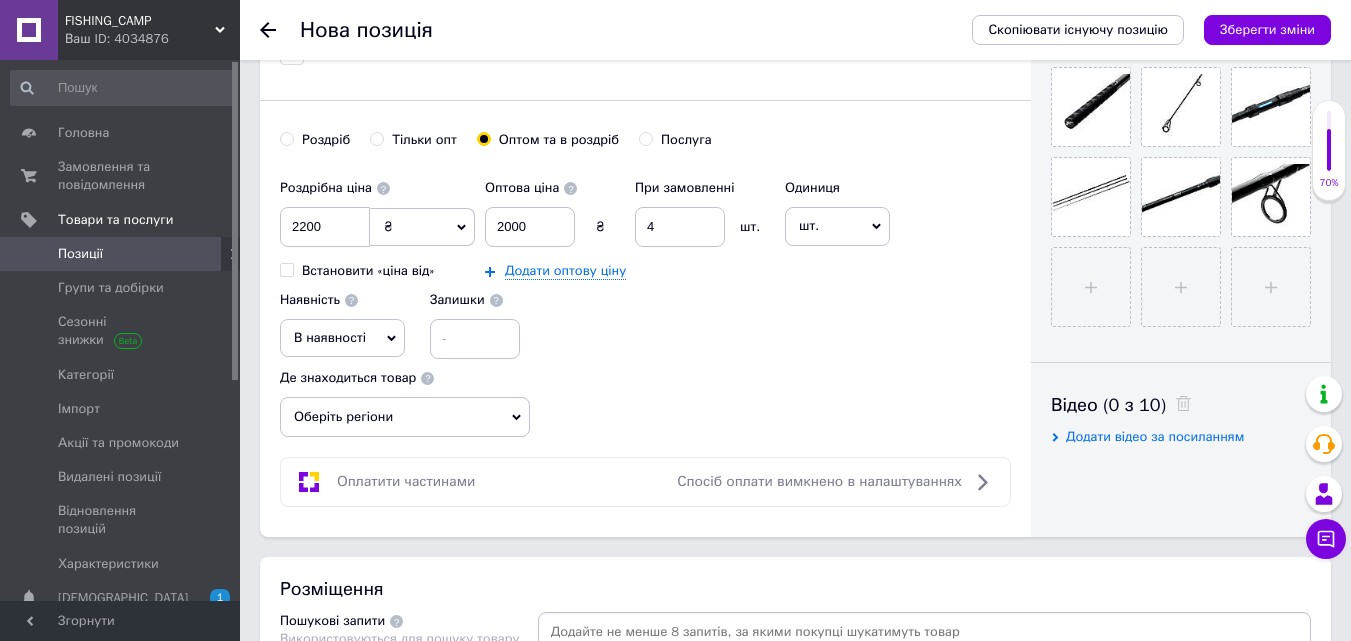 click on "Оберіть регіони" at bounding box center (405, 417) 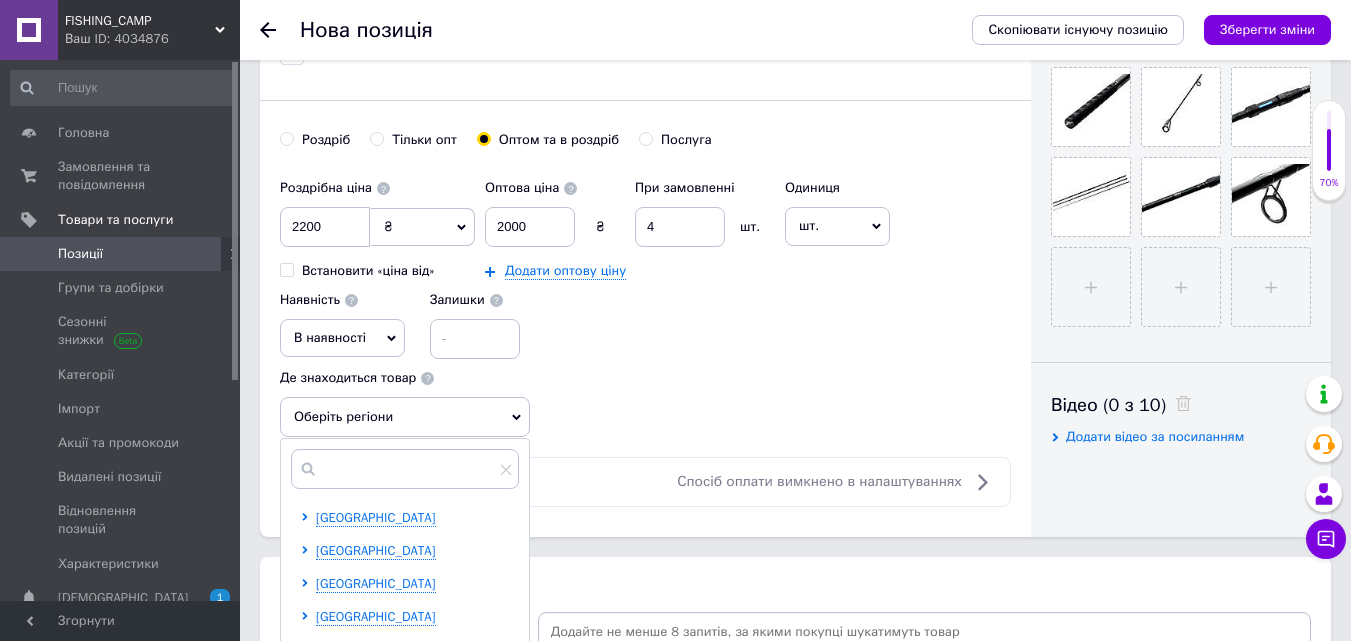 click on "Спосіб оплати вимкнено в налаштуваннях" at bounding box center (819, 481) 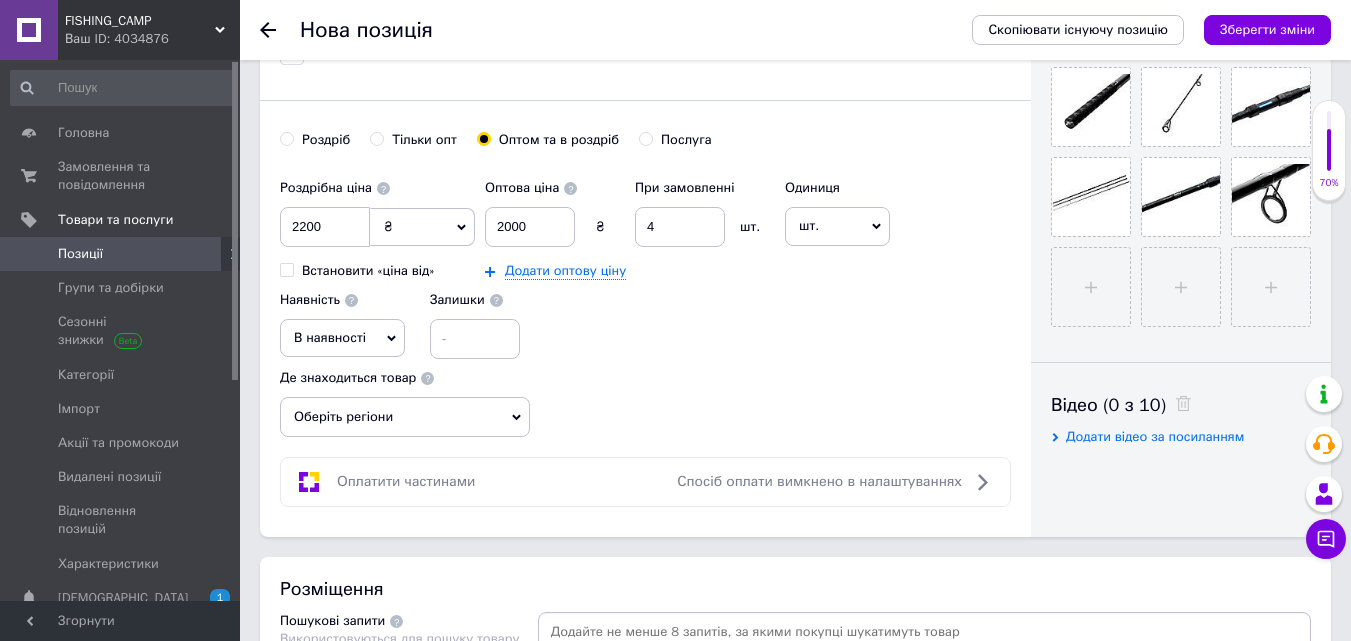 click on "В наявності" at bounding box center [330, 337] 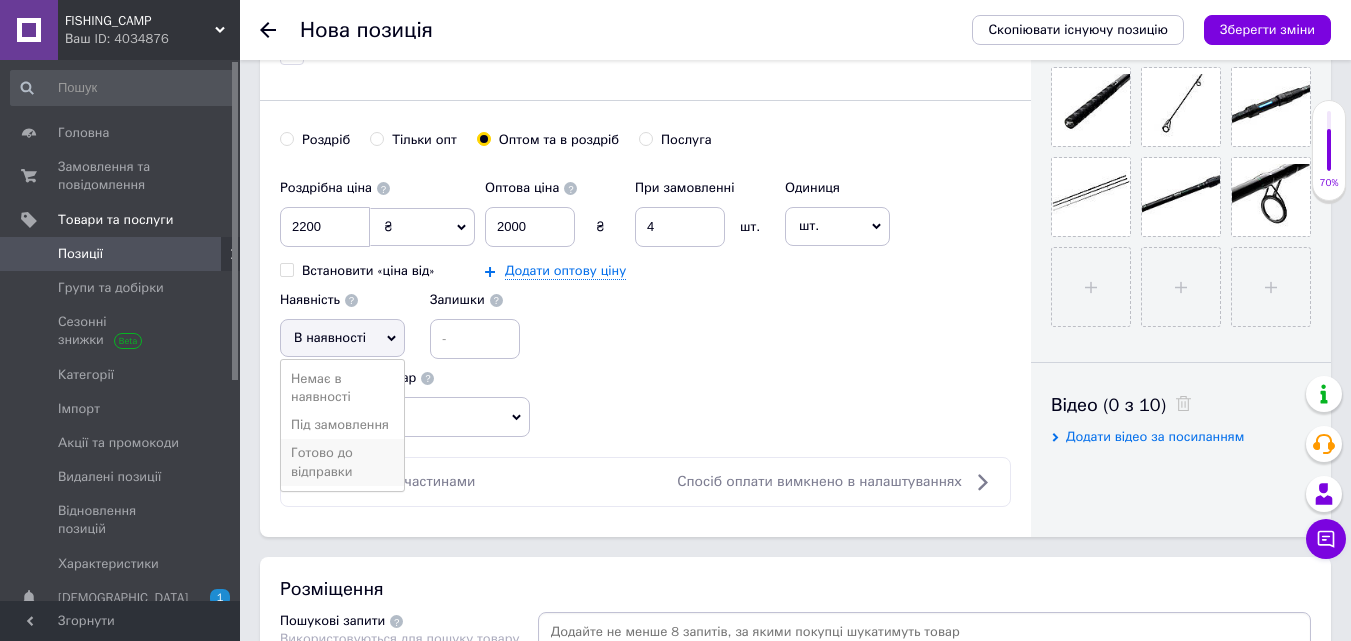 click on "Готово до відправки" at bounding box center (342, 462) 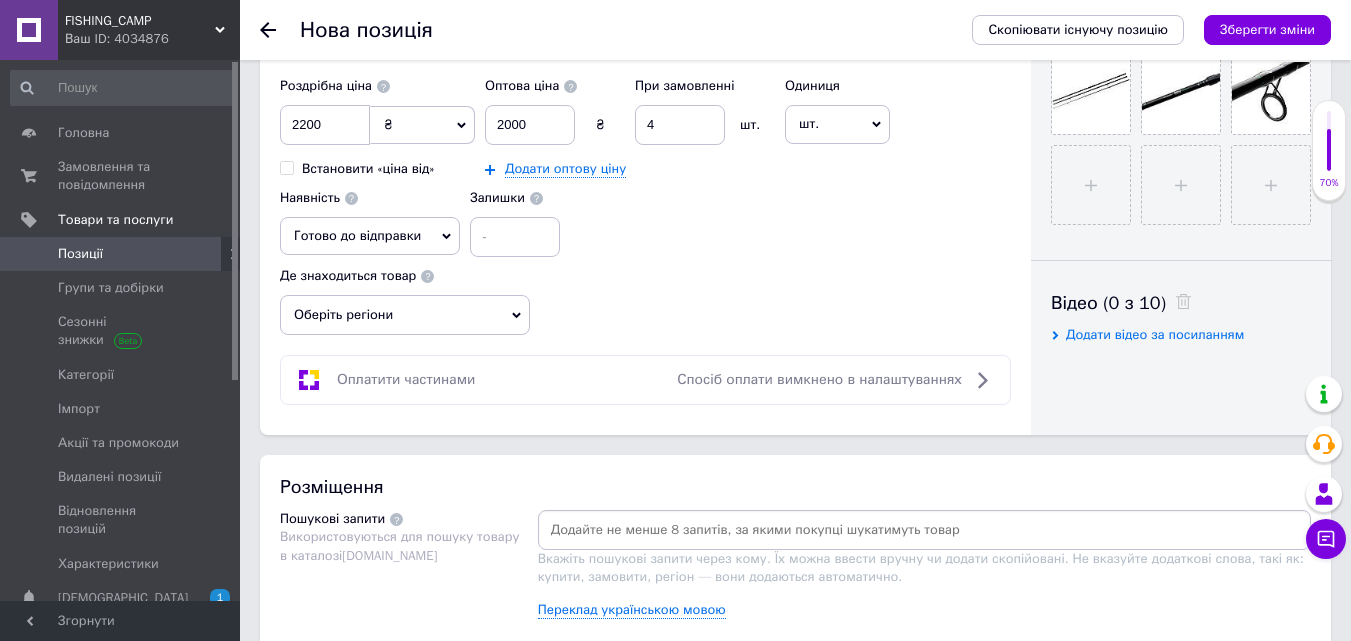 scroll, scrollTop: 900, scrollLeft: 0, axis: vertical 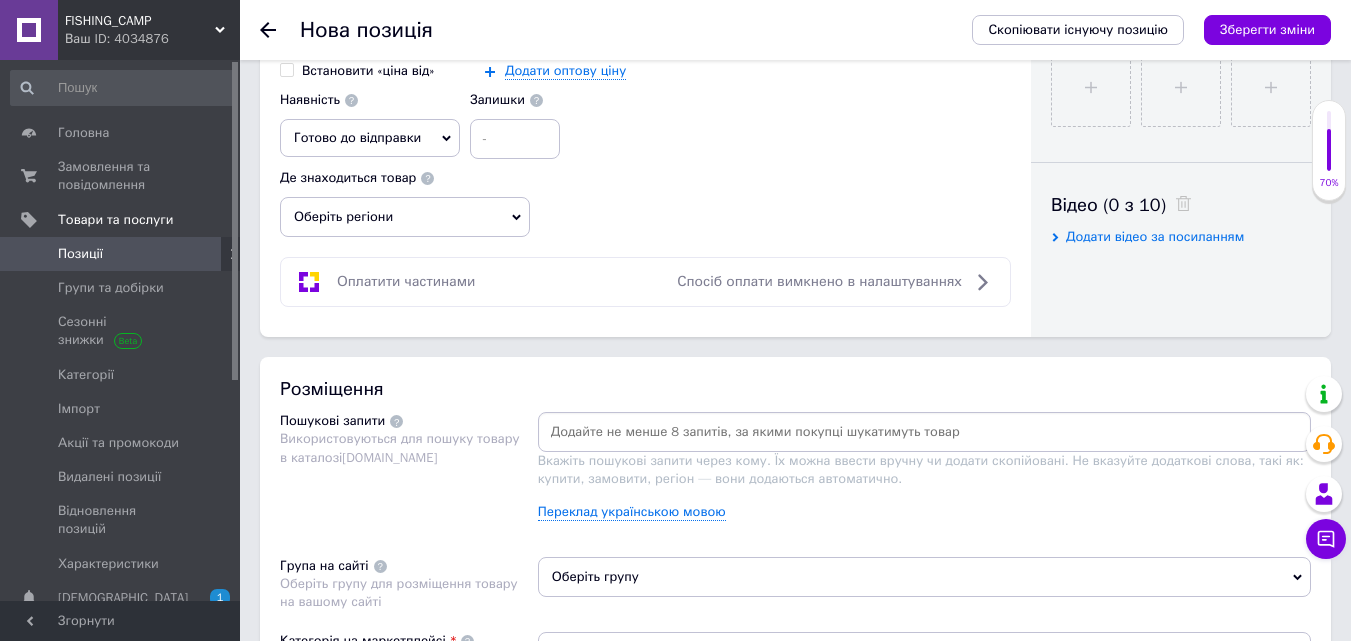 click at bounding box center (924, 432) 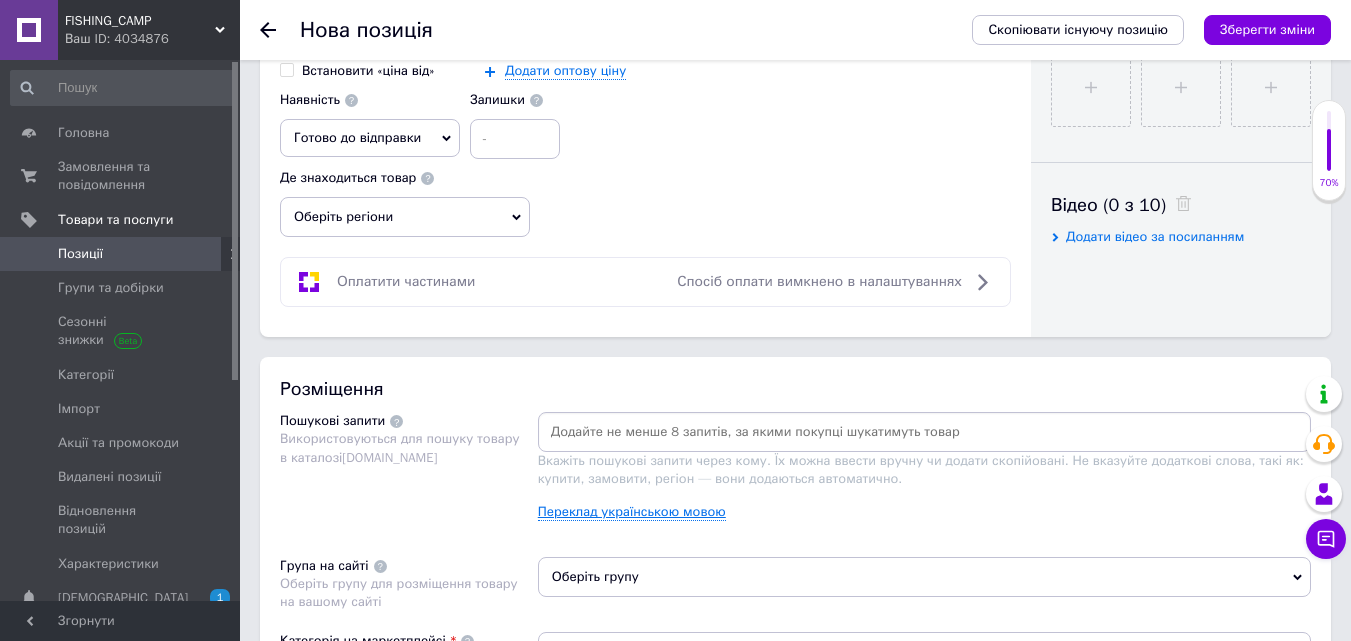 click on "Переклад українською мовою" at bounding box center [632, 512] 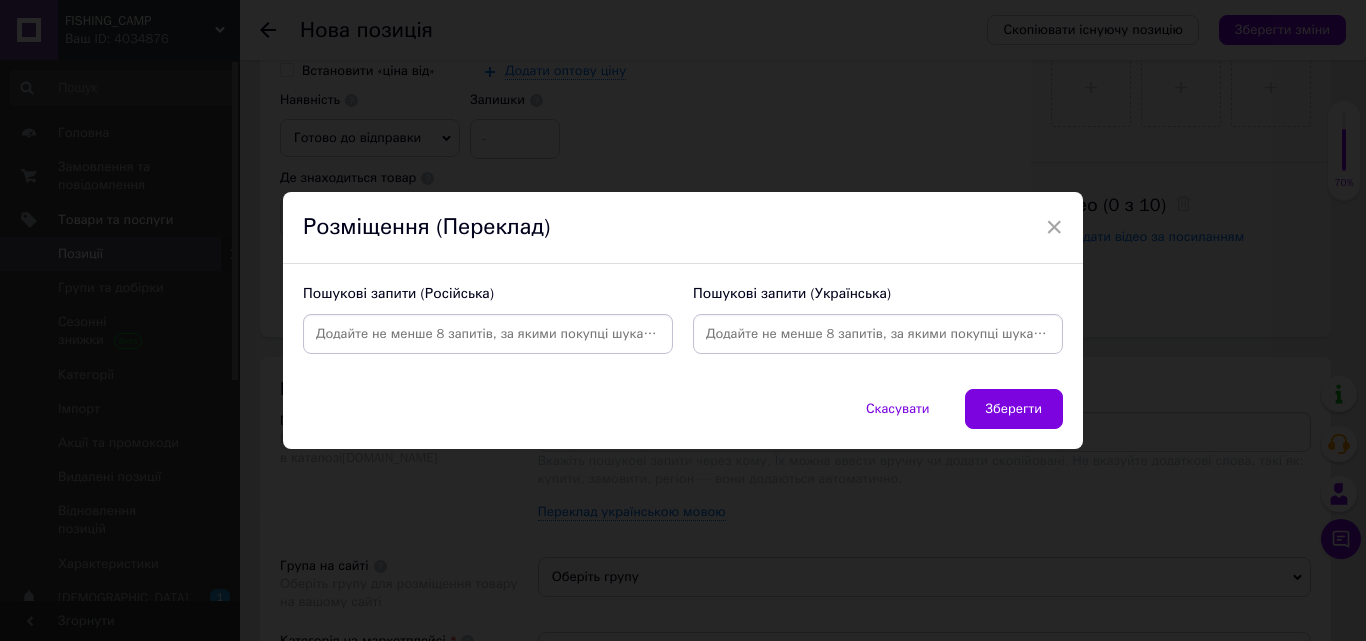 click on "× Розміщення (Переклад) Пошукові запити (Російська) Пошукові запити (Українська) Скасувати   Зберегти" at bounding box center [683, 320] 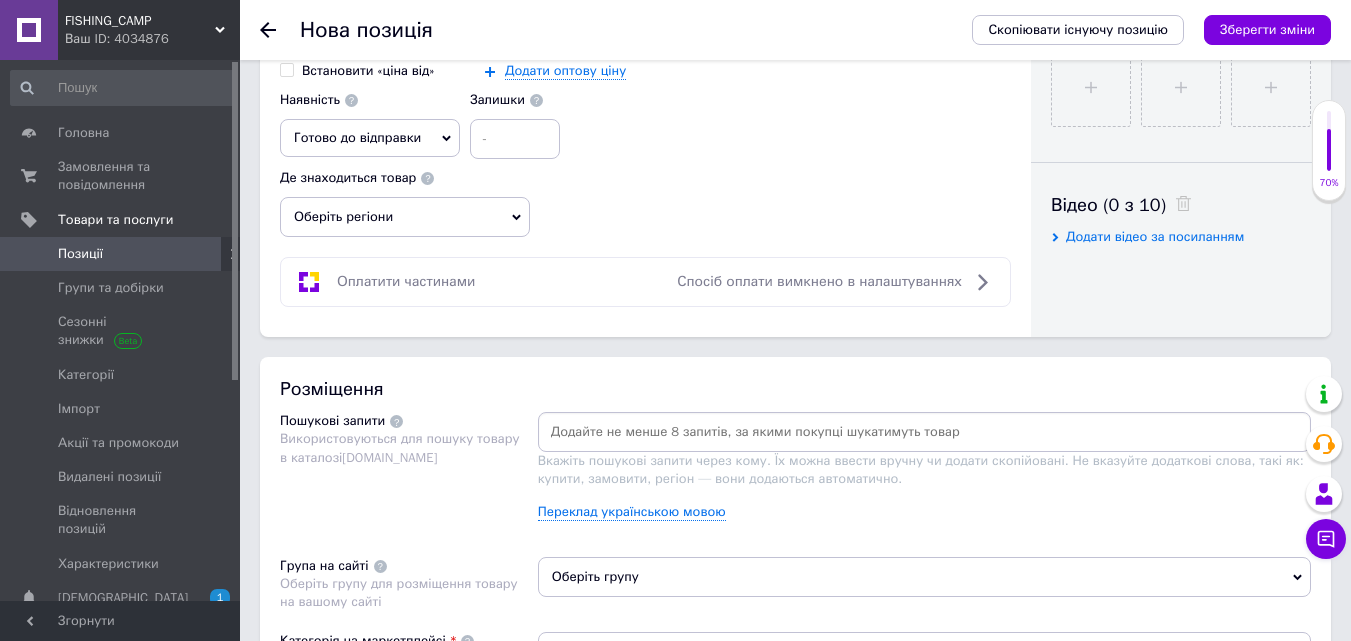 click on "Оберіть групу" at bounding box center (924, 577) 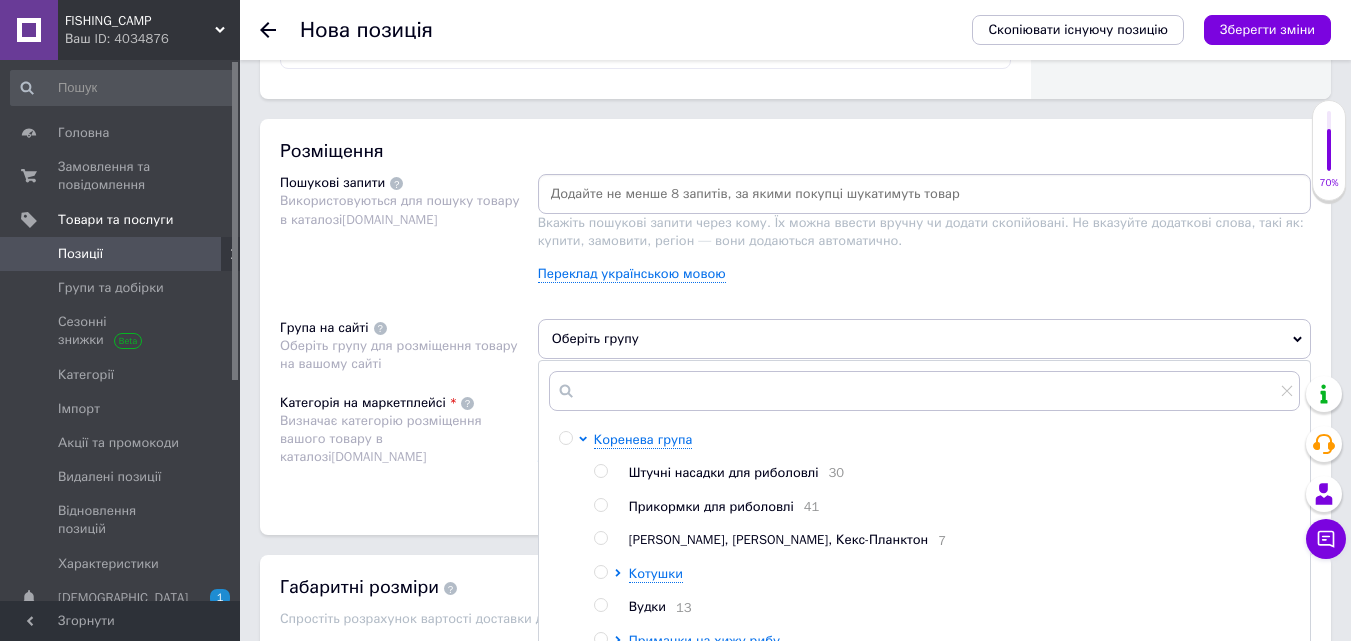scroll, scrollTop: 1200, scrollLeft: 0, axis: vertical 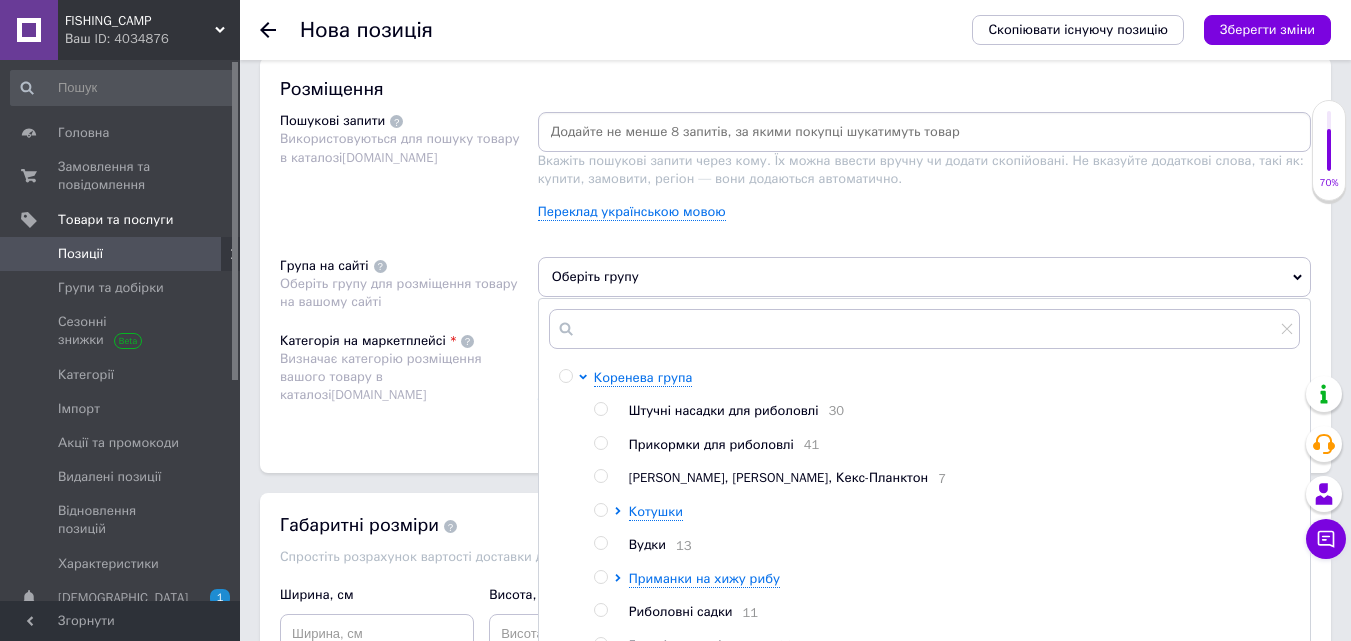 click at bounding box center [600, 543] 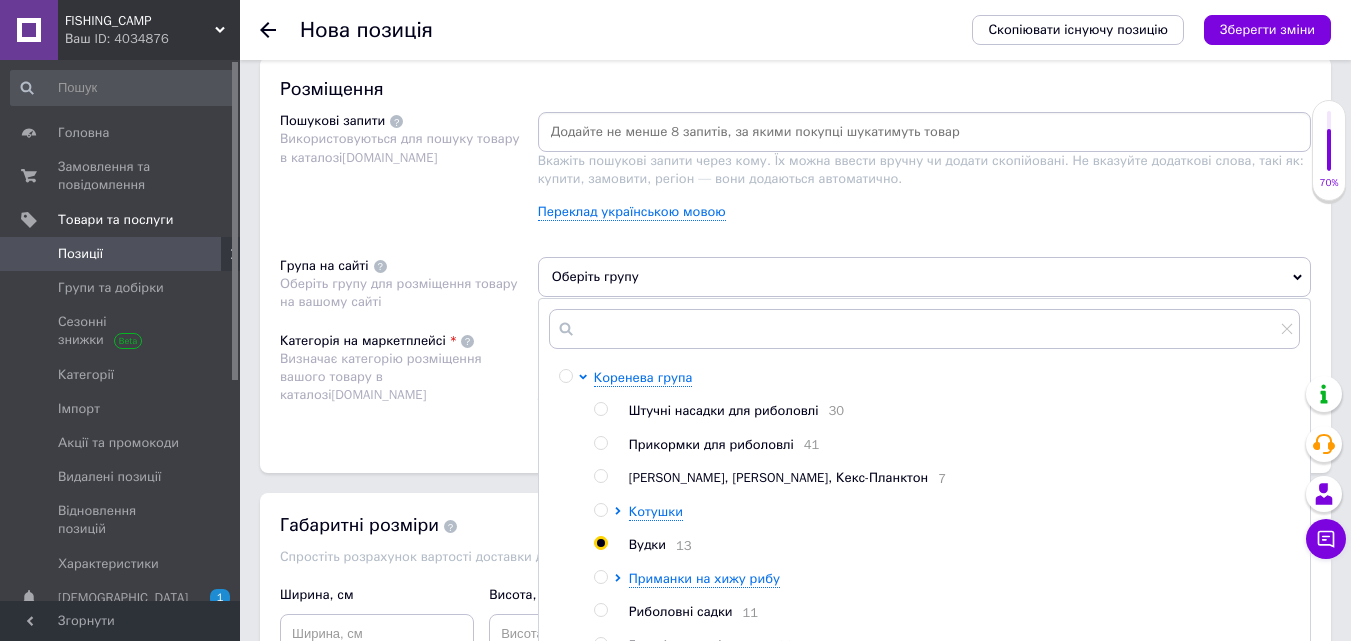 radio on "true" 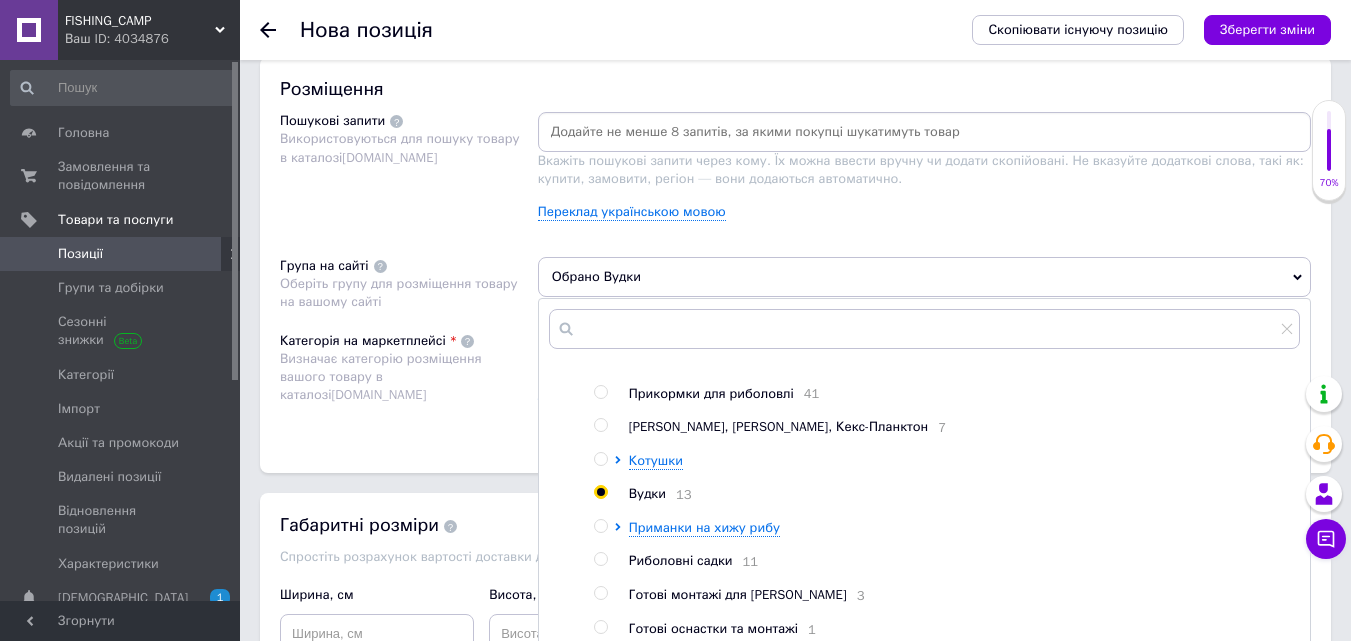 scroll, scrollTop: 100, scrollLeft: 0, axis: vertical 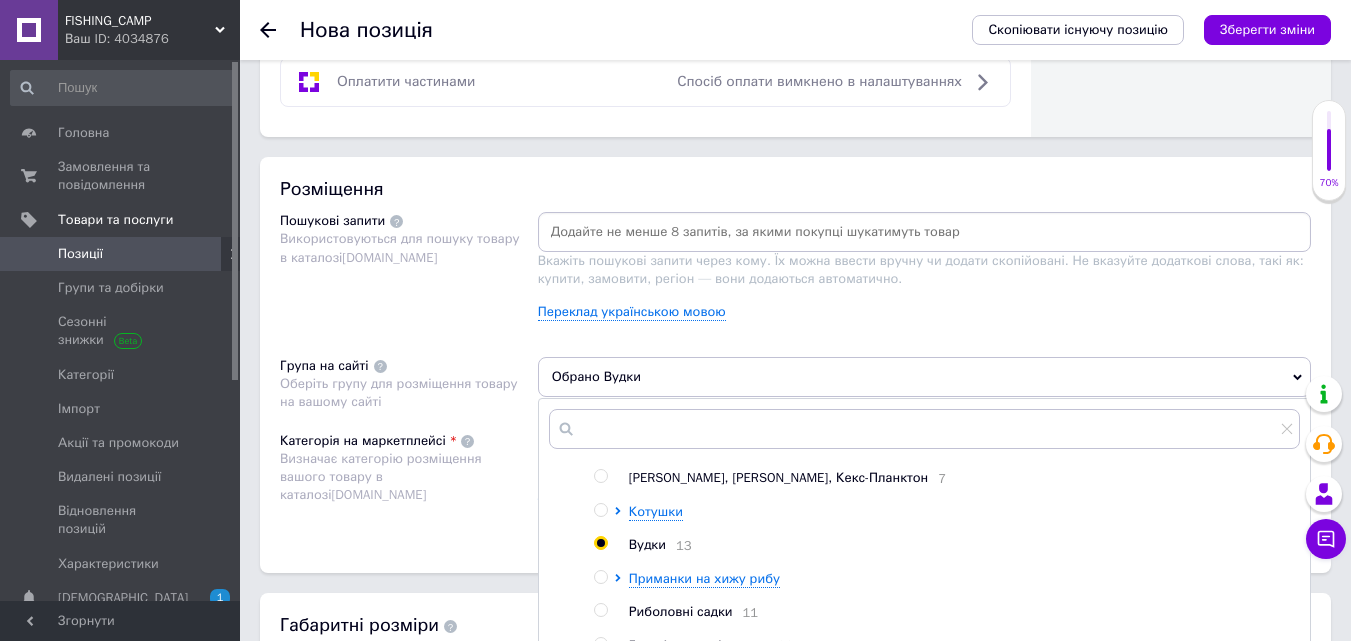 click on "Категорія на маркетплейсі Визначає категорію розміщення вашого товару в каталозі  [DOMAIN_NAME]" at bounding box center [409, 482] 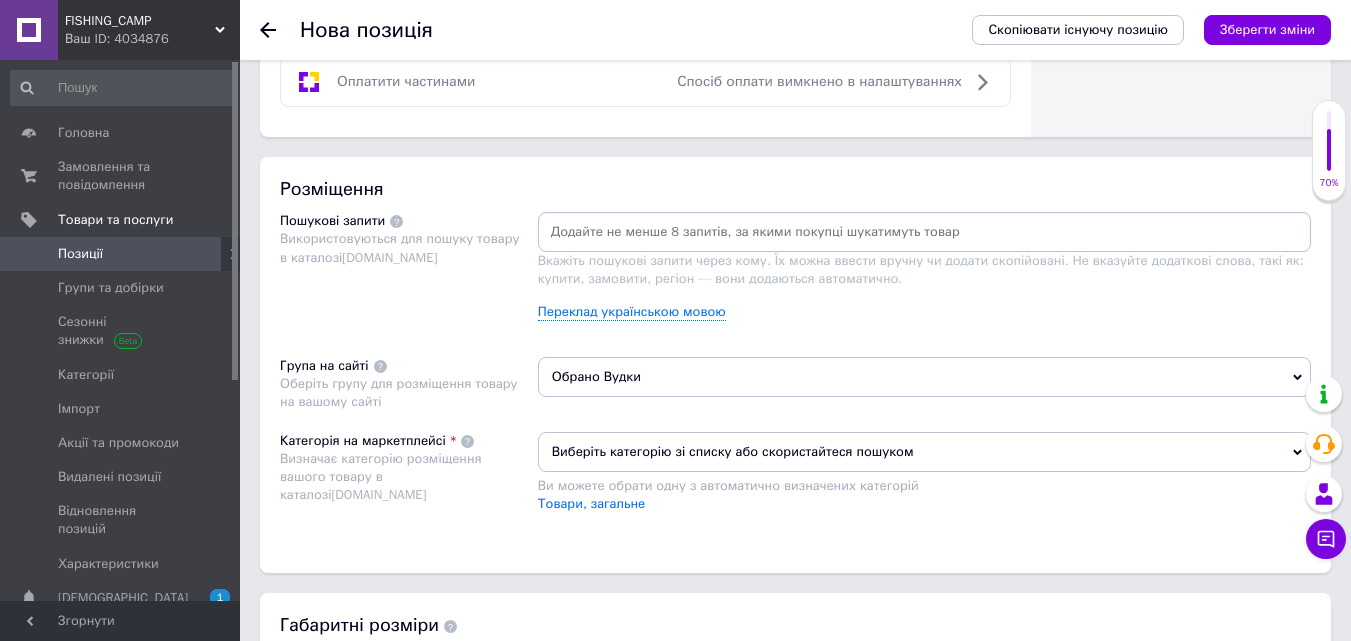click at bounding box center (924, 232) 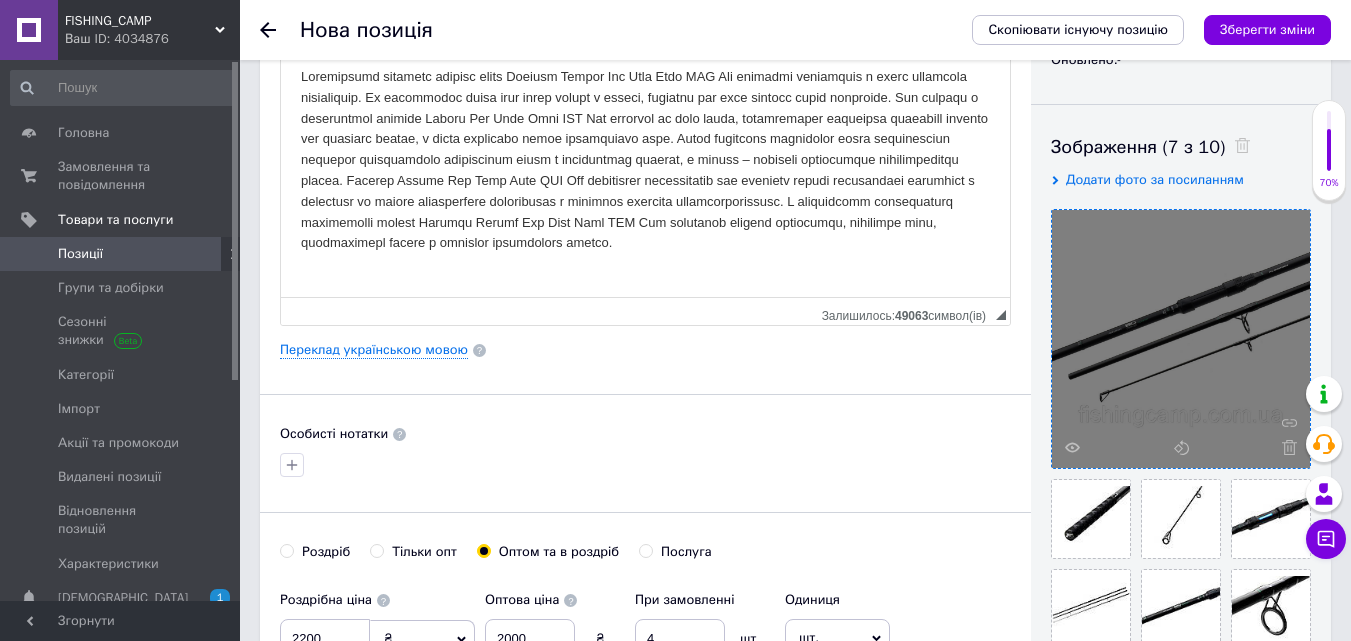 scroll, scrollTop: 0, scrollLeft: 0, axis: both 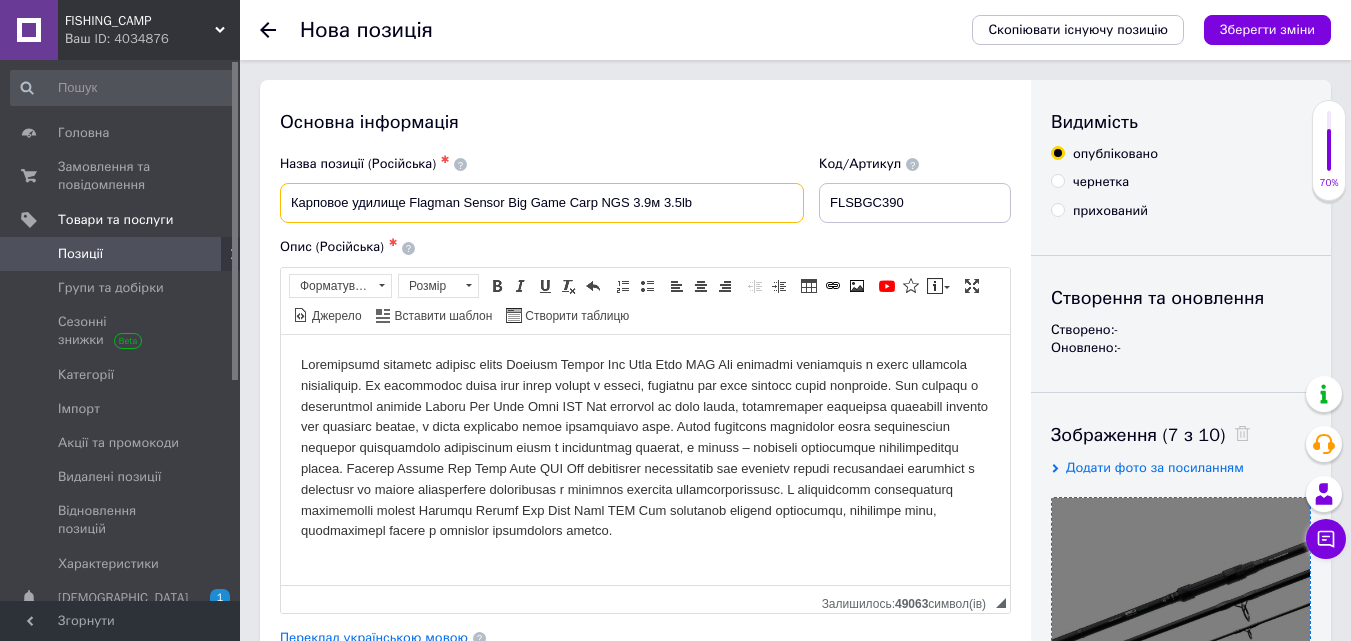 click on "Карповое удилище Flagman Sensor Big Game Carp NGS 3.9м 3.5lb" at bounding box center (542, 203) 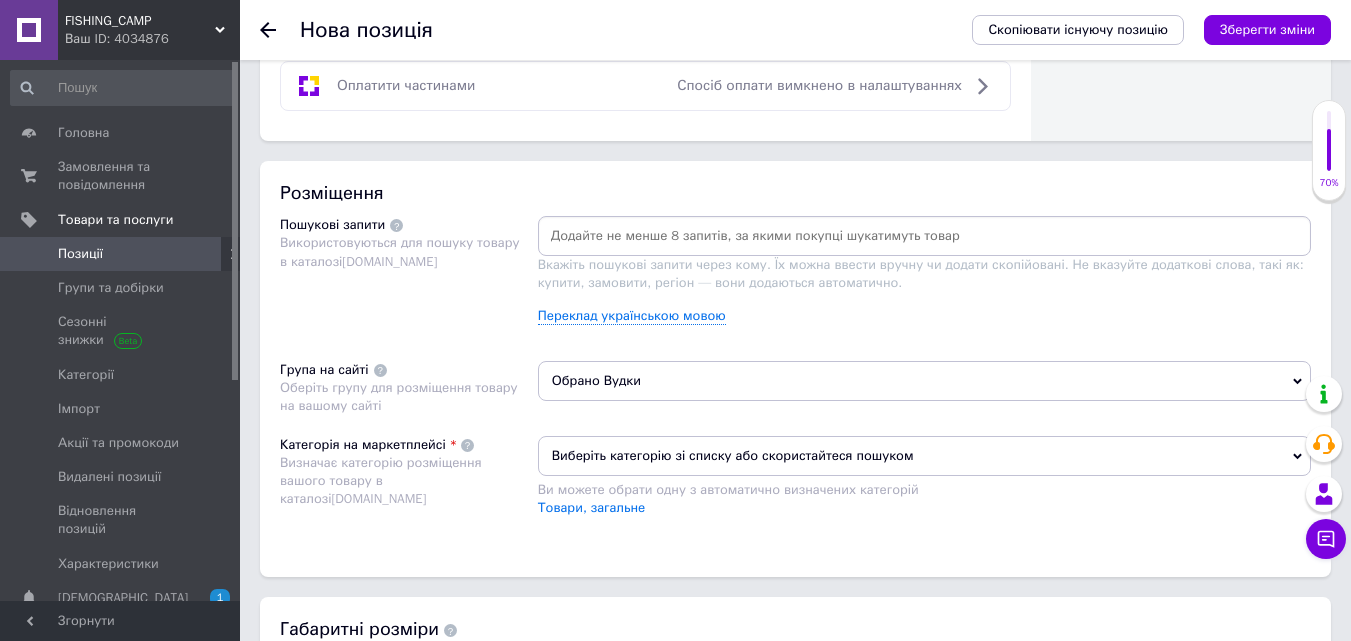 scroll, scrollTop: 1000, scrollLeft: 0, axis: vertical 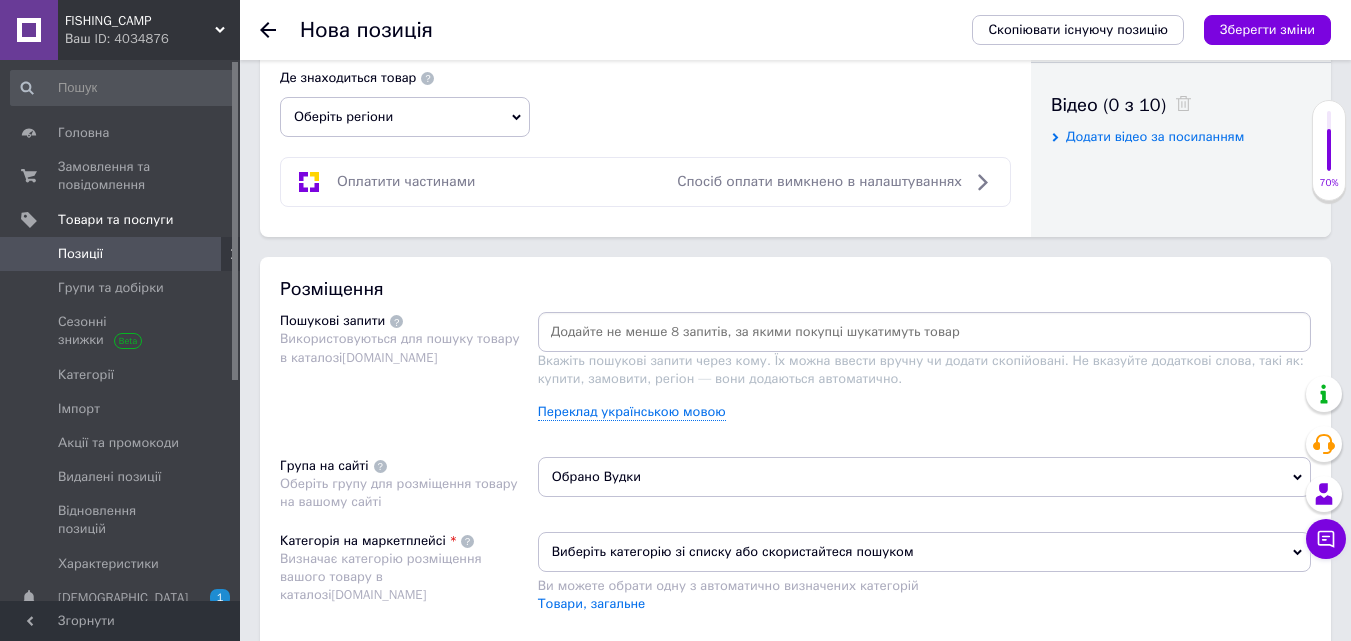 click at bounding box center (924, 332) 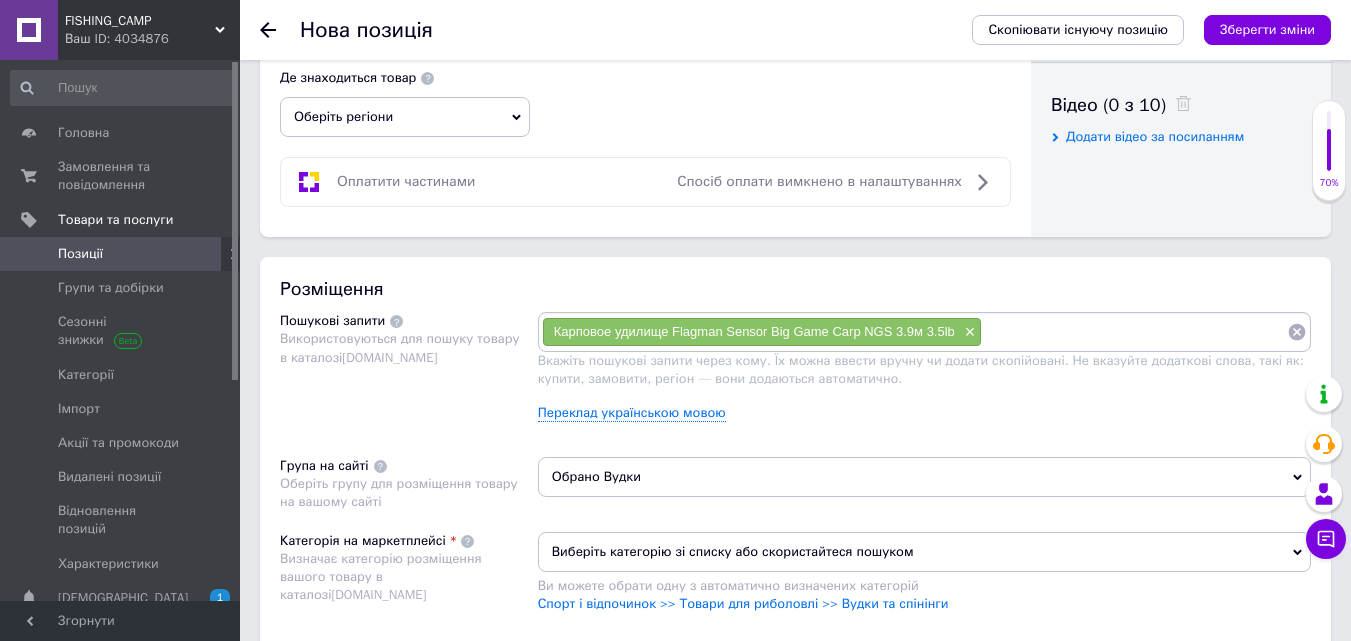 paste on "Карповое удилище Flagman Sensor Big Game Carp NGS 3.9м 3.5lb" 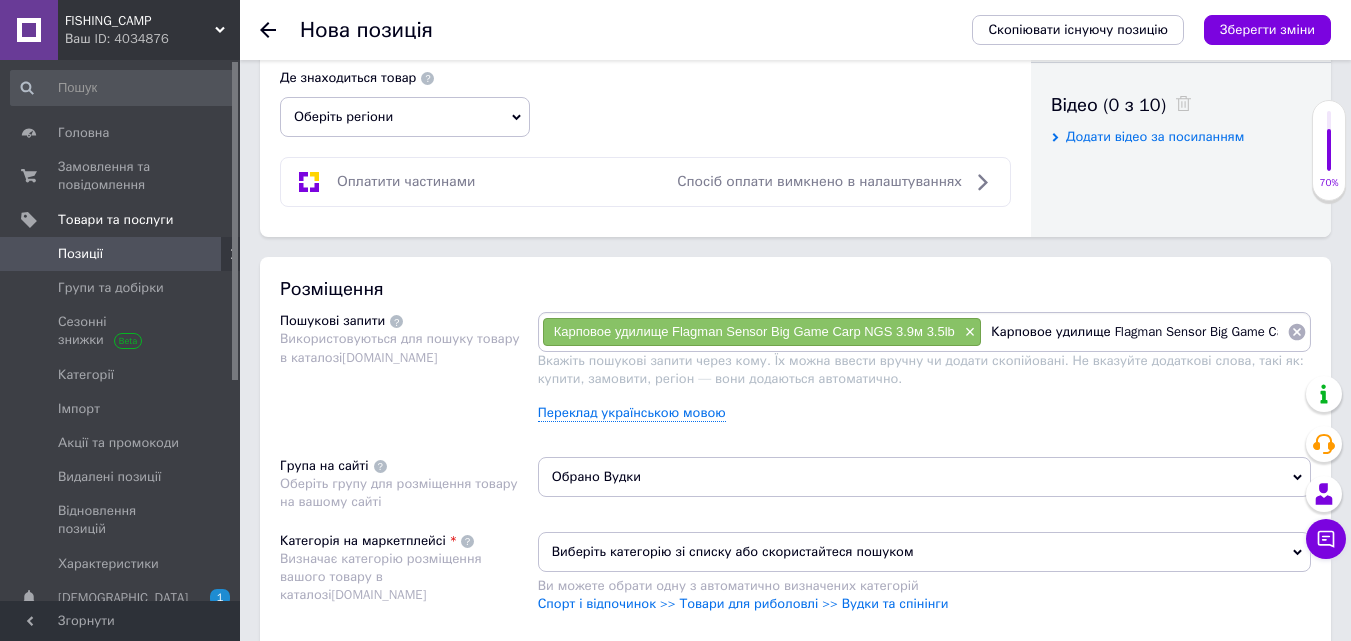 scroll, scrollTop: 0, scrollLeft: 102, axis: horizontal 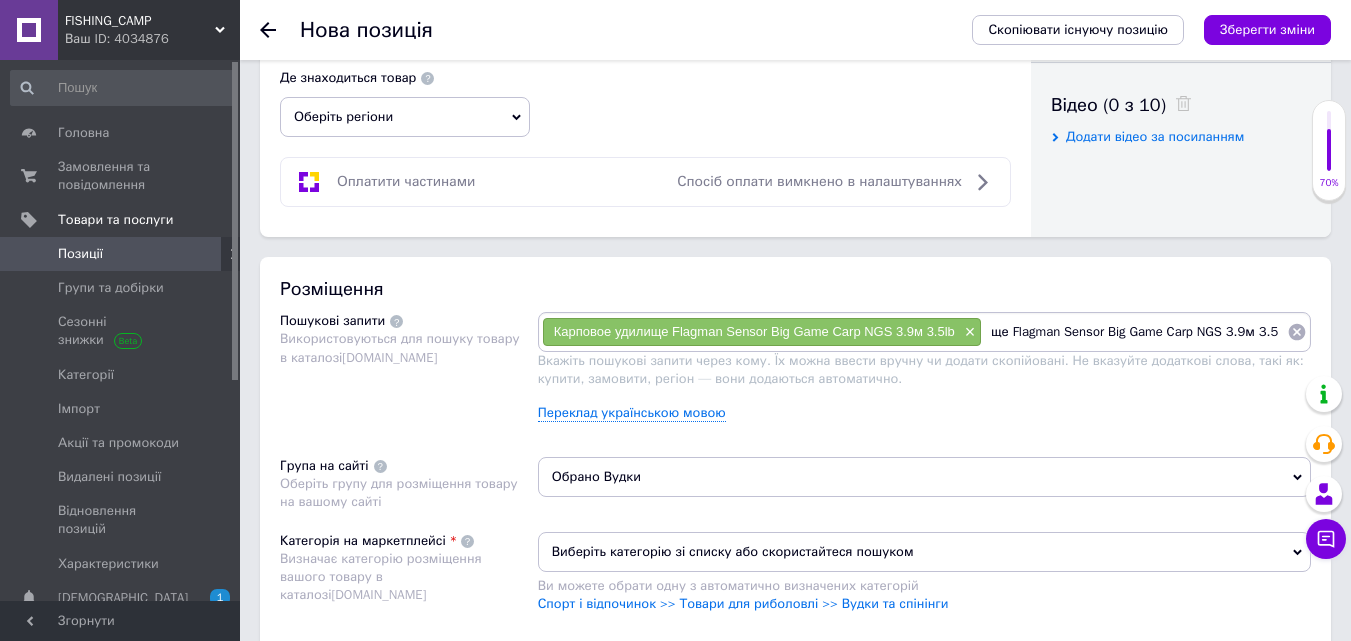 drag, startPoint x: 1229, startPoint y: 332, endPoint x: 1303, endPoint y: 332, distance: 74 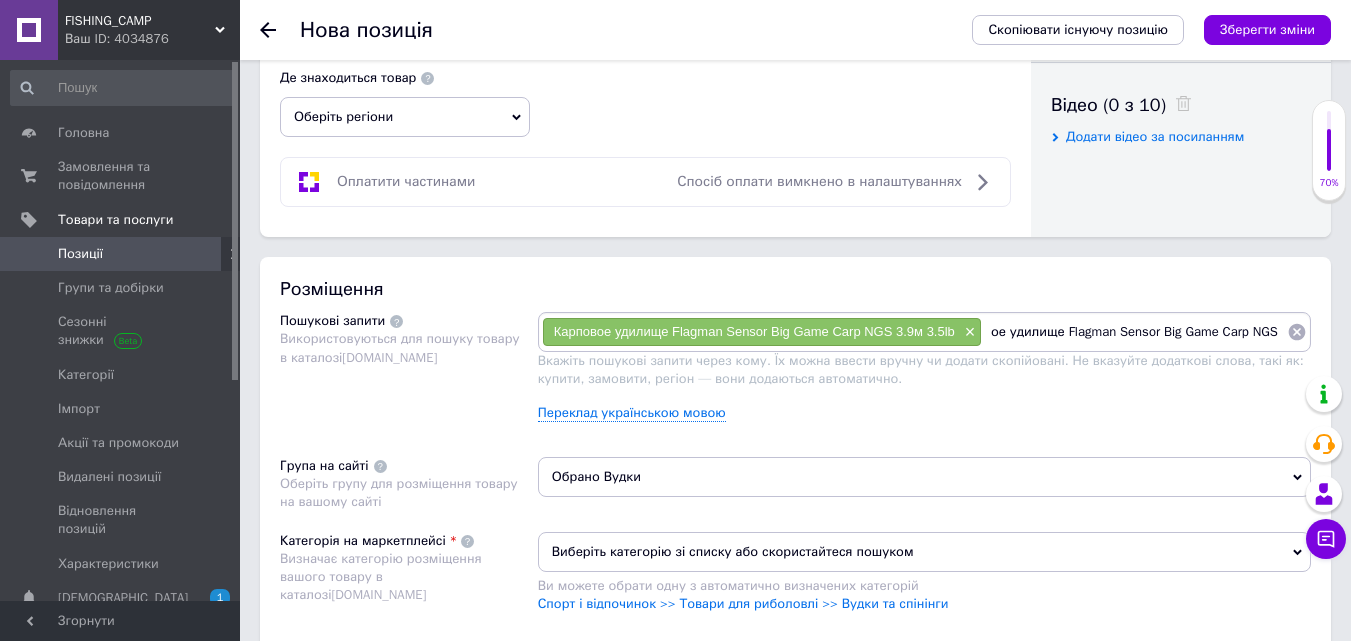 scroll, scrollTop: 0, scrollLeft: 44, axis: horizontal 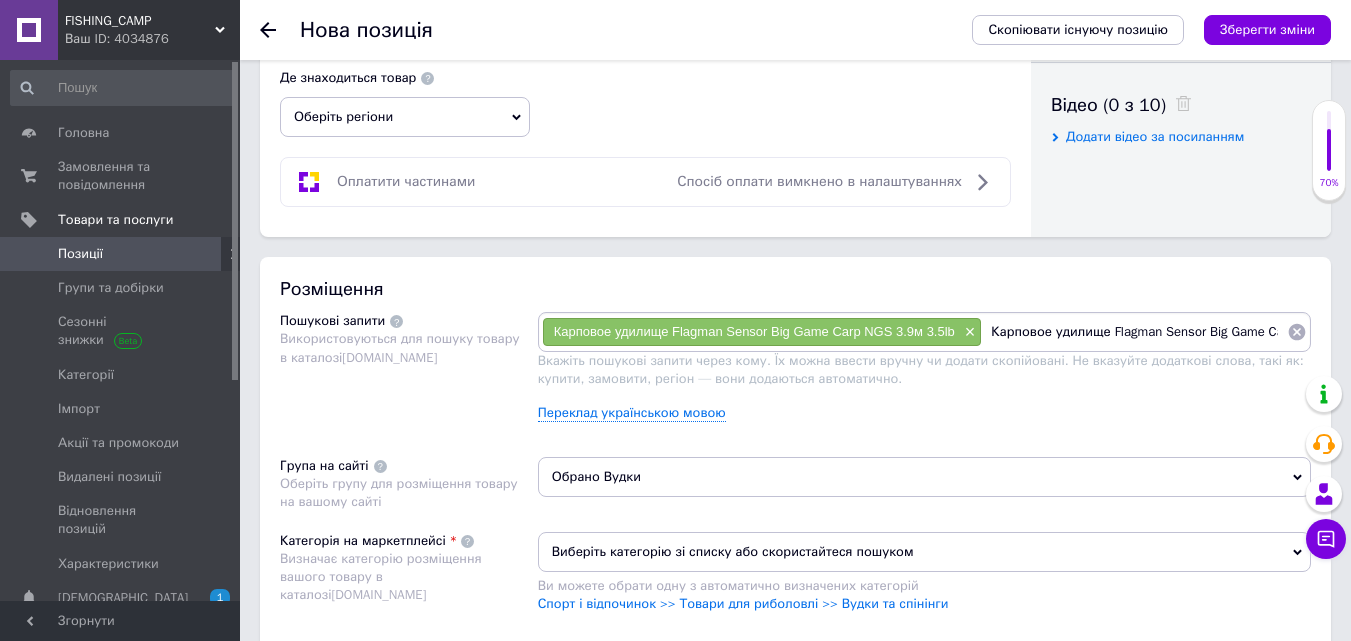 drag, startPoint x: 1065, startPoint y: 331, endPoint x: 947, endPoint y: 317, distance: 118.82761 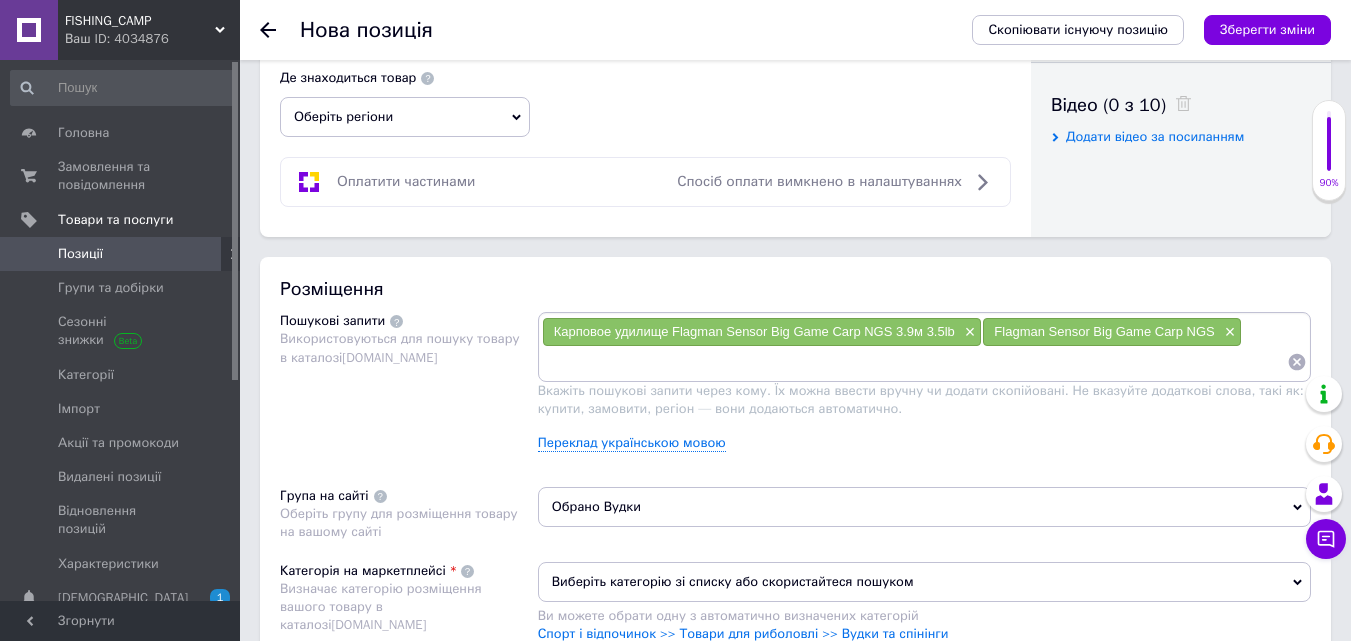paste on "Карповое удилище Flagman Sensor Big Game Carp NGS 3.9м 3.5lb" 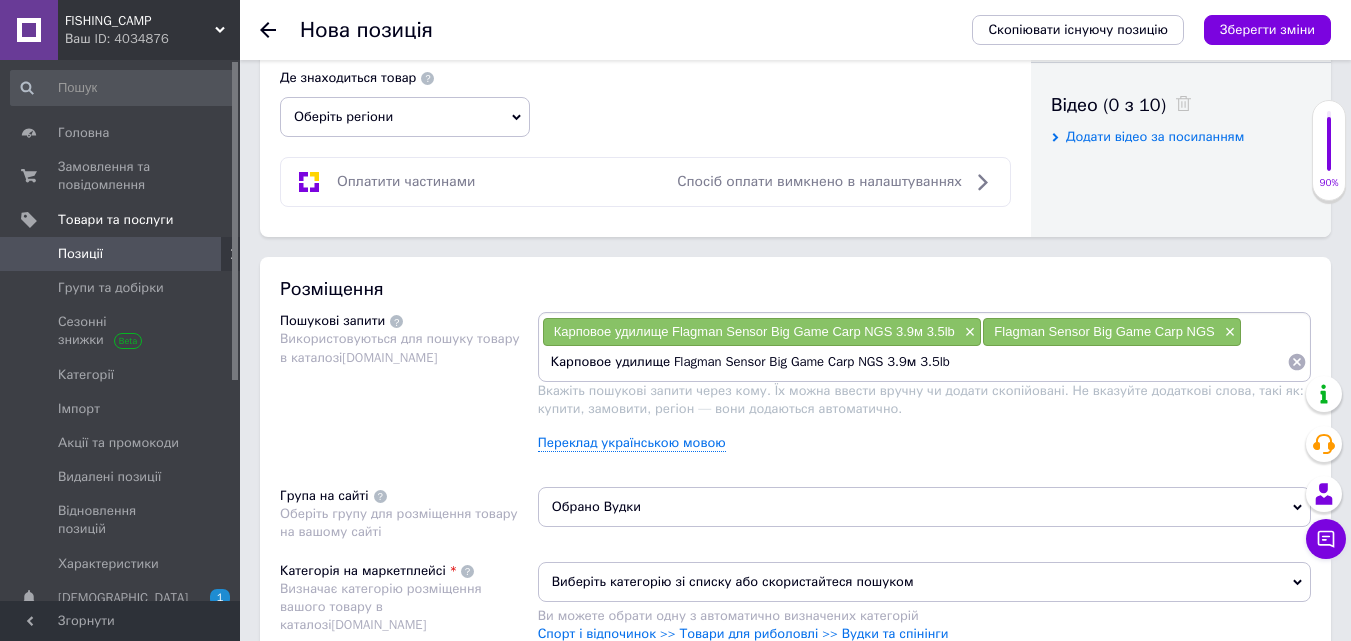 drag, startPoint x: 667, startPoint y: 363, endPoint x: 1333, endPoint y: 364, distance: 666.00073 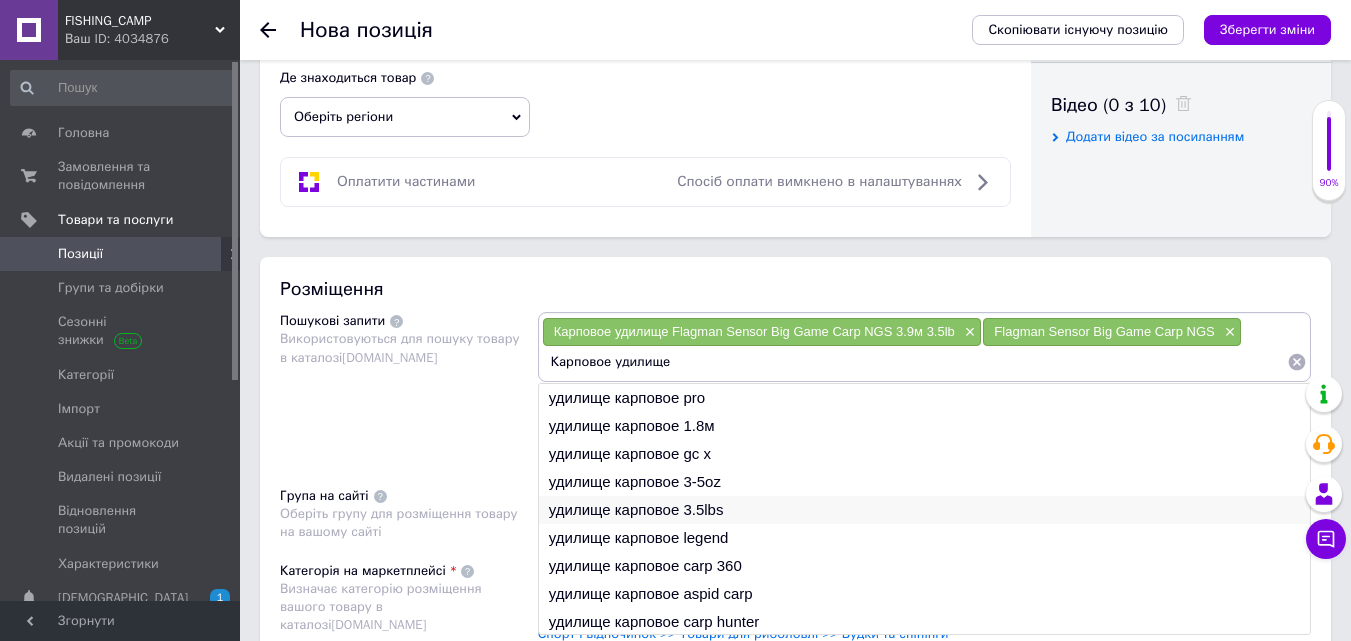 type on "Карповое удилище" 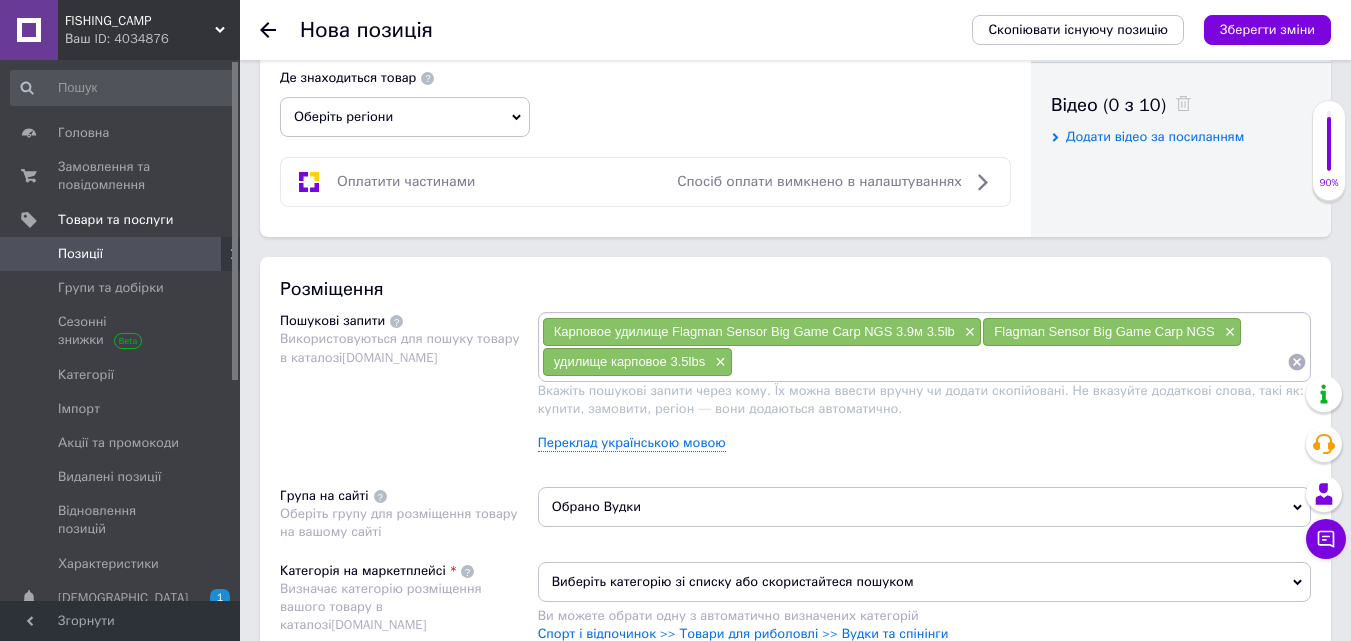 click at bounding box center (1010, 362) 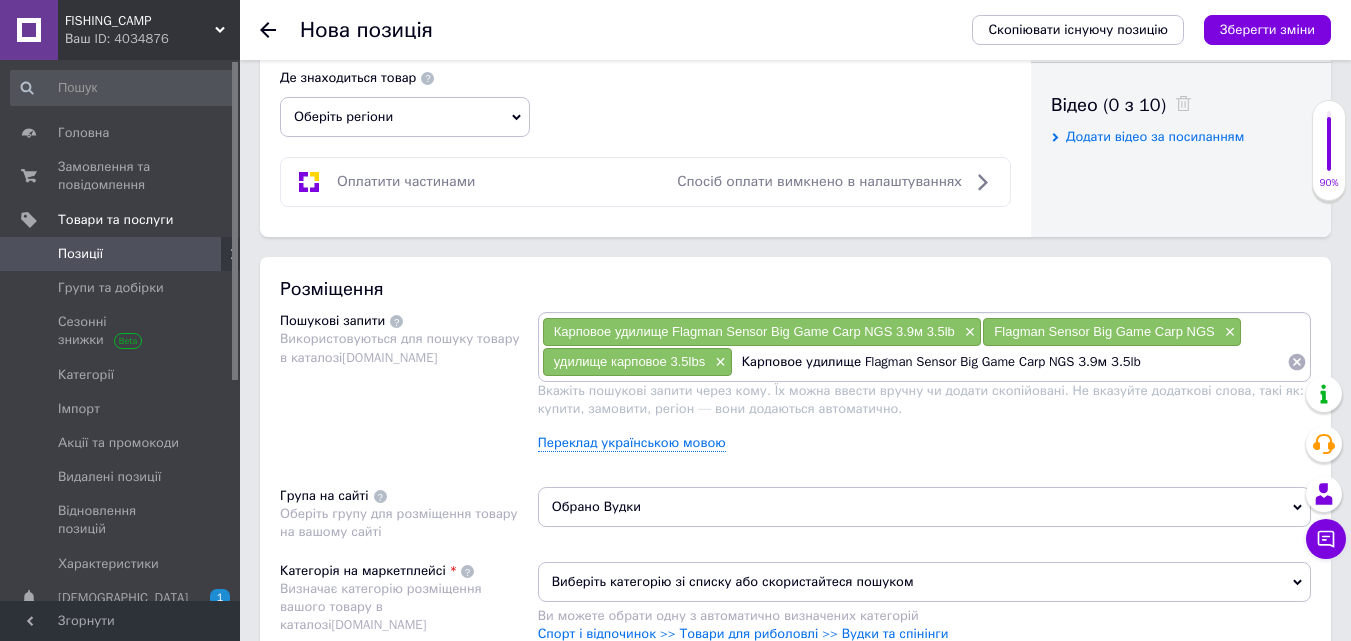 drag, startPoint x: 859, startPoint y: 364, endPoint x: 1365, endPoint y: 356, distance: 506.06323 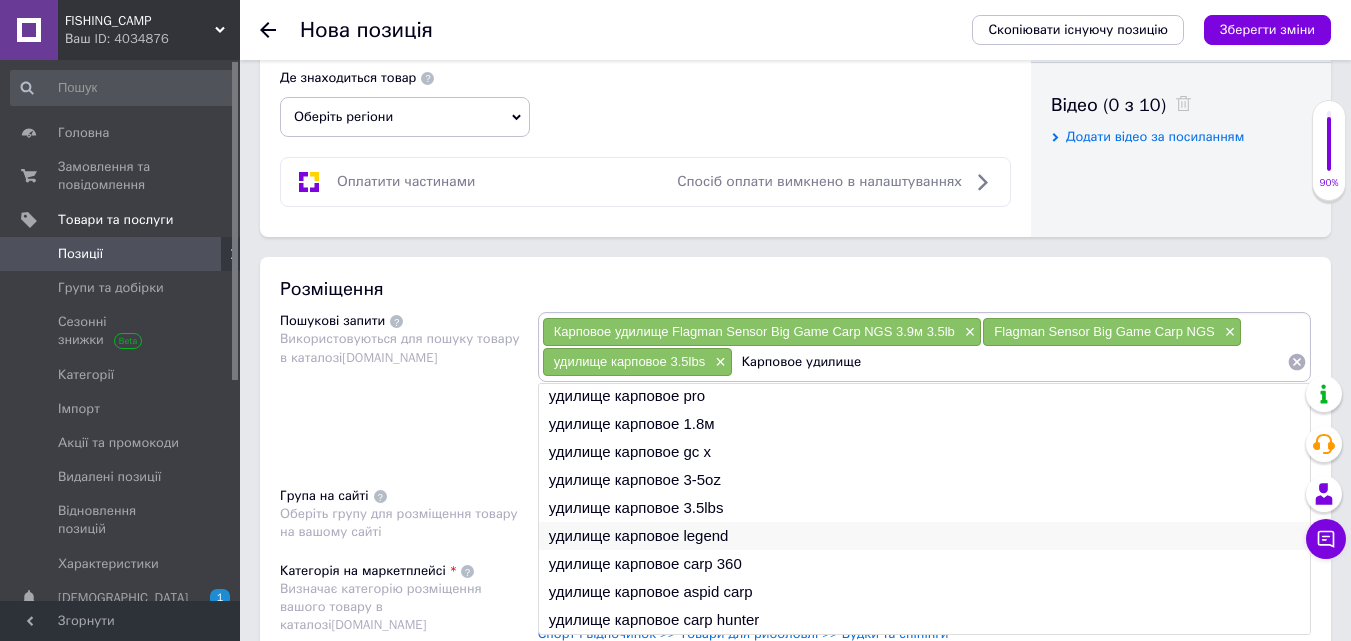 scroll, scrollTop: 0, scrollLeft: 0, axis: both 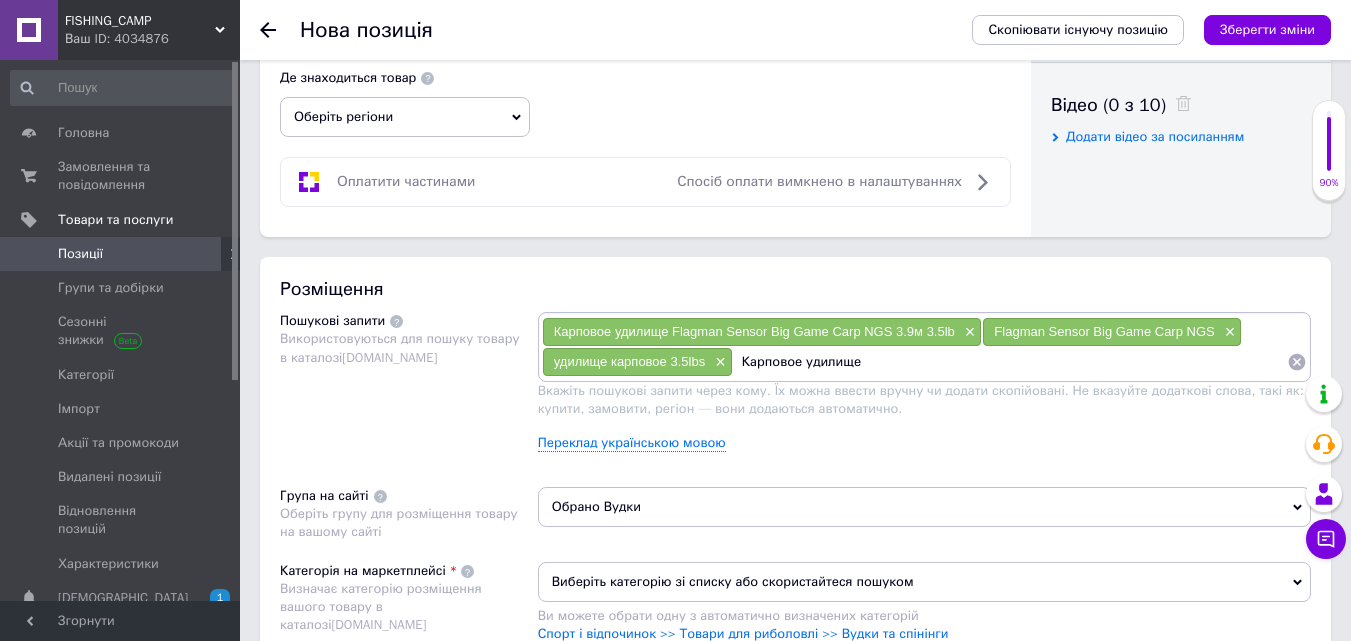 type on "Карповое удилище 3" 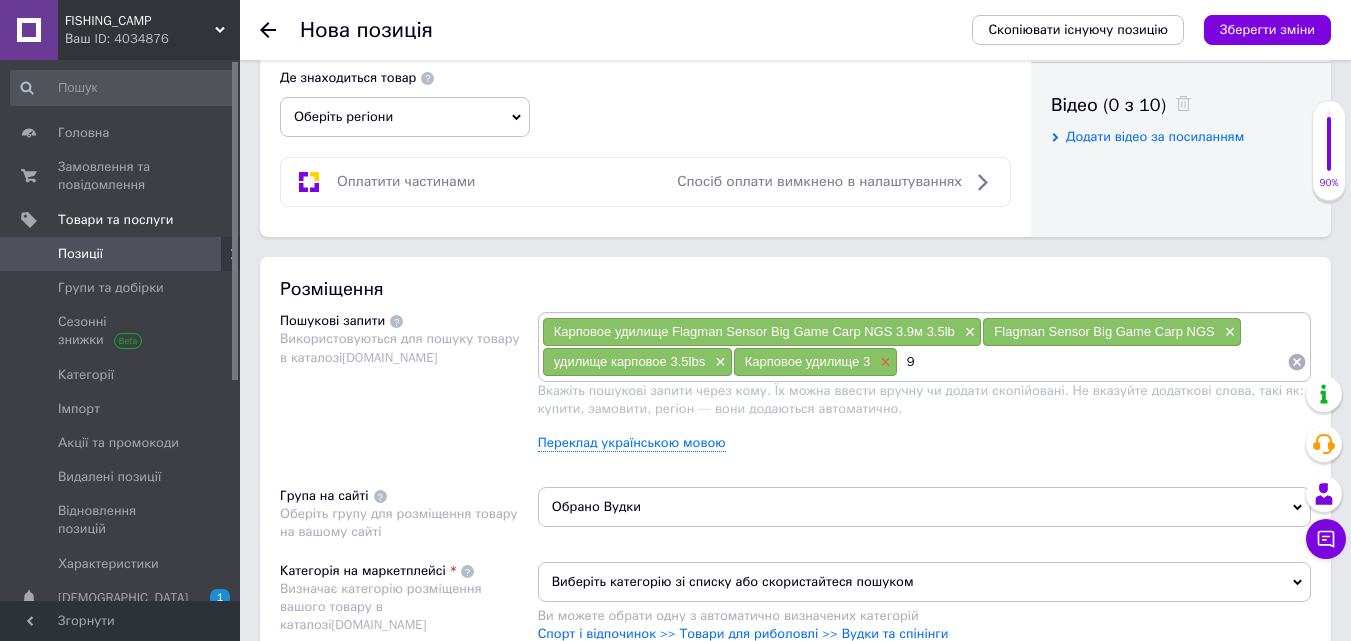 type on "9" 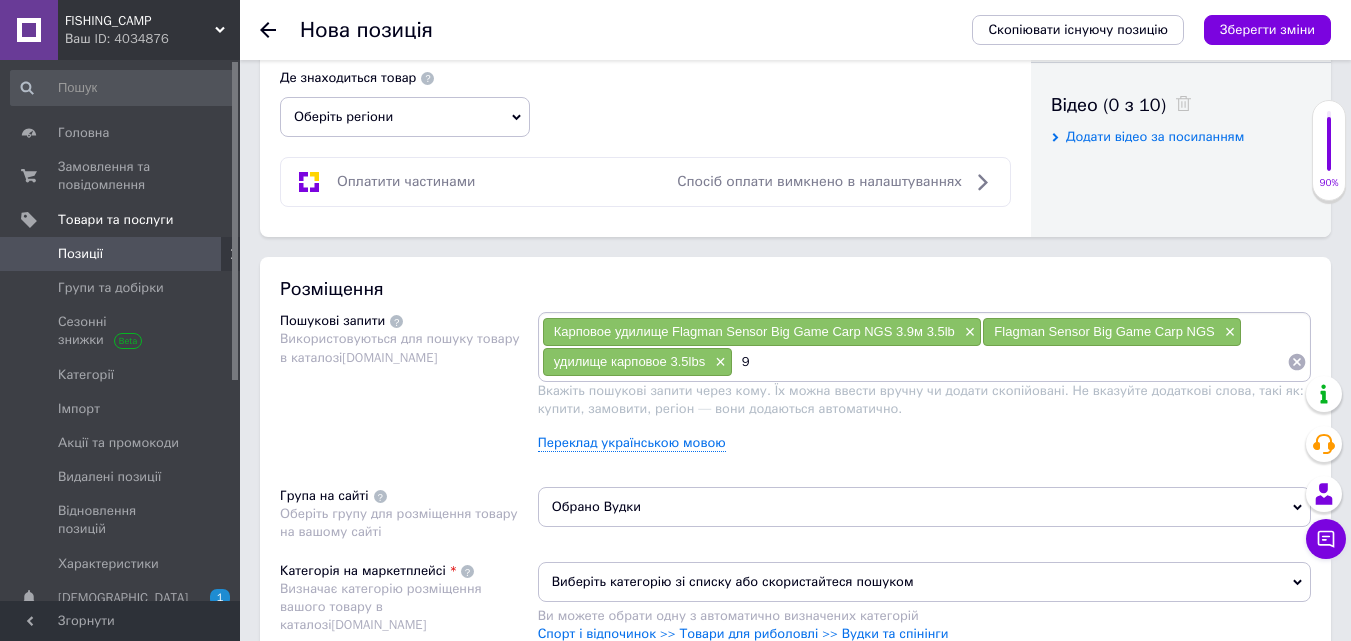 click on "9" at bounding box center (1010, 362) 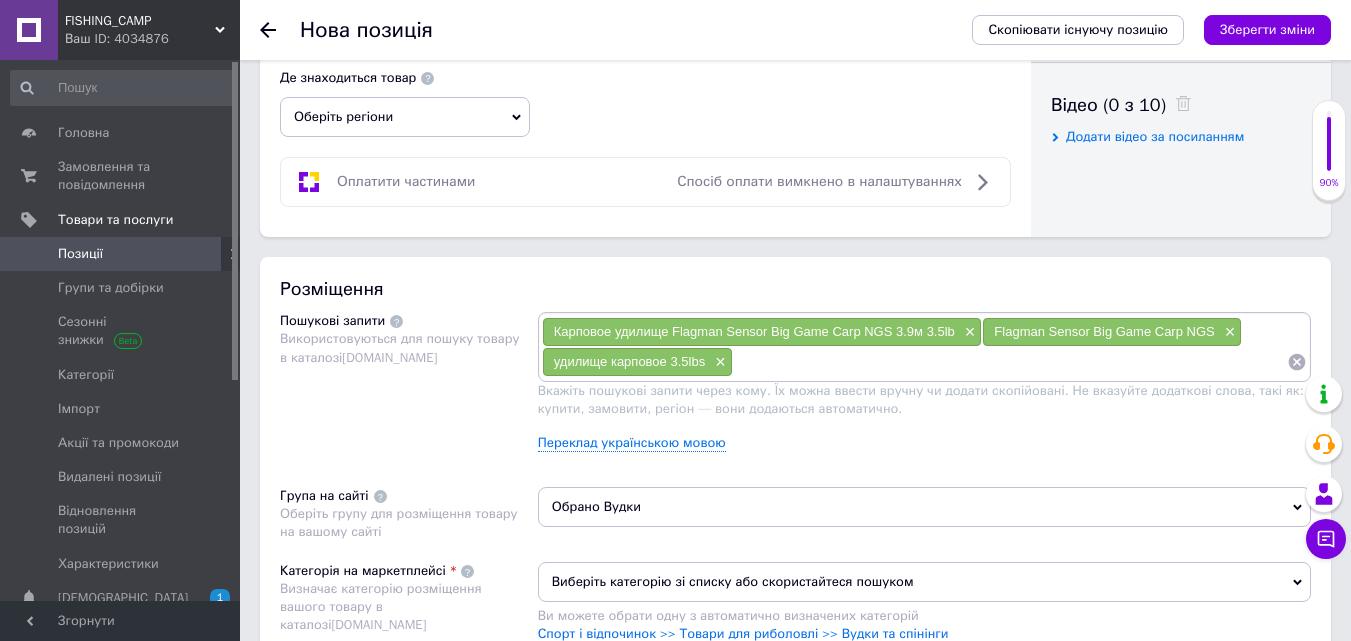paste on "Карповое удилище Flagman Sensor Big Game Carp NGS 3.9м 3.5lb" 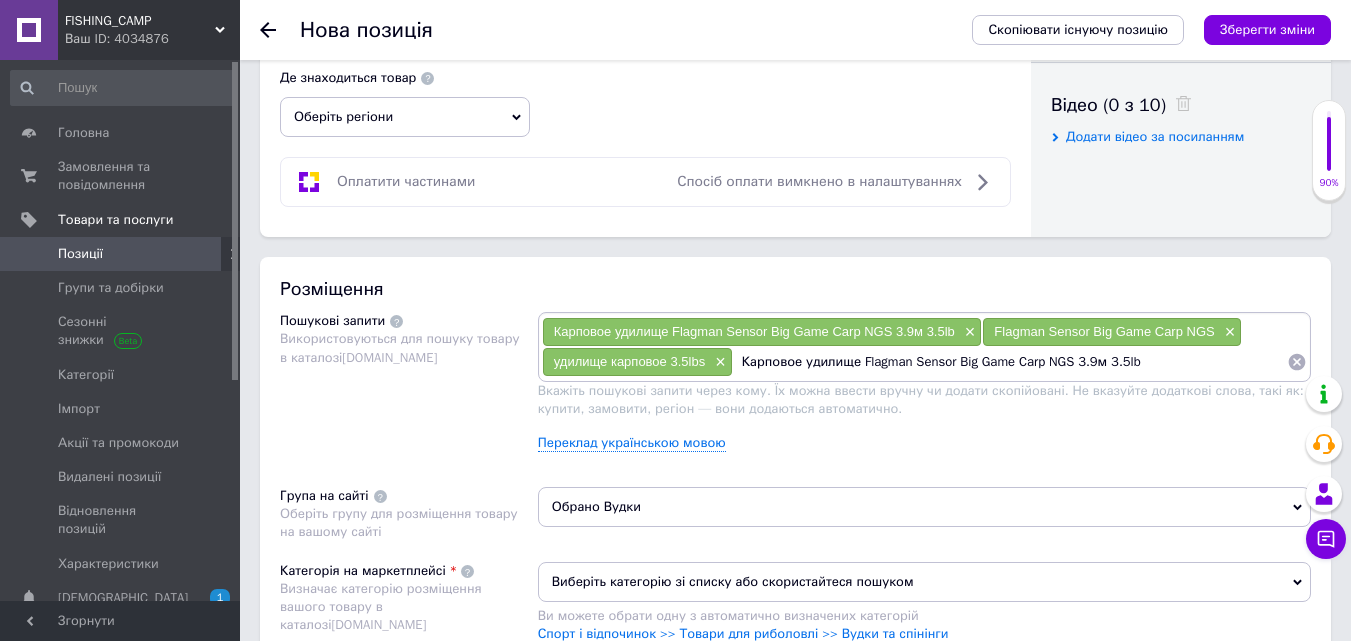 drag, startPoint x: 857, startPoint y: 362, endPoint x: 1365, endPoint y: 365, distance: 508.00885 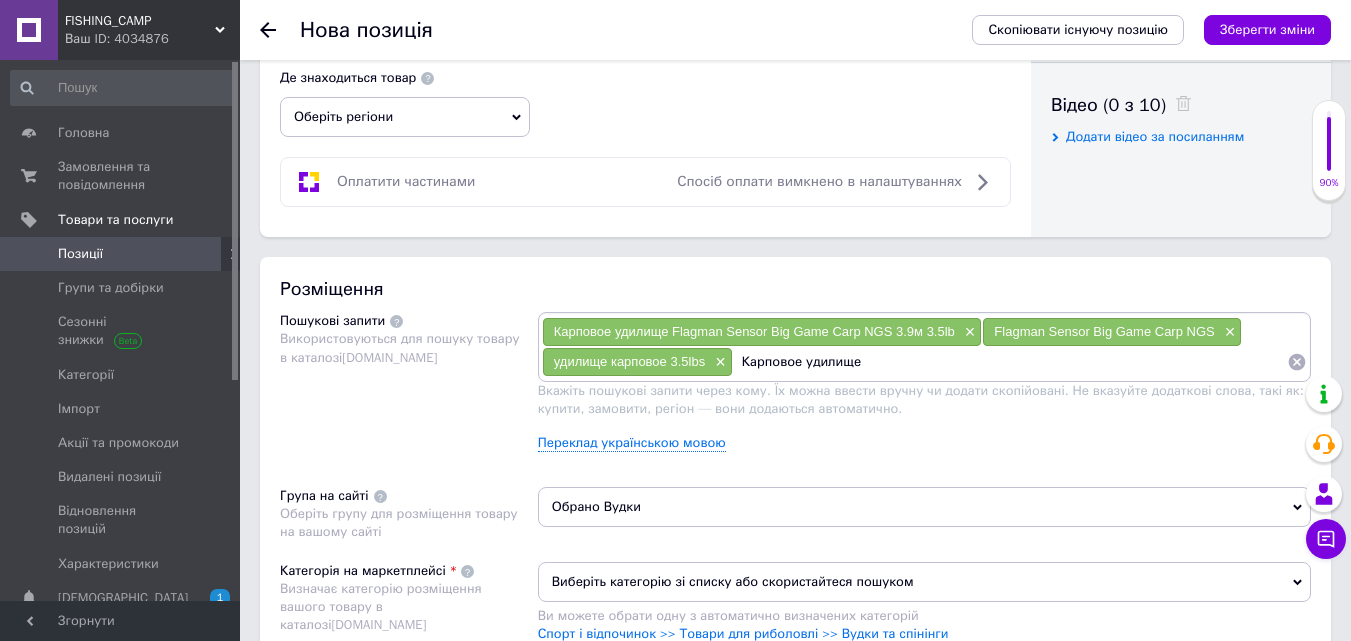 type on "Карповое удилище 3" 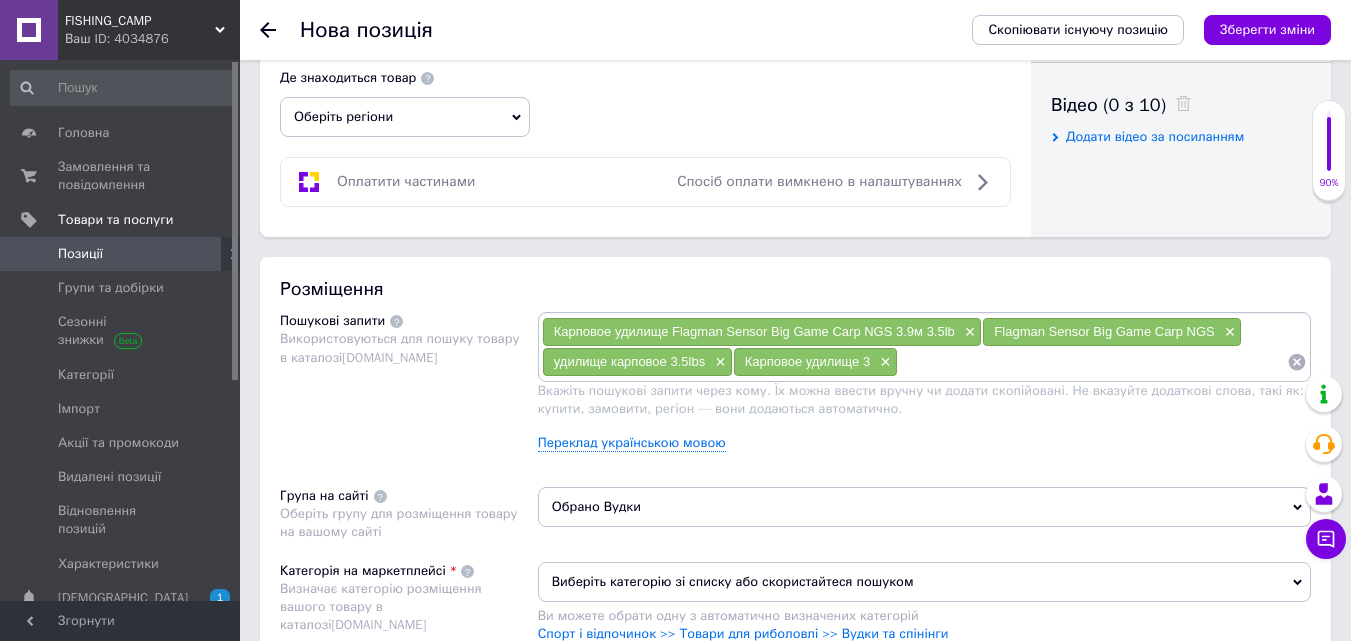 click on "×" at bounding box center [883, 362] 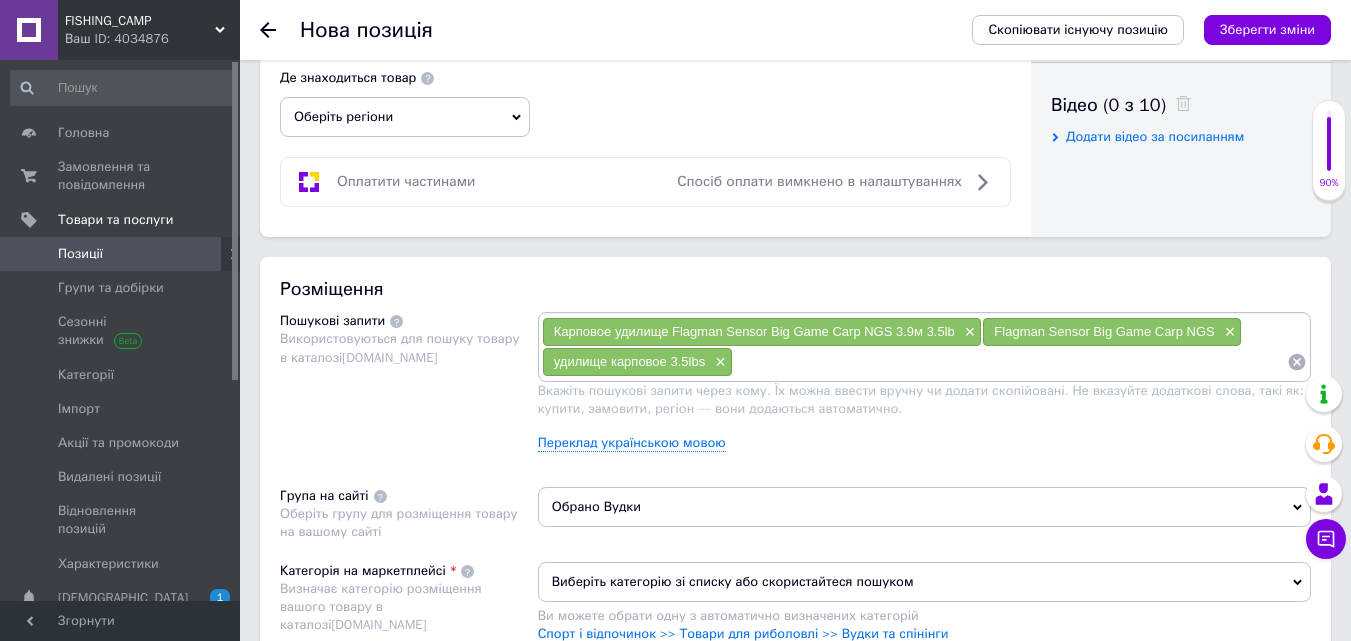 click at bounding box center [1010, 362] 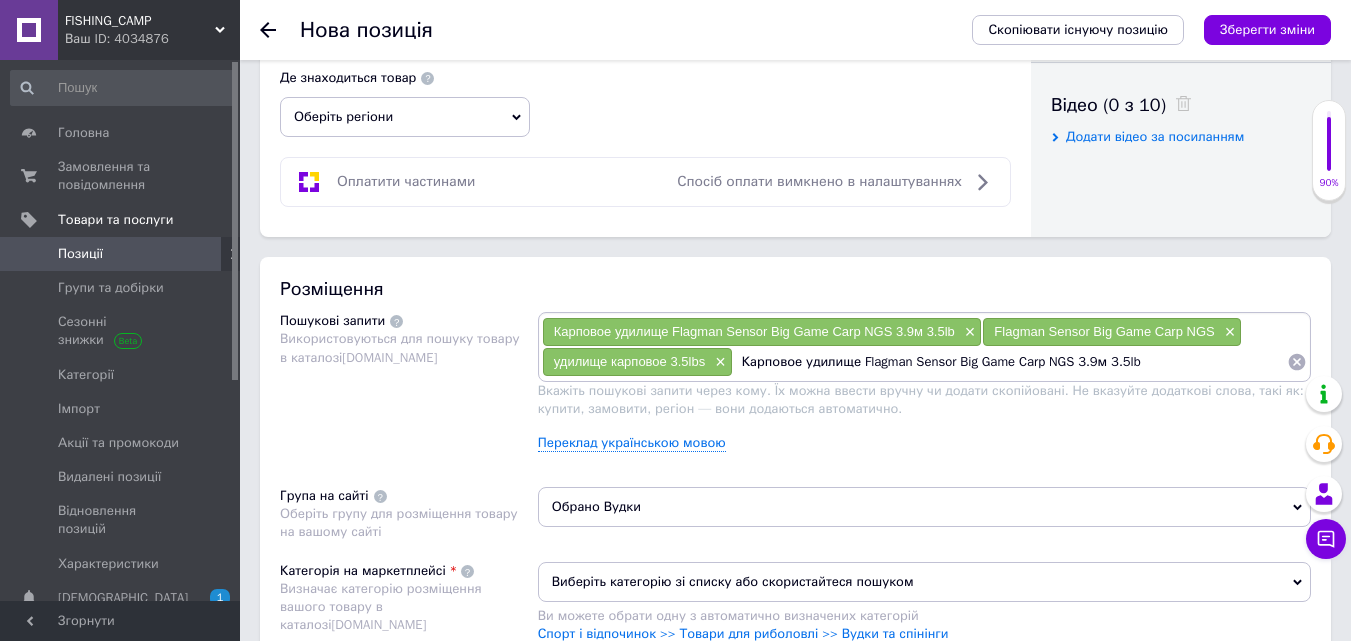 drag, startPoint x: 858, startPoint y: 362, endPoint x: 1135, endPoint y: 381, distance: 277.65085 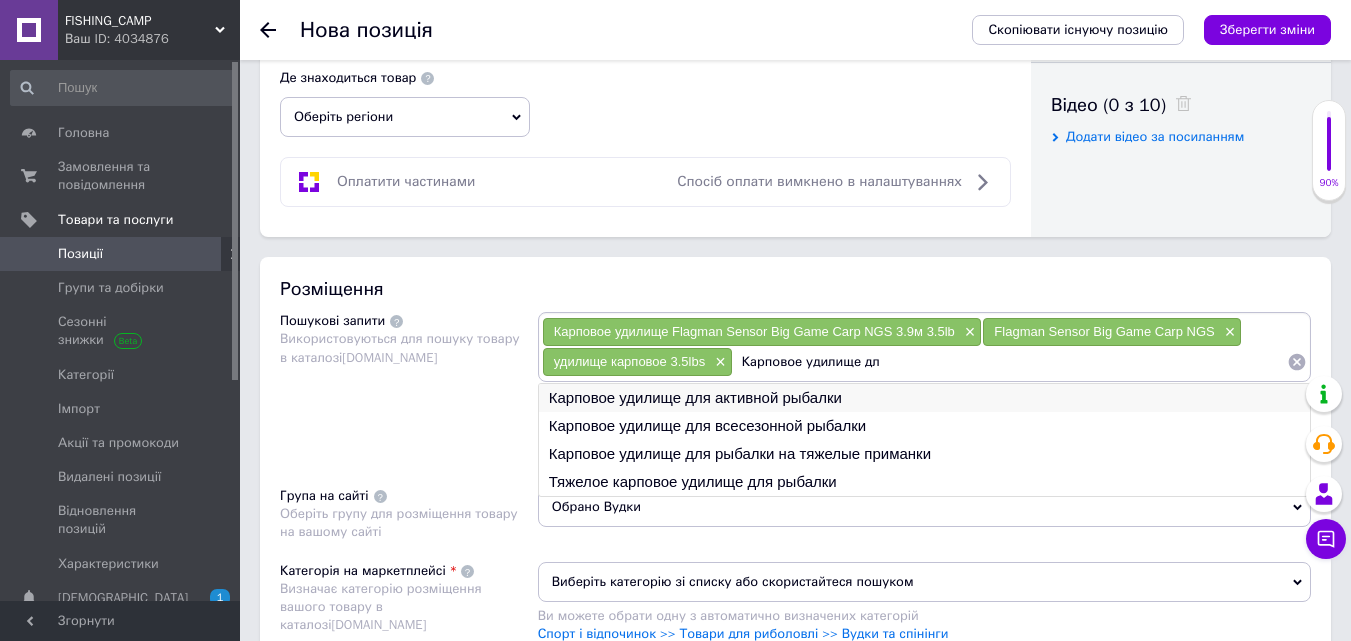 type on "Карповое удилище дл" 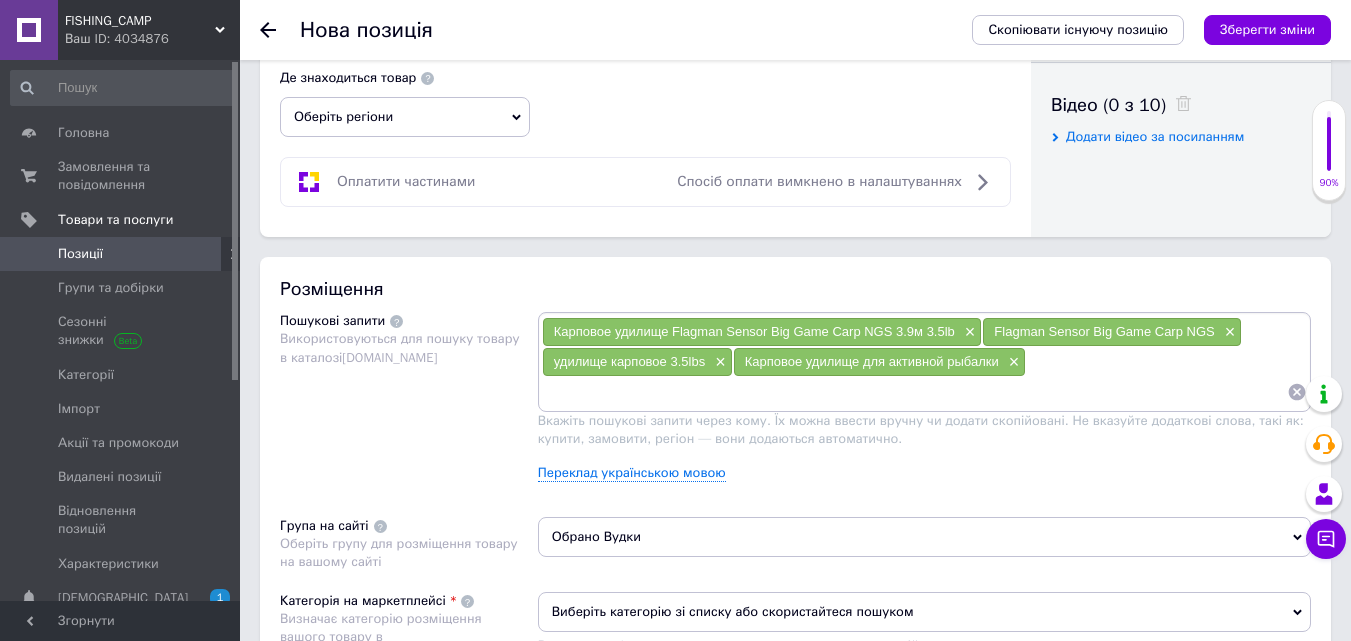 click at bounding box center (914, 392) 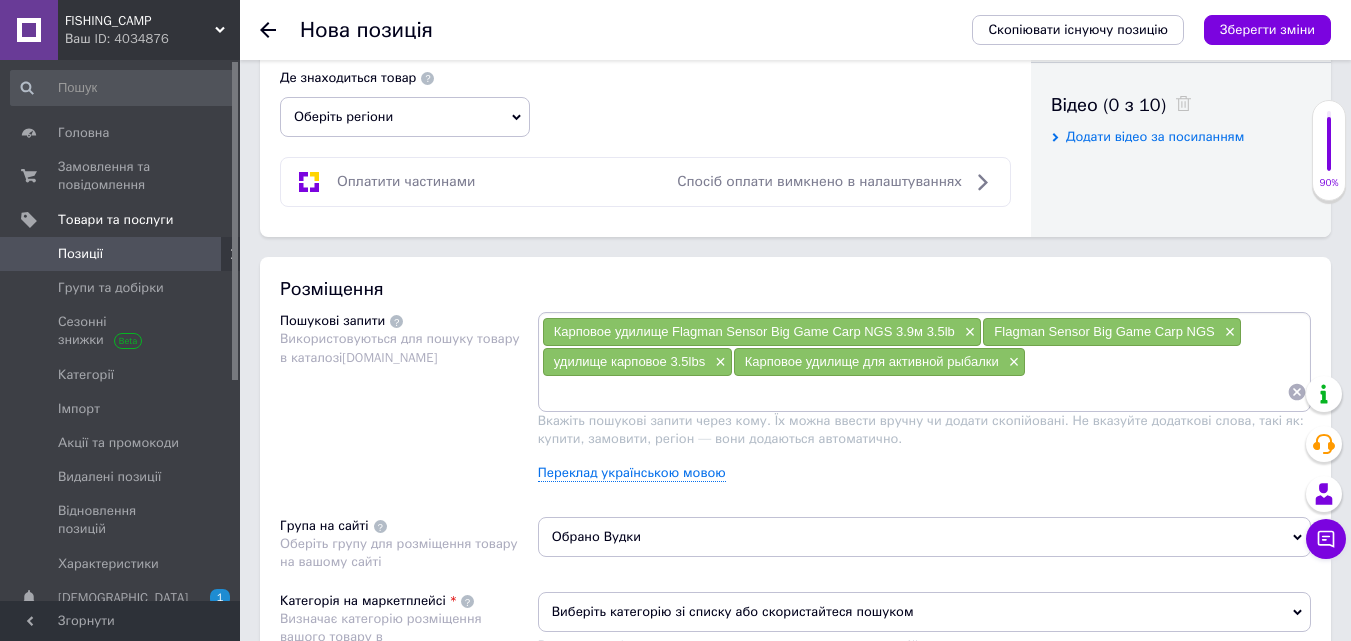 paste on "Карповое удилище Flagman Sensor Big Game Carp NGS 3.9м 3.5lb" 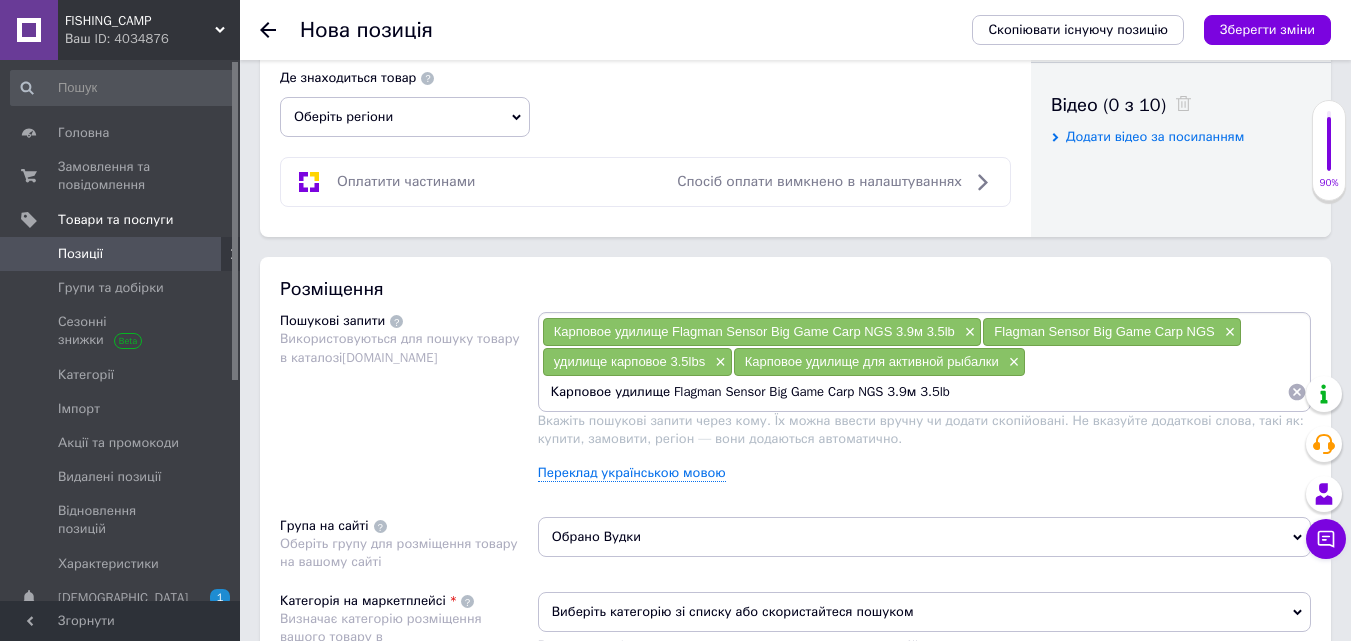 drag, startPoint x: 670, startPoint y: 391, endPoint x: 1120, endPoint y: 375, distance: 450.28436 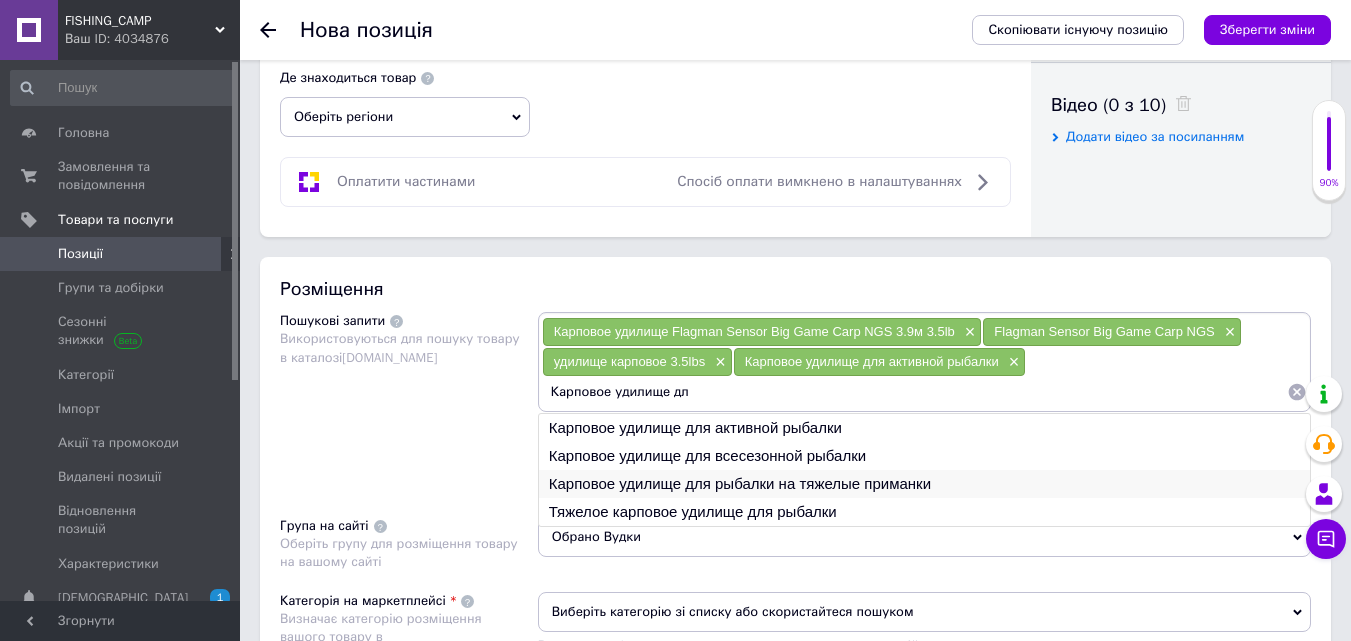 type on "Карповое удилище дл" 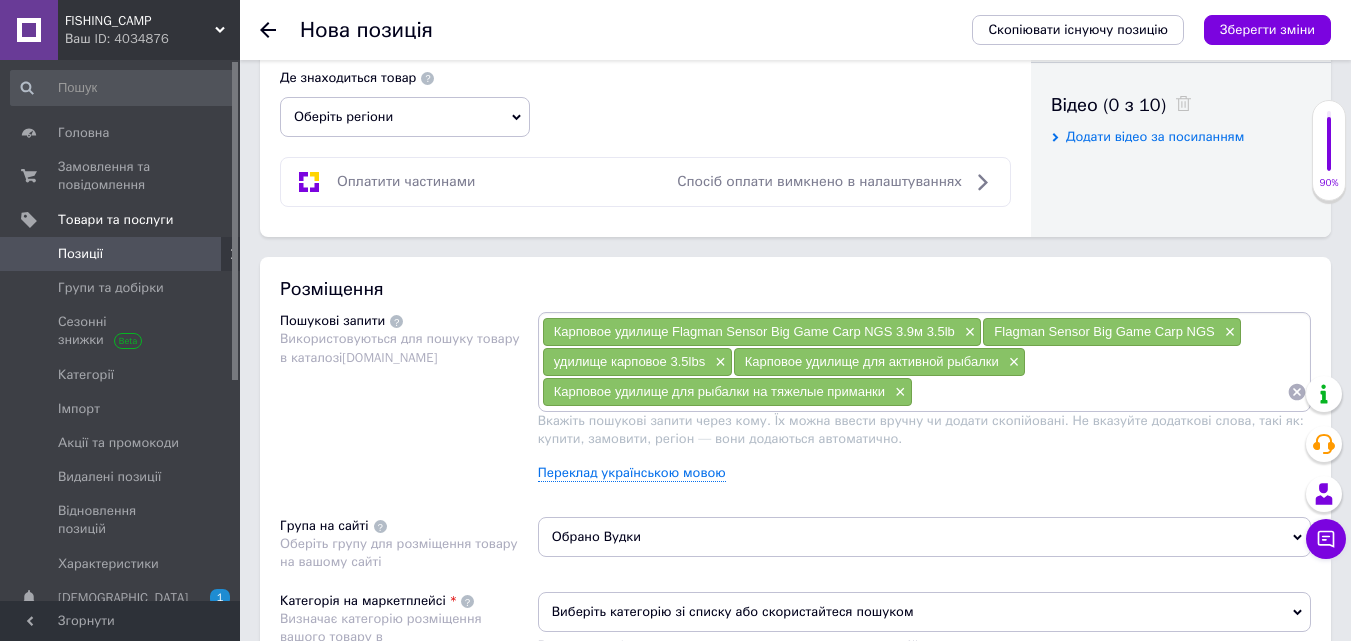 click at bounding box center [1100, 392] 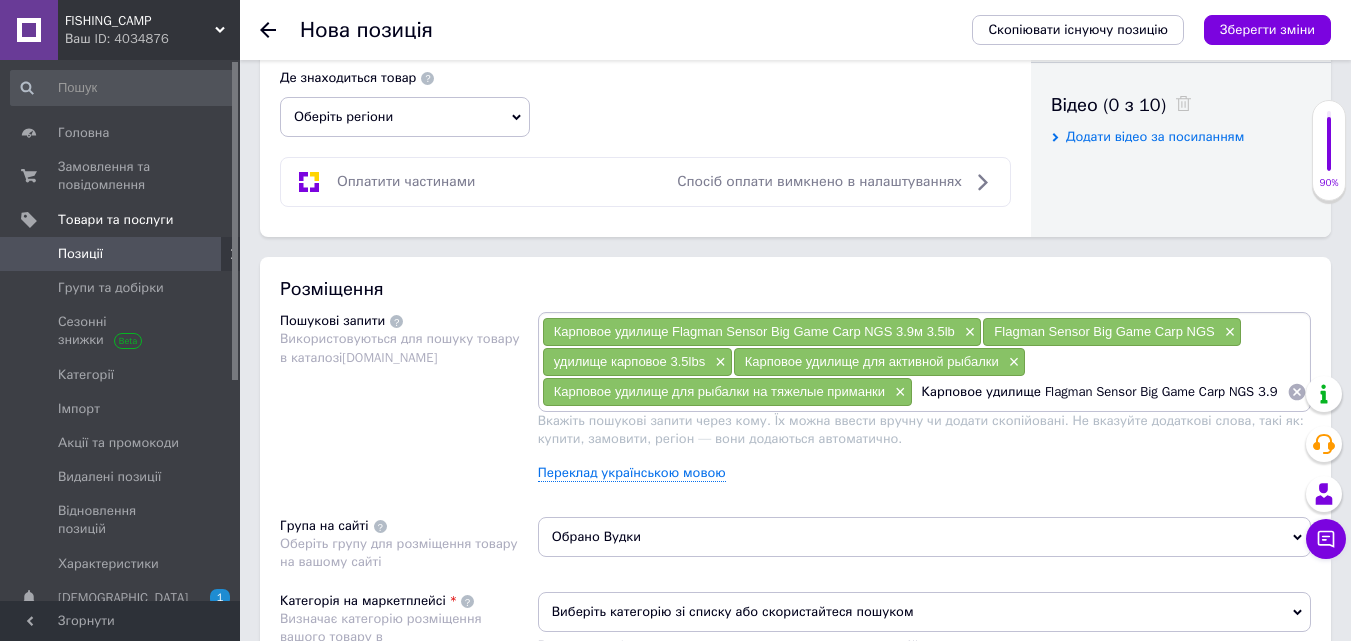 scroll, scrollTop: 0, scrollLeft: 32, axis: horizontal 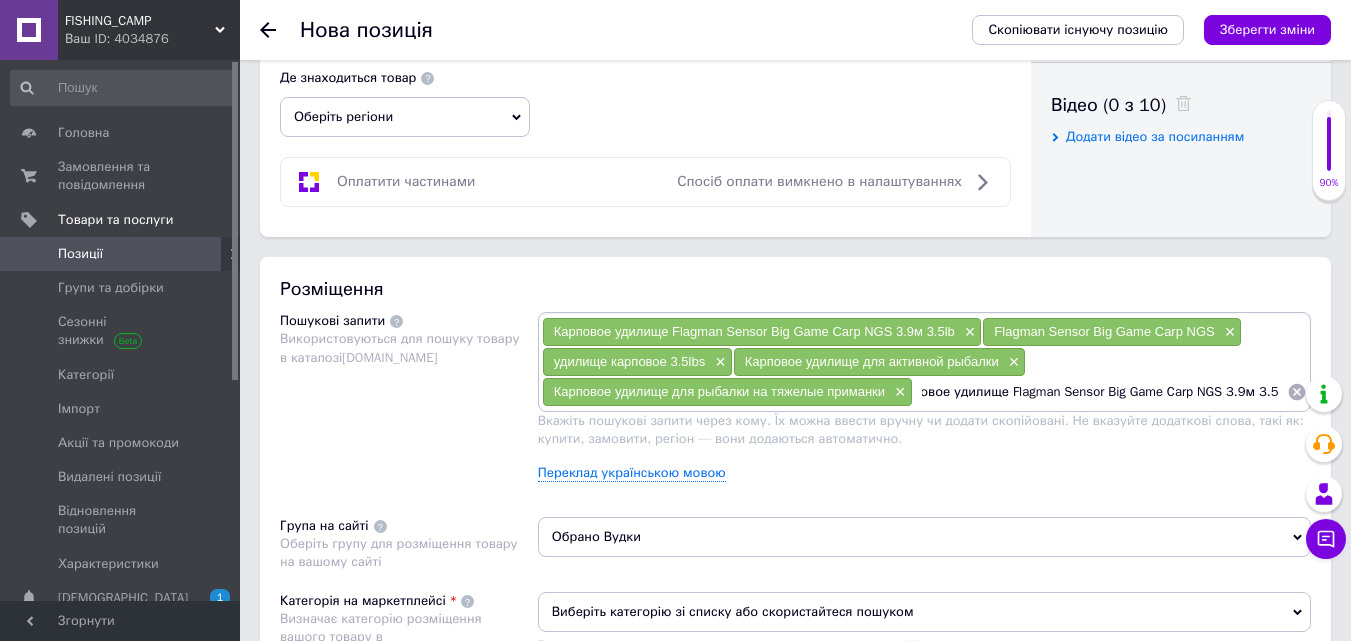 drag, startPoint x: 1006, startPoint y: 395, endPoint x: 1365, endPoint y: 313, distance: 368.24585 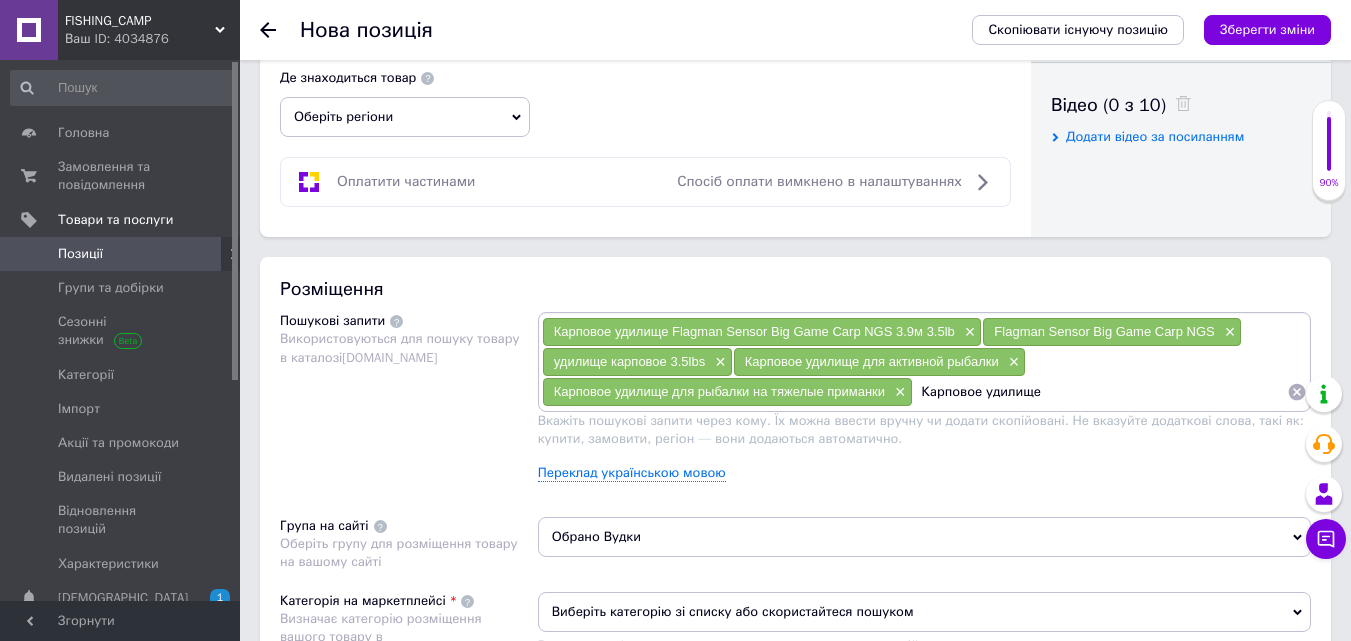 scroll, scrollTop: 0, scrollLeft: 0, axis: both 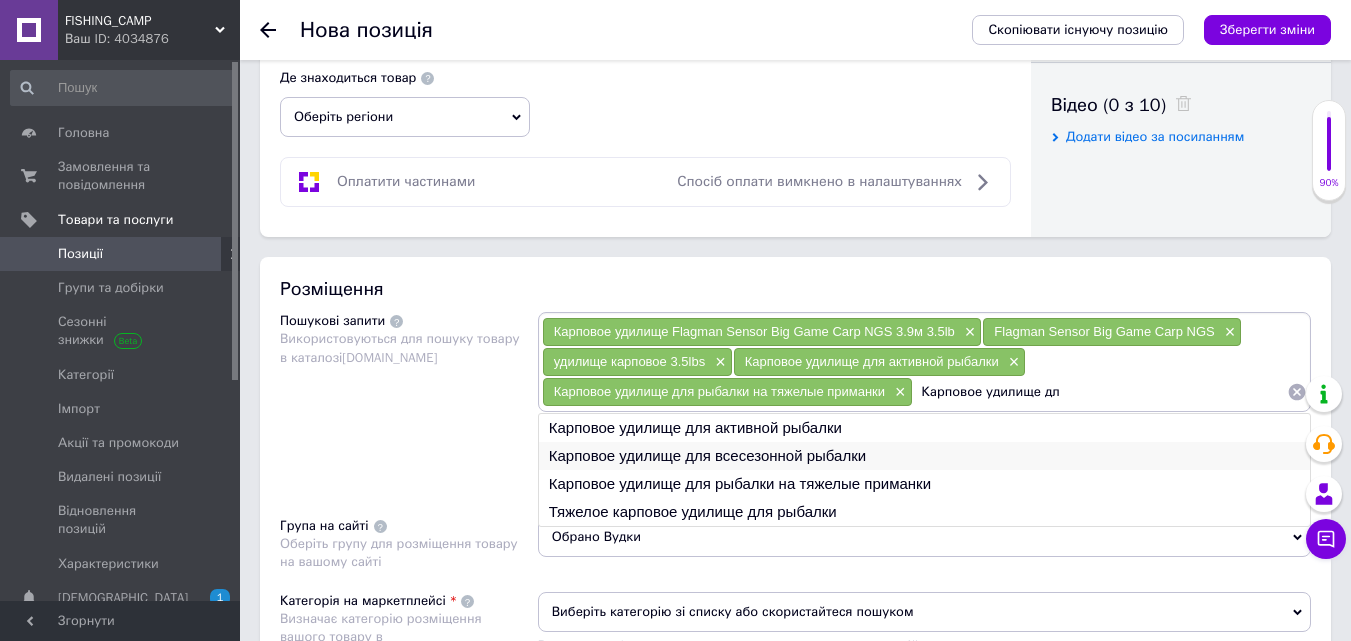type on "Карповое удилище дл" 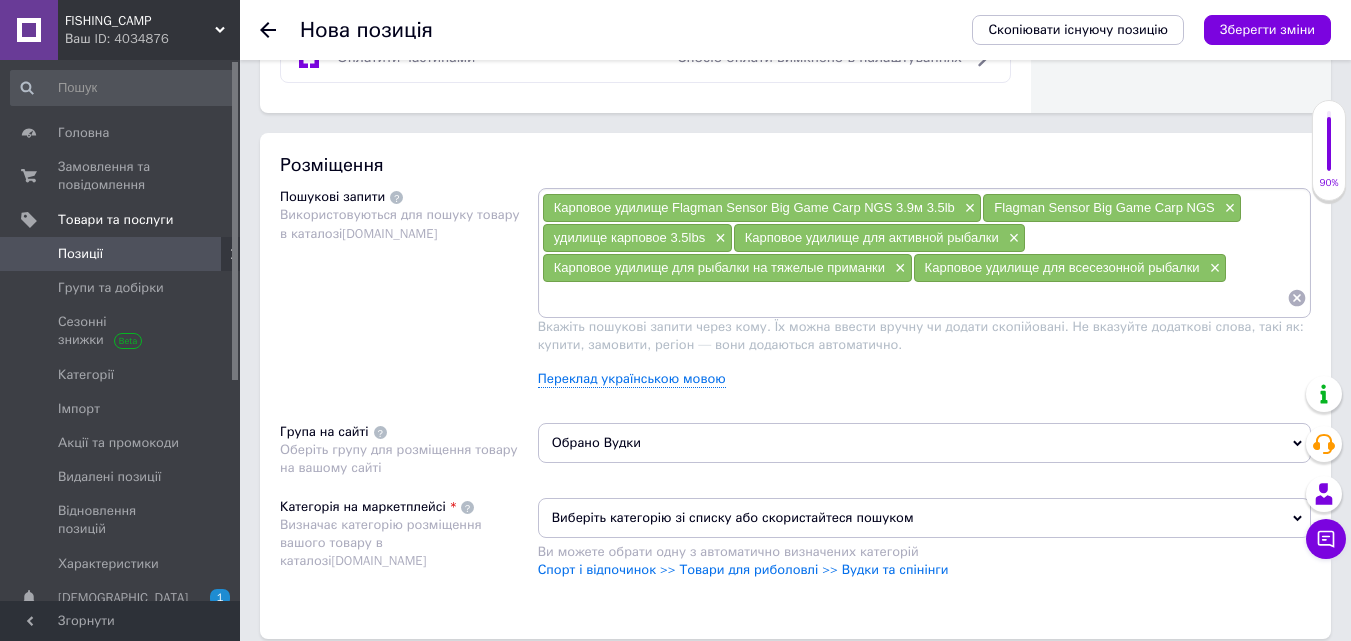 scroll, scrollTop: 1200, scrollLeft: 0, axis: vertical 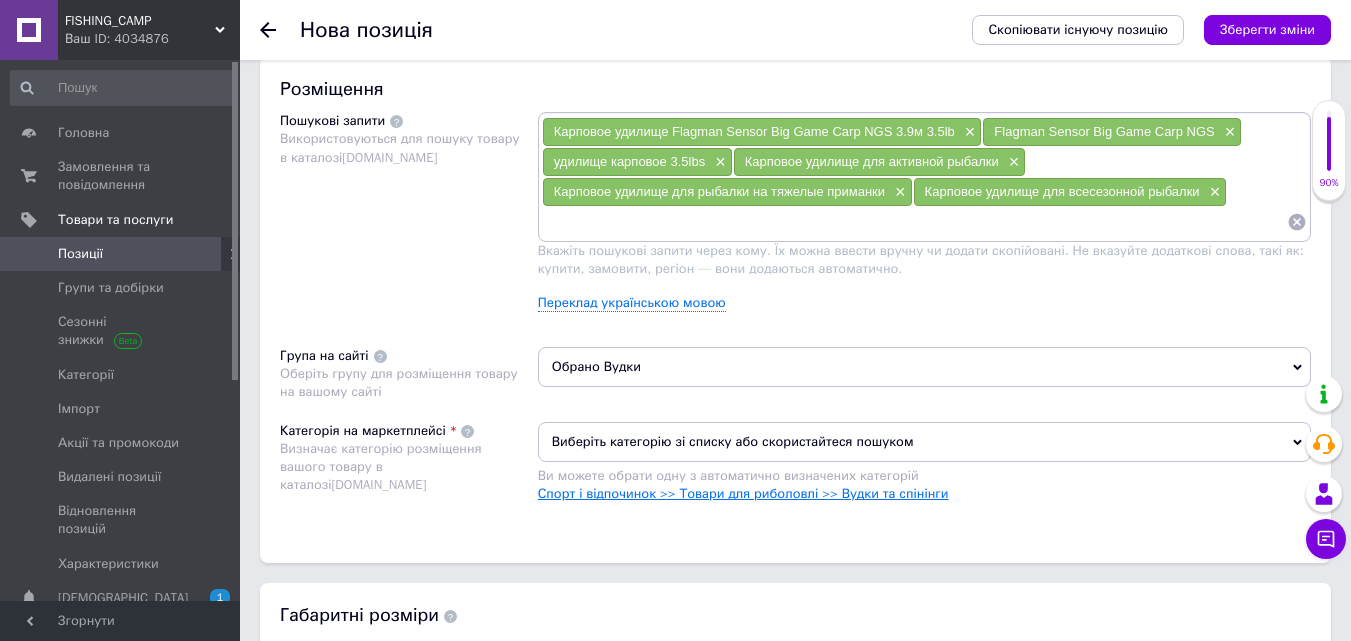click on "Спорт і відпочинок >> Товари для риболовлі >> Вудки та спінінги" at bounding box center [743, 493] 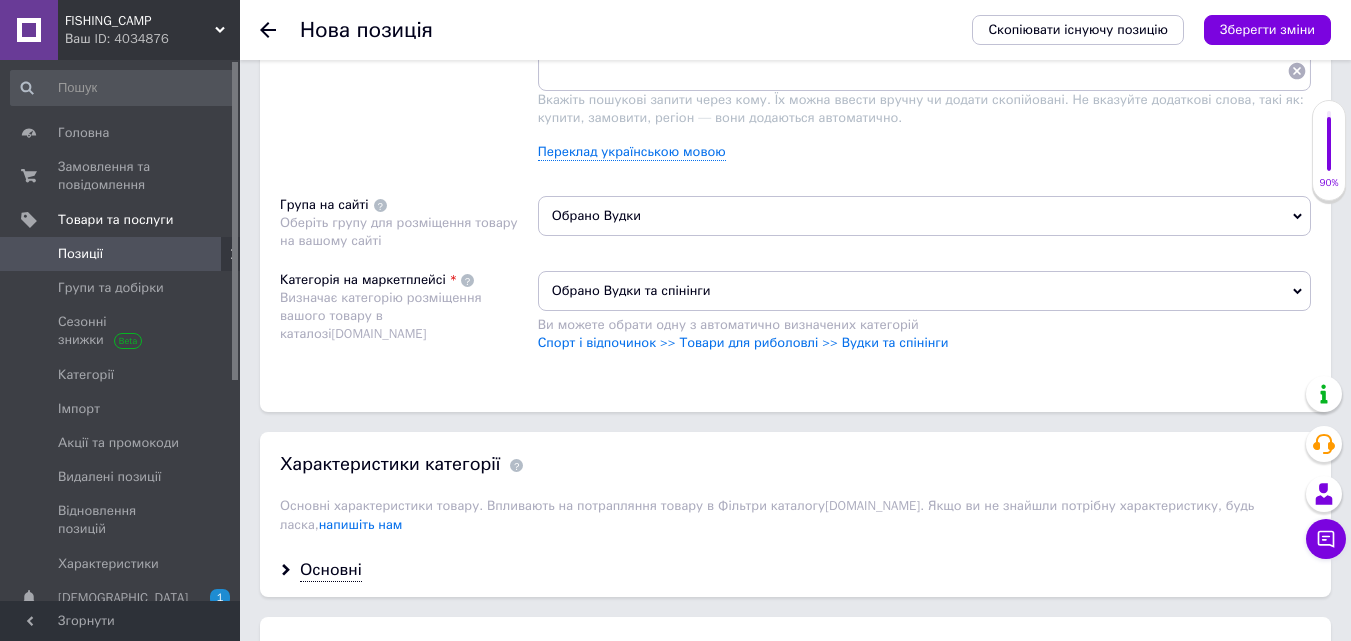 scroll, scrollTop: 1400, scrollLeft: 0, axis: vertical 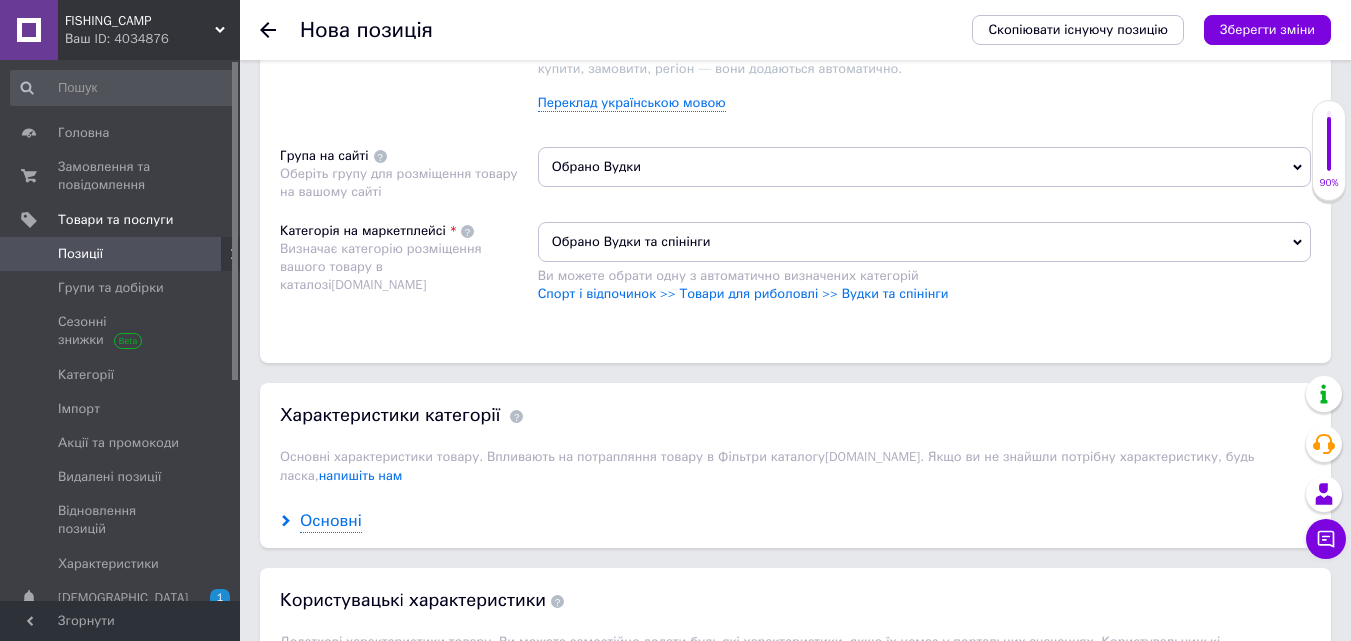click on "Основні" at bounding box center (331, 521) 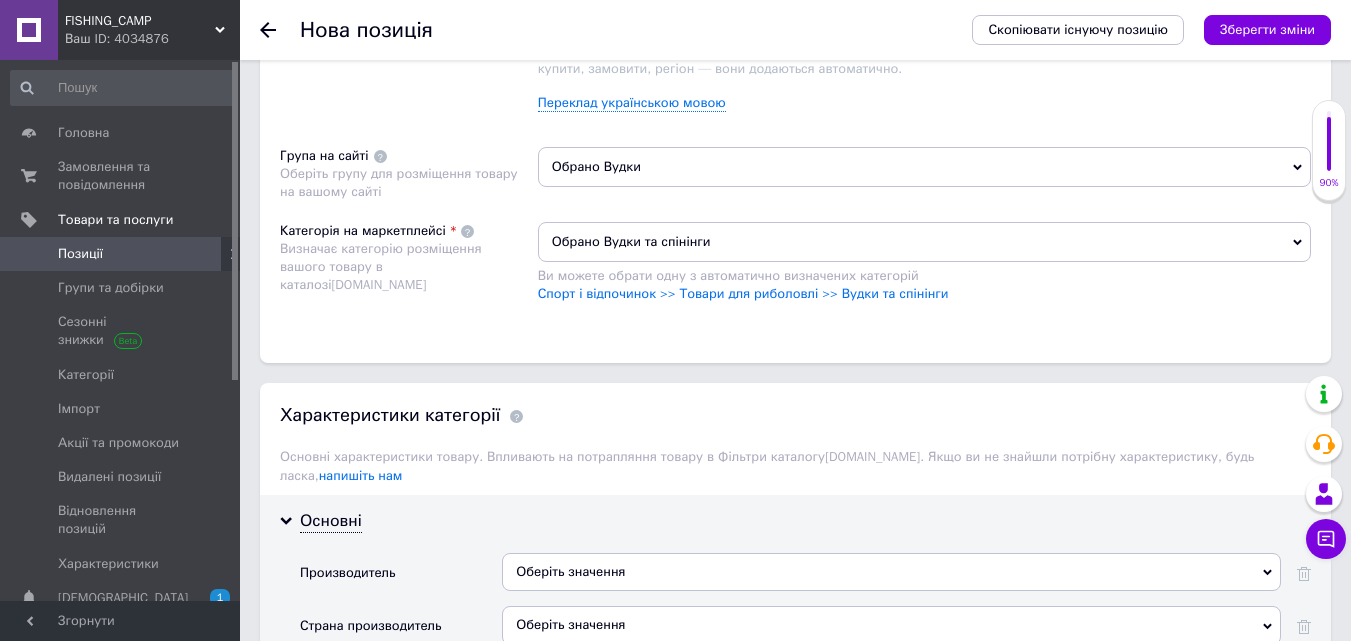 click on "Оберіть значення" at bounding box center [891, 572] 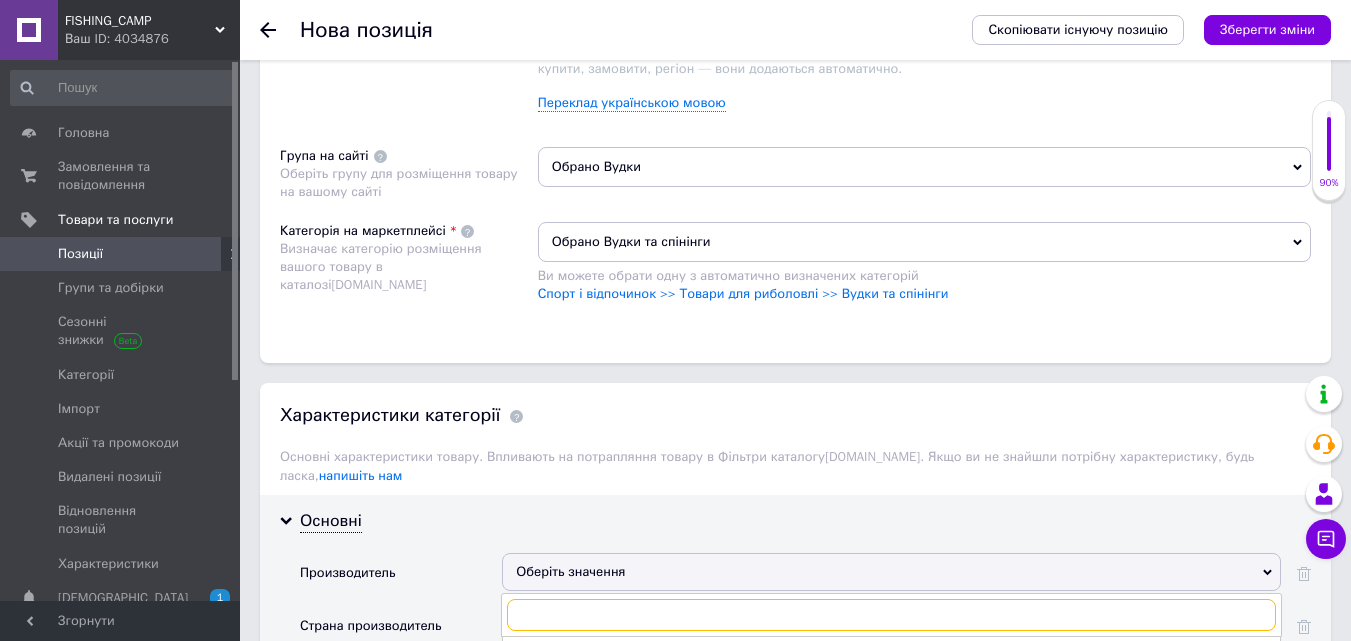 paste on "Карповое удилище Flagman Sensor Big Game Carp NGS 3.9м 3.5lb" 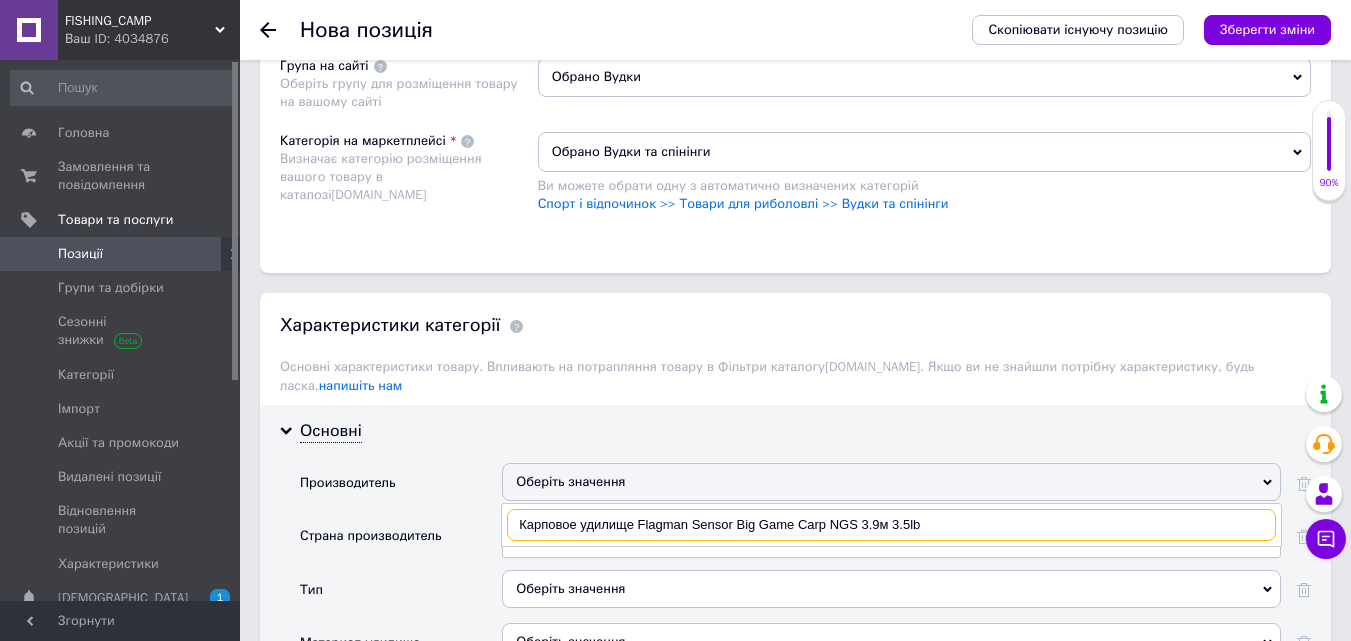 scroll, scrollTop: 1500, scrollLeft: 0, axis: vertical 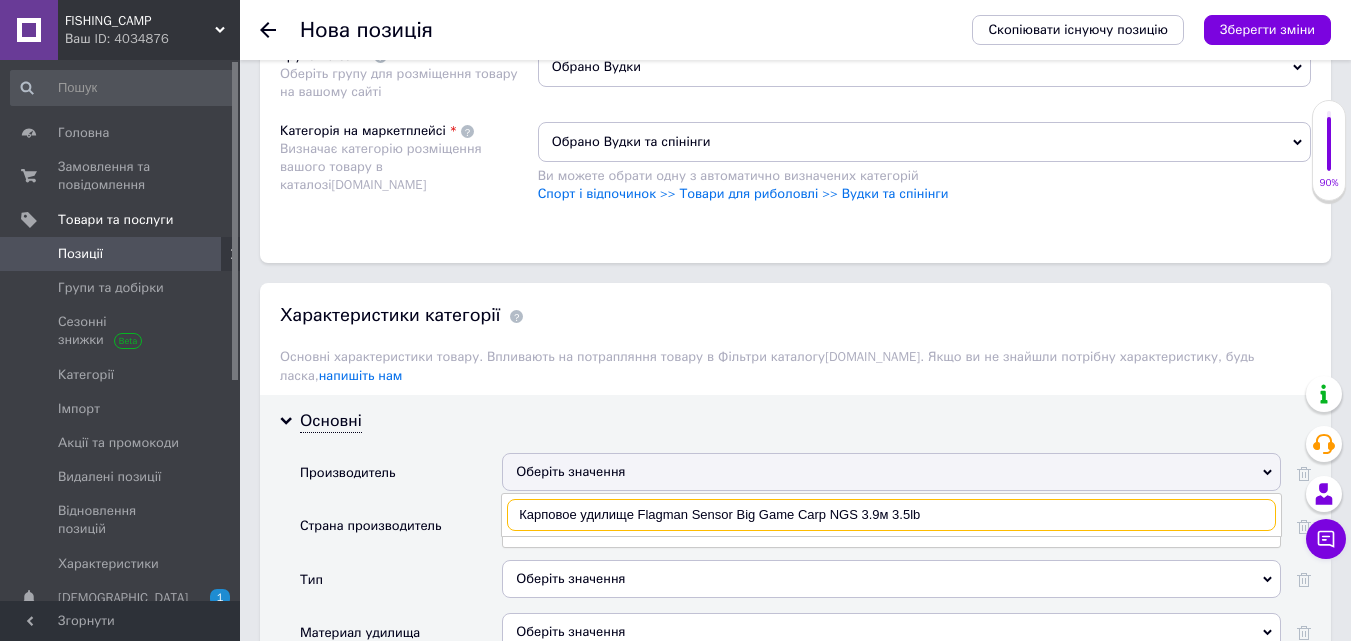 drag, startPoint x: 638, startPoint y: 495, endPoint x: 308, endPoint y: 495, distance: 330 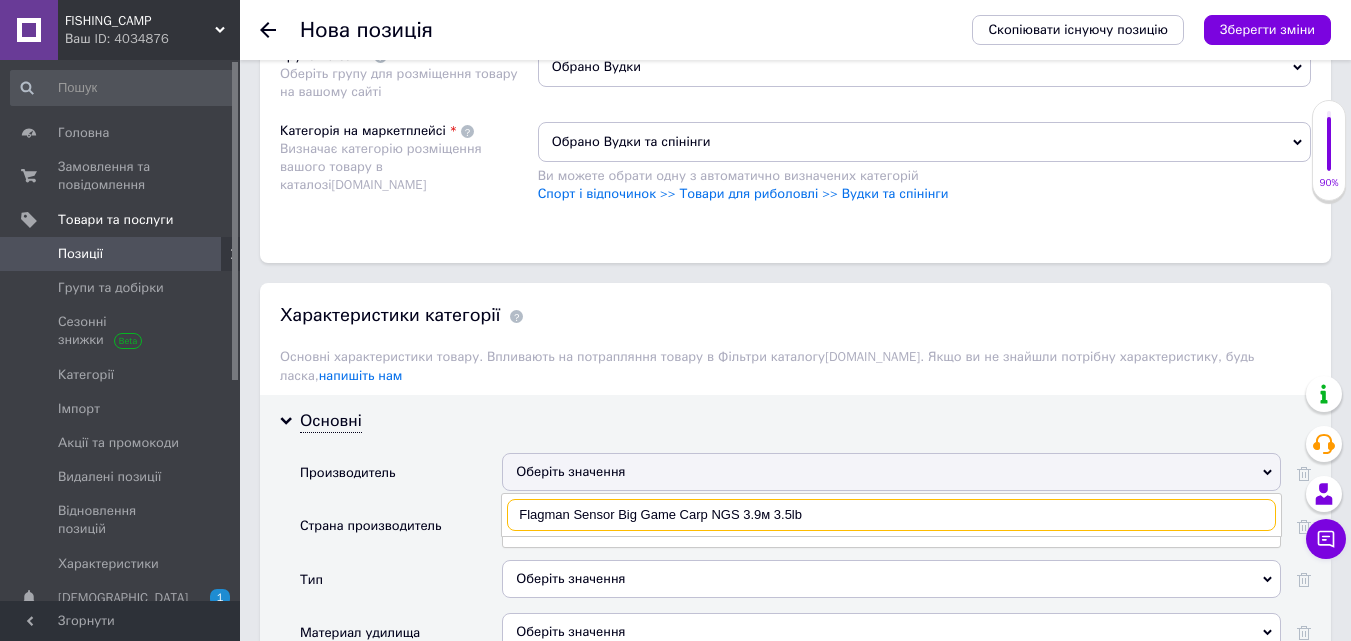 drag, startPoint x: 568, startPoint y: 498, endPoint x: 1293, endPoint y: 435, distance: 727.7321 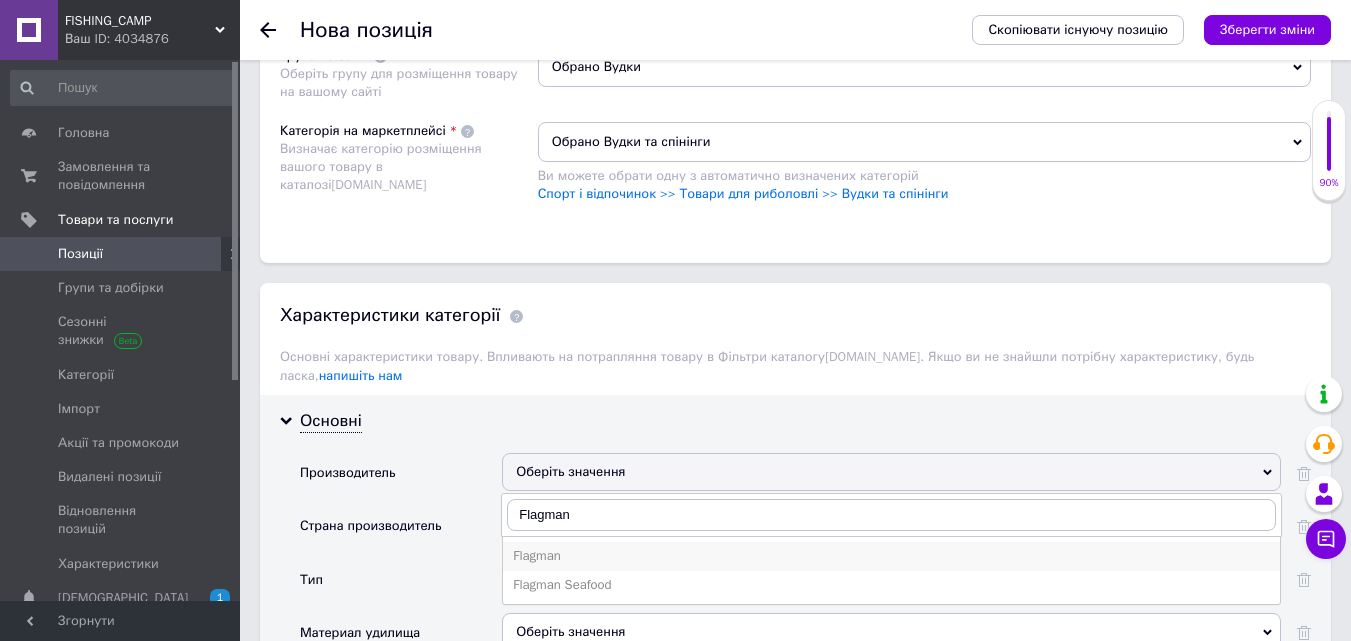 click on "Flagman" at bounding box center [891, 556] 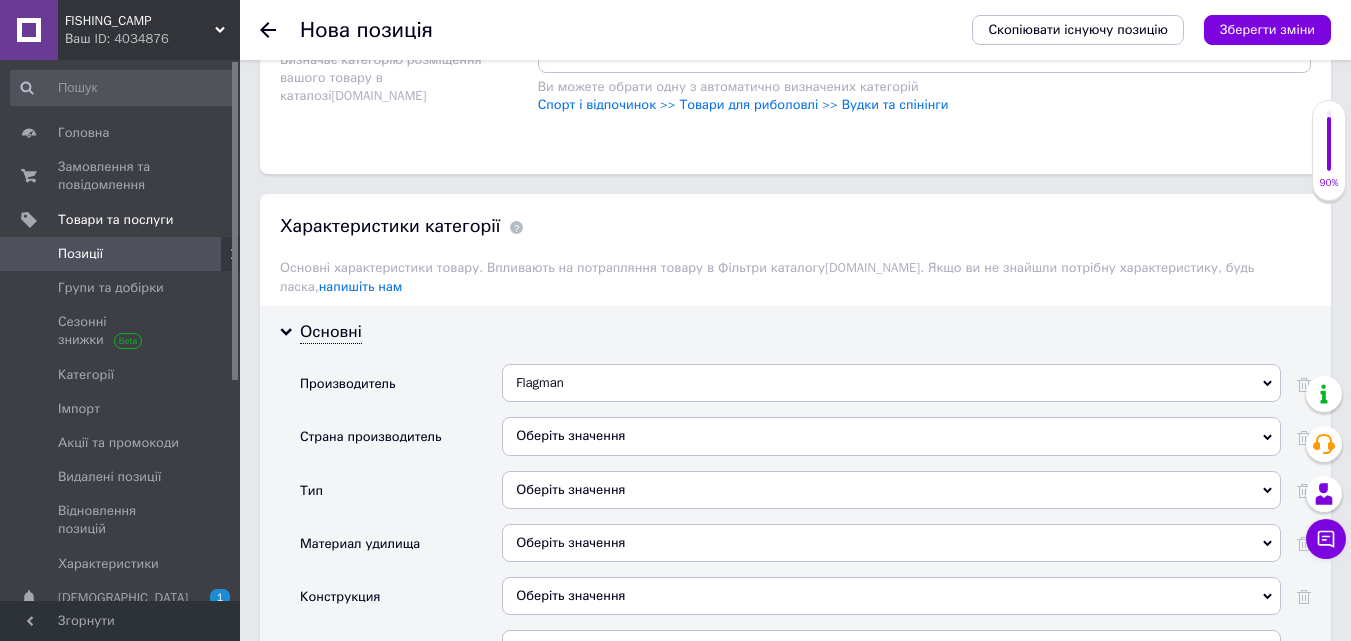 scroll, scrollTop: 1600, scrollLeft: 0, axis: vertical 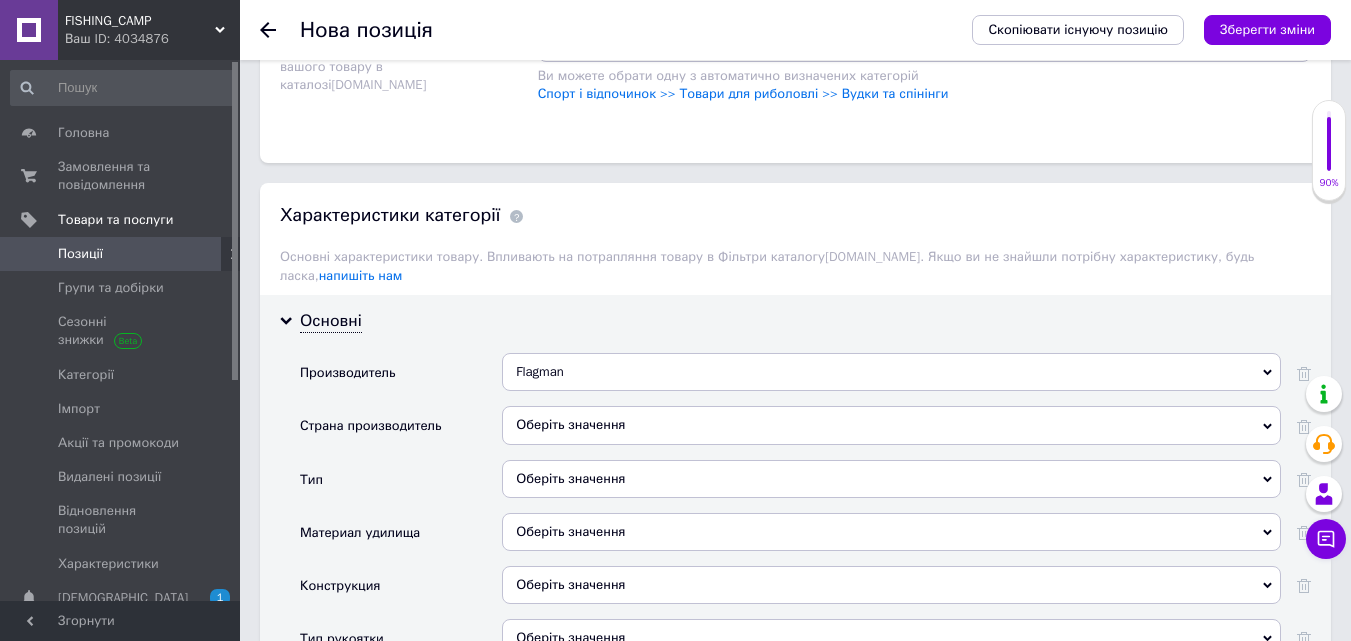 click on "Оберіть значення" at bounding box center (891, 479) 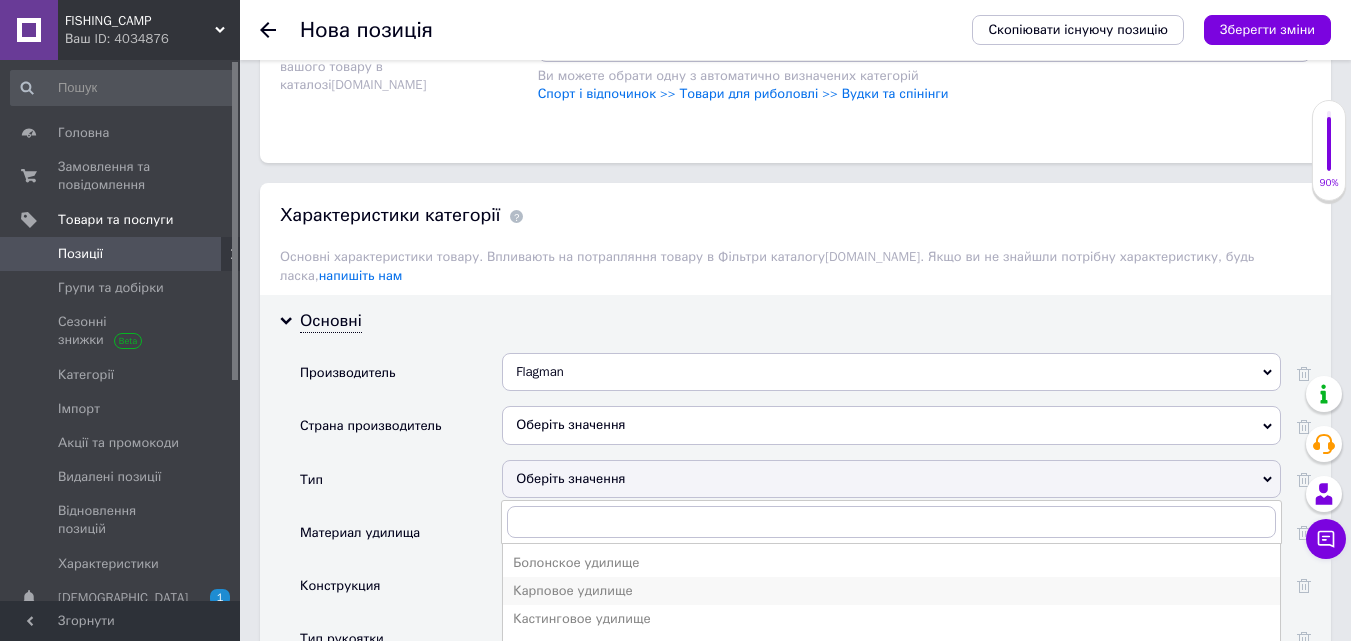 click on "Карповое удилище" at bounding box center [891, 591] 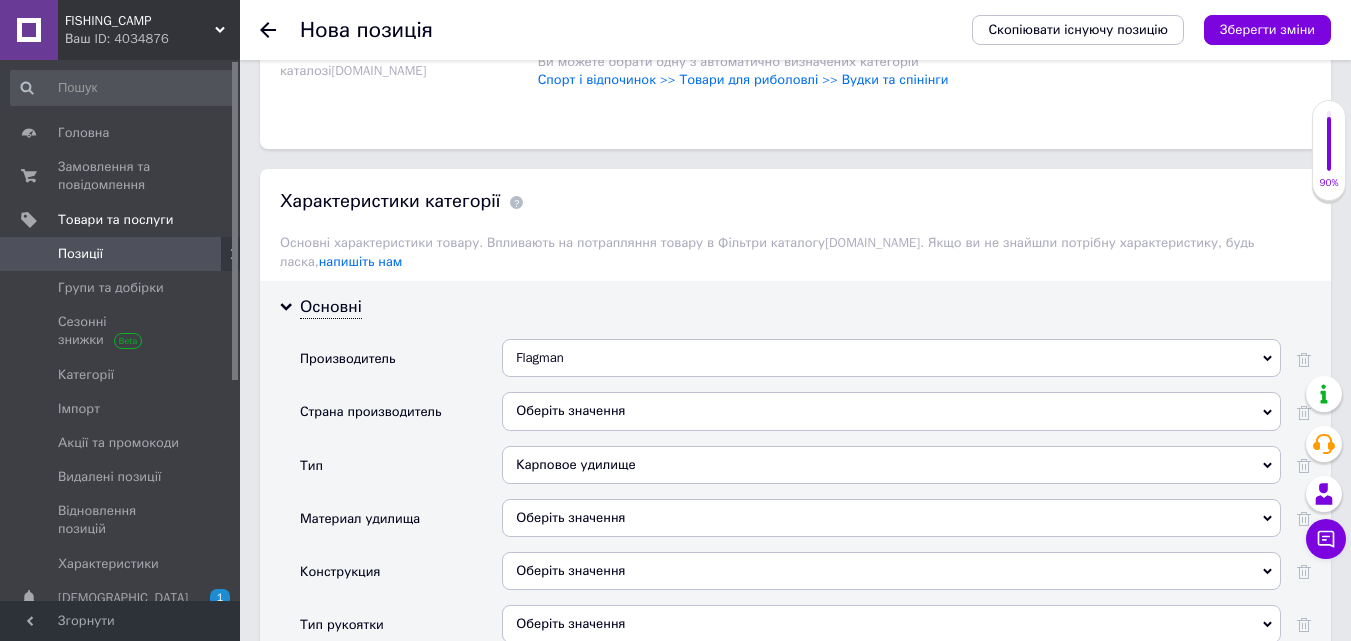 scroll, scrollTop: 1700, scrollLeft: 0, axis: vertical 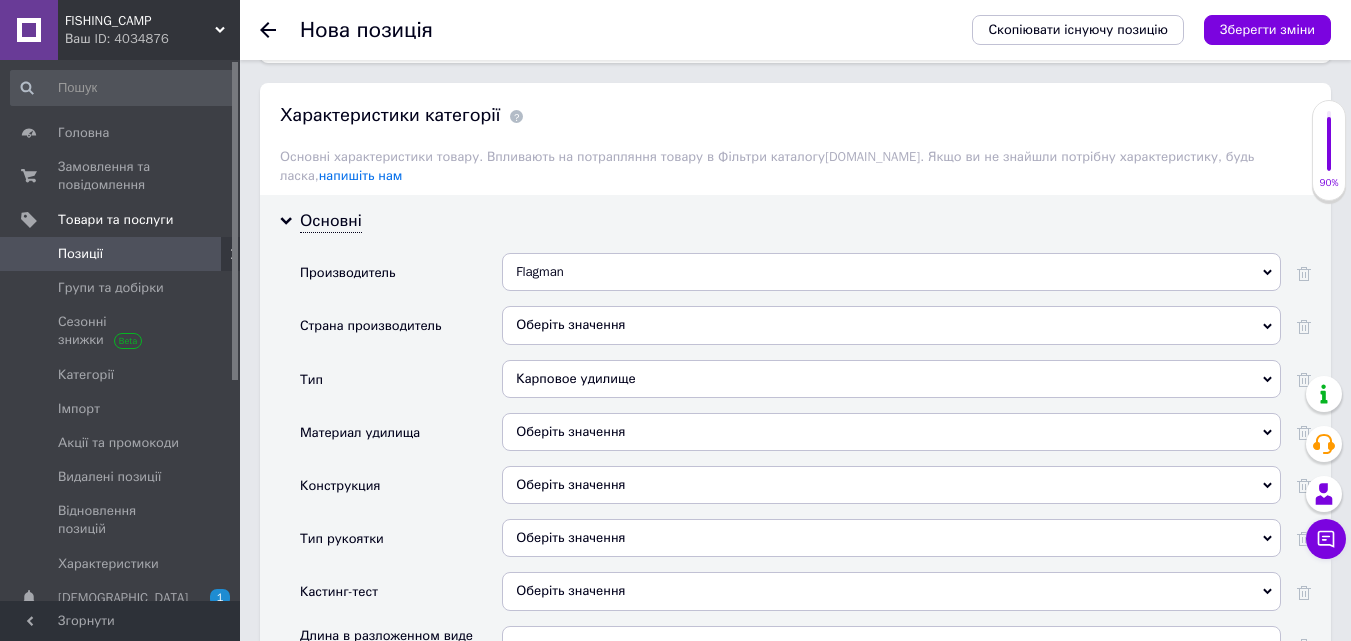 click on "Карповое удилище" at bounding box center (891, 379) 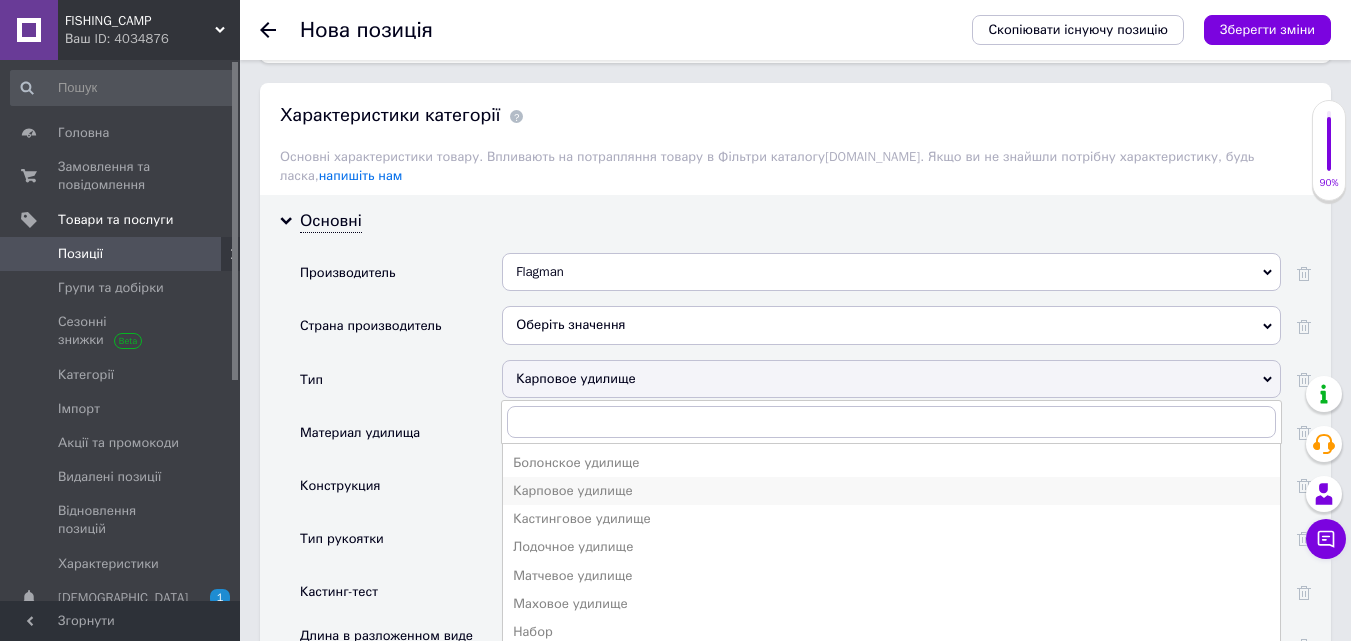 click on "Карповое удилище" at bounding box center [891, 491] 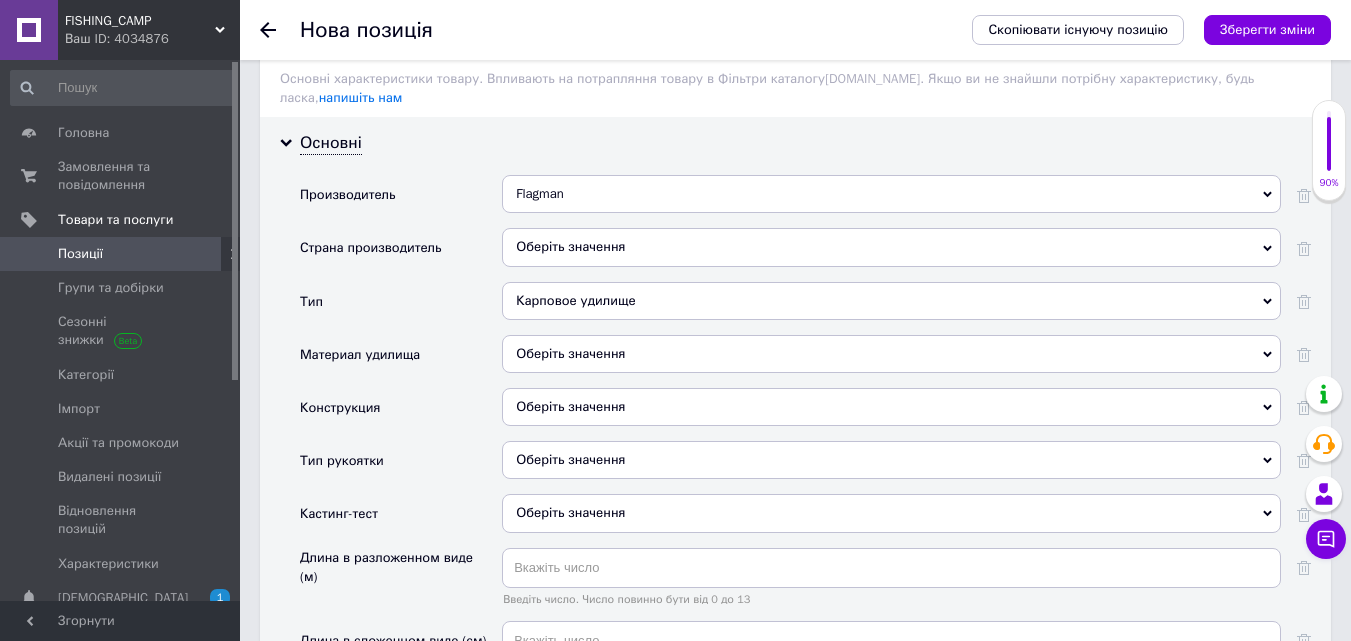 scroll, scrollTop: 1800, scrollLeft: 0, axis: vertical 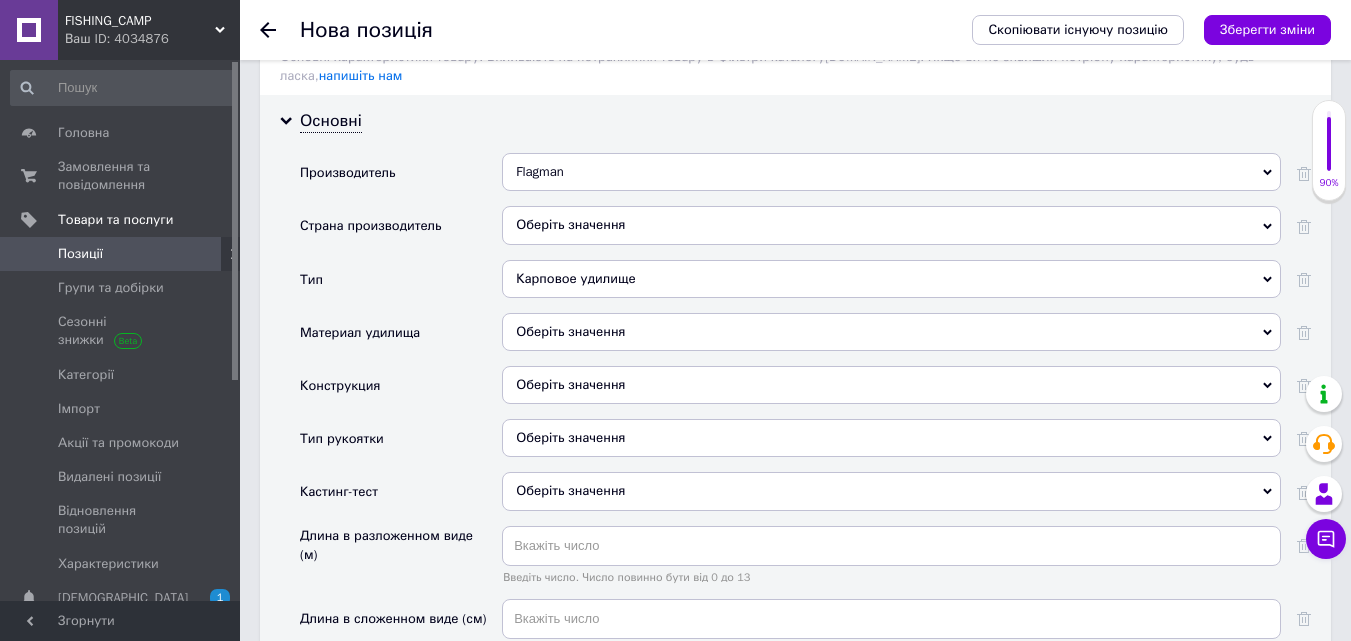 click on "Оберіть значення" at bounding box center (891, 332) 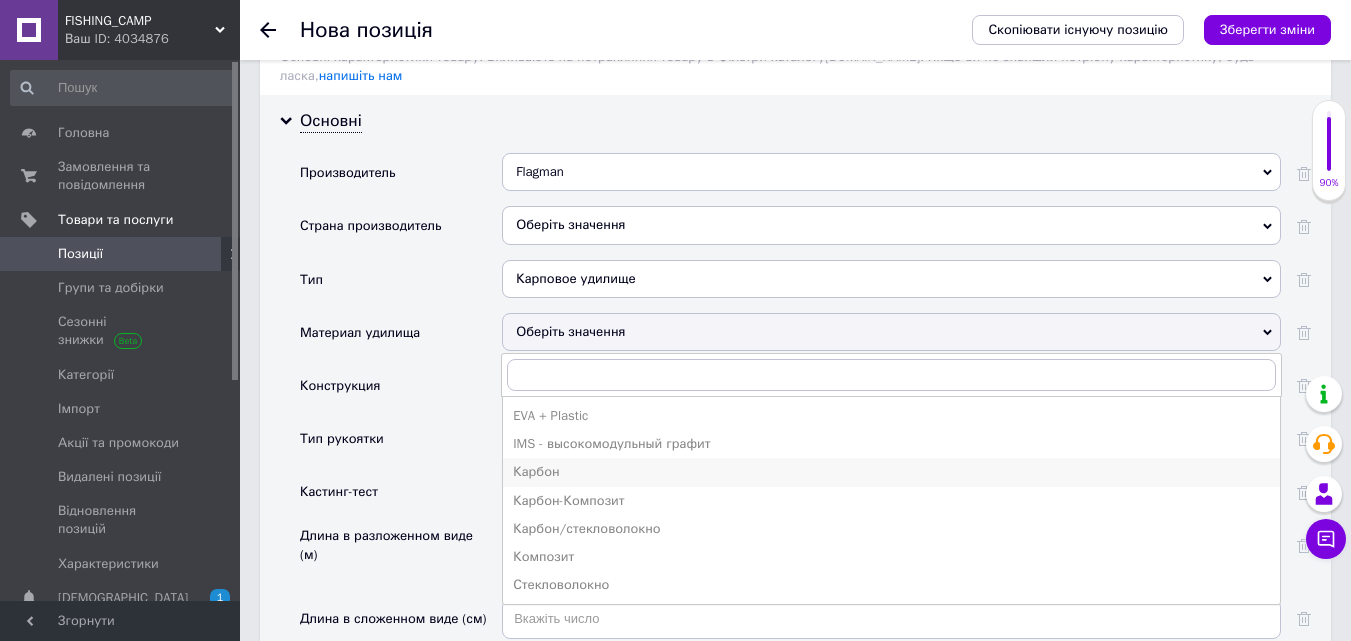 click on "Карбон" at bounding box center (891, 472) 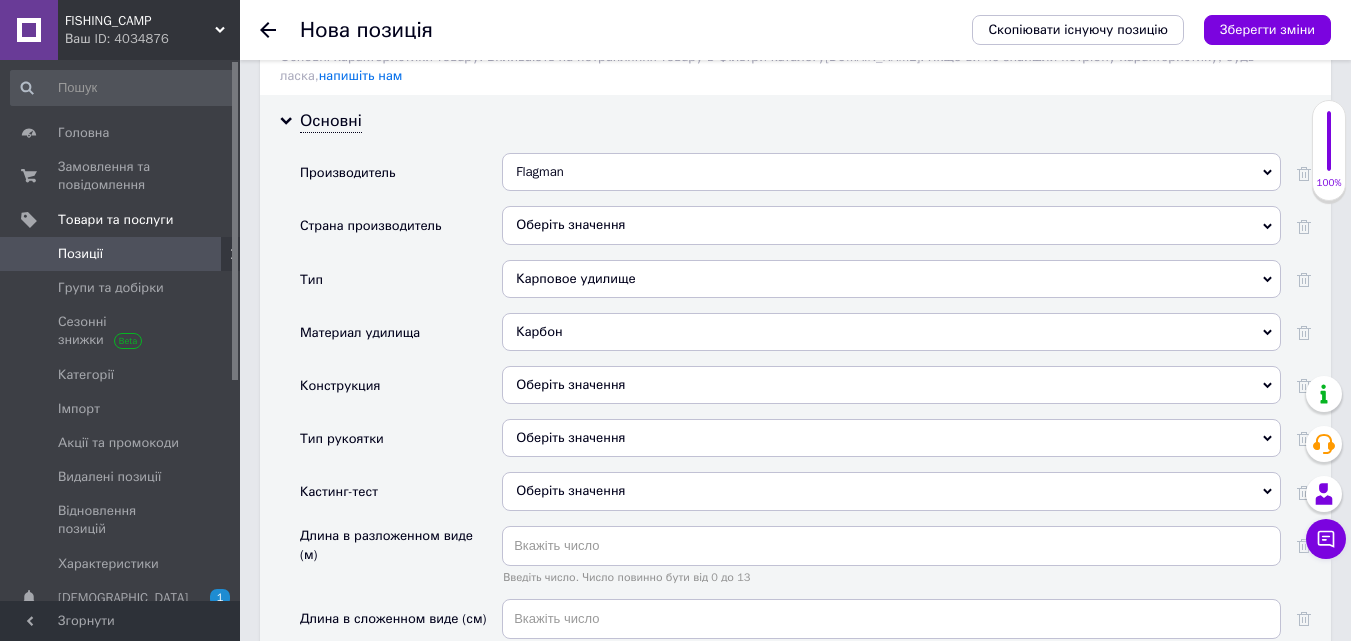click on "Оберіть значення" at bounding box center (891, 385) 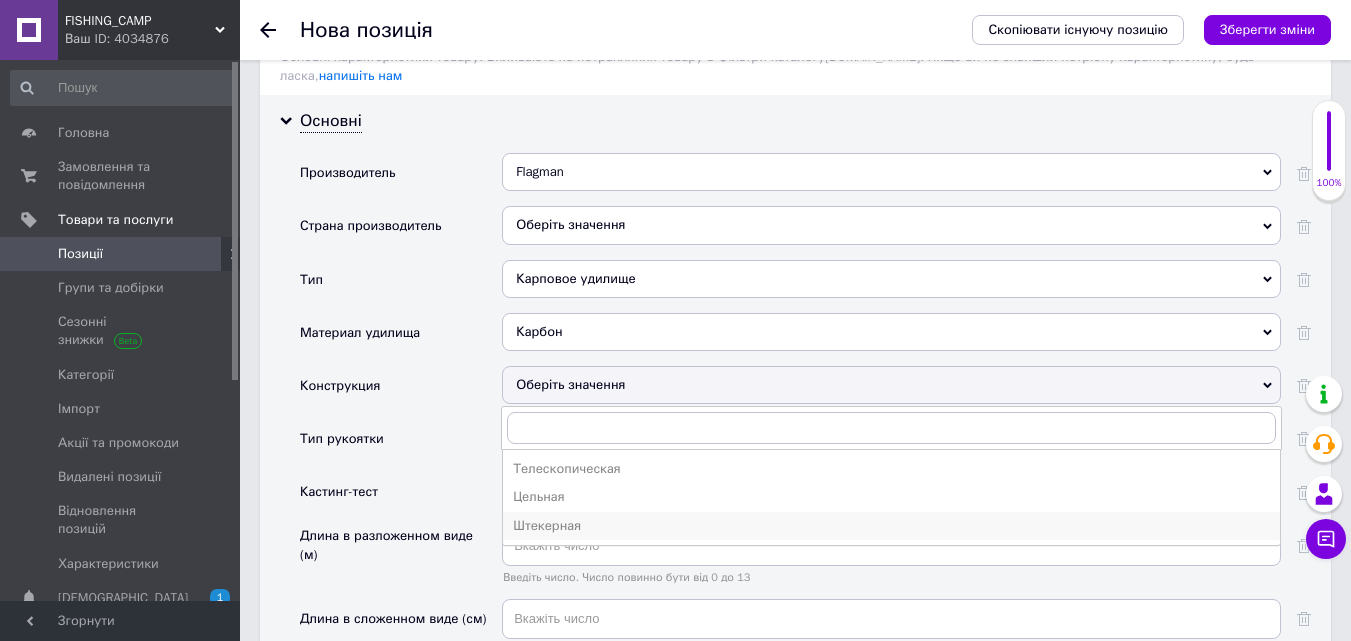 click on "Штекерная" at bounding box center (891, 526) 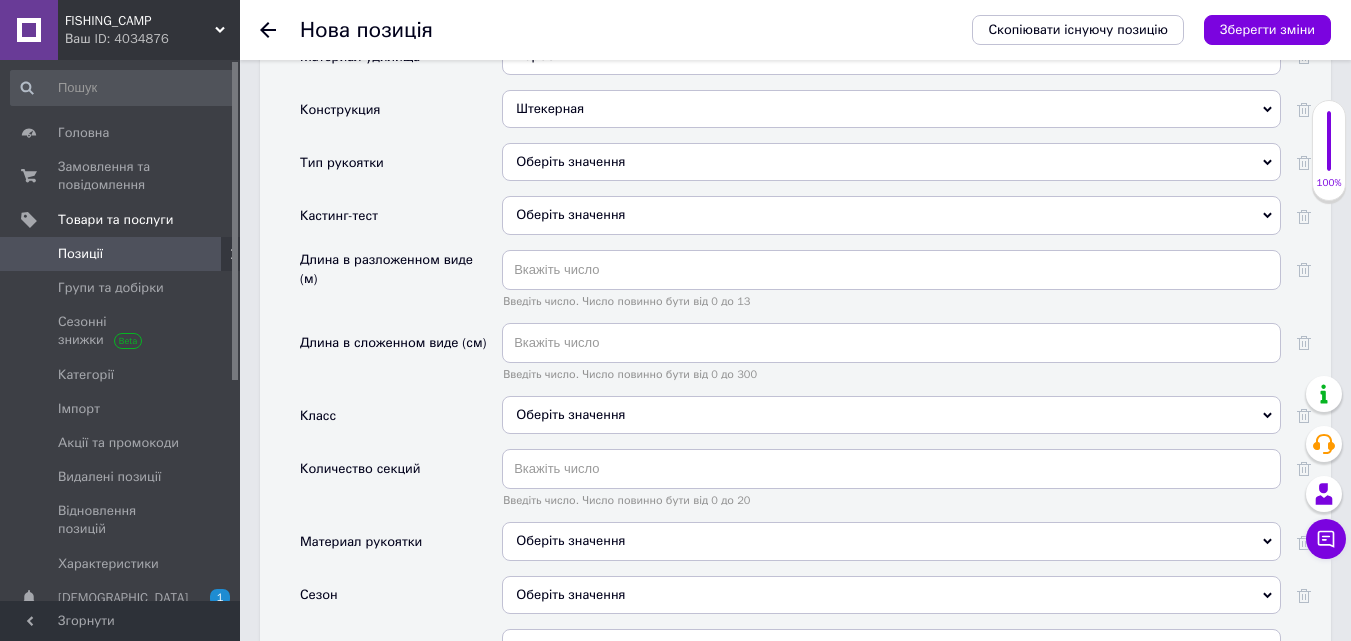 scroll, scrollTop: 2100, scrollLeft: 0, axis: vertical 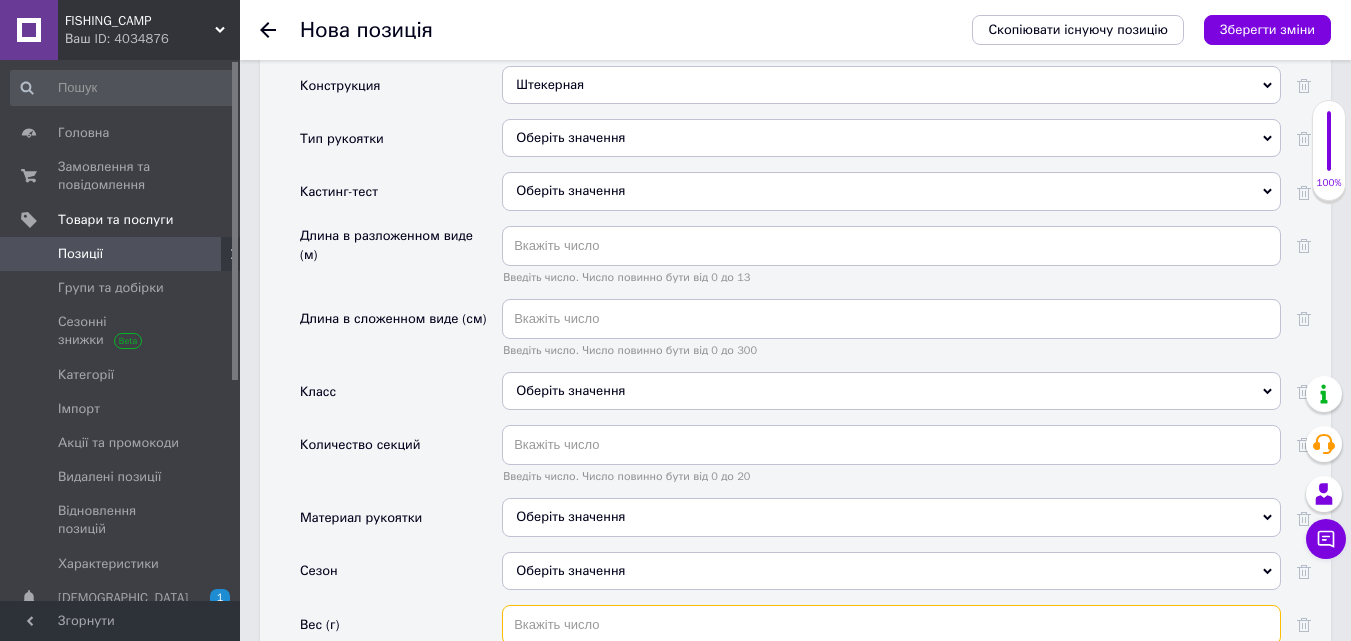 click at bounding box center [891, 625] 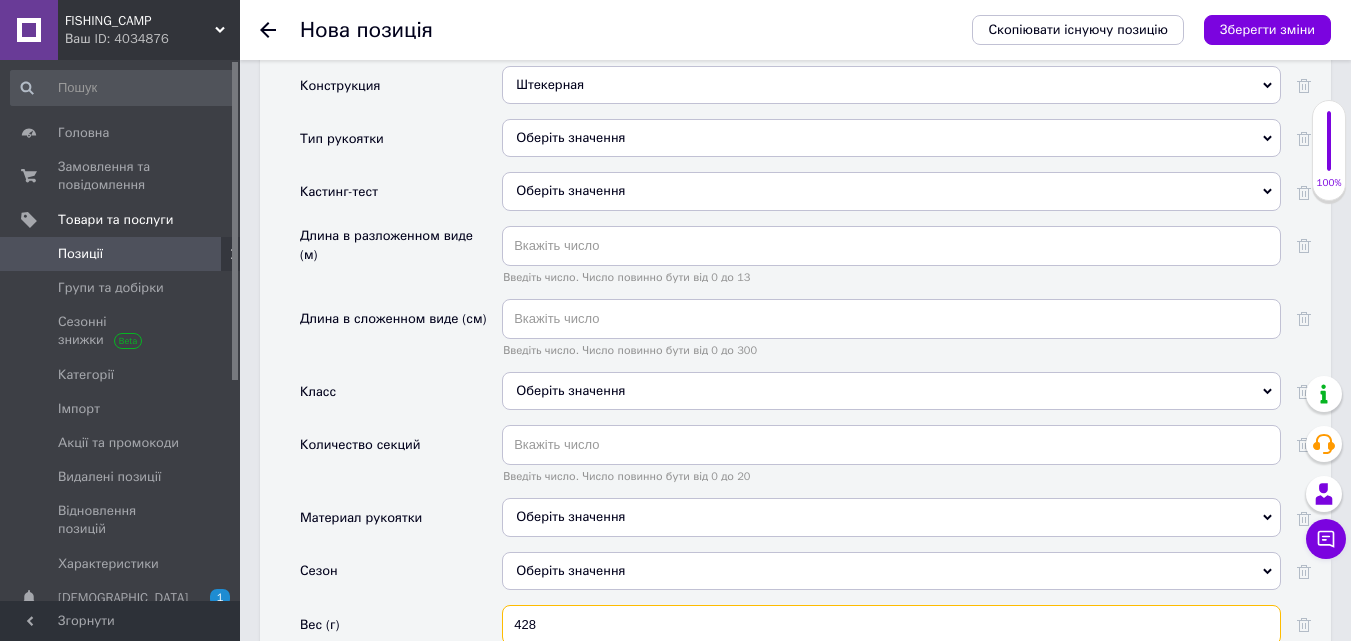 type on "428" 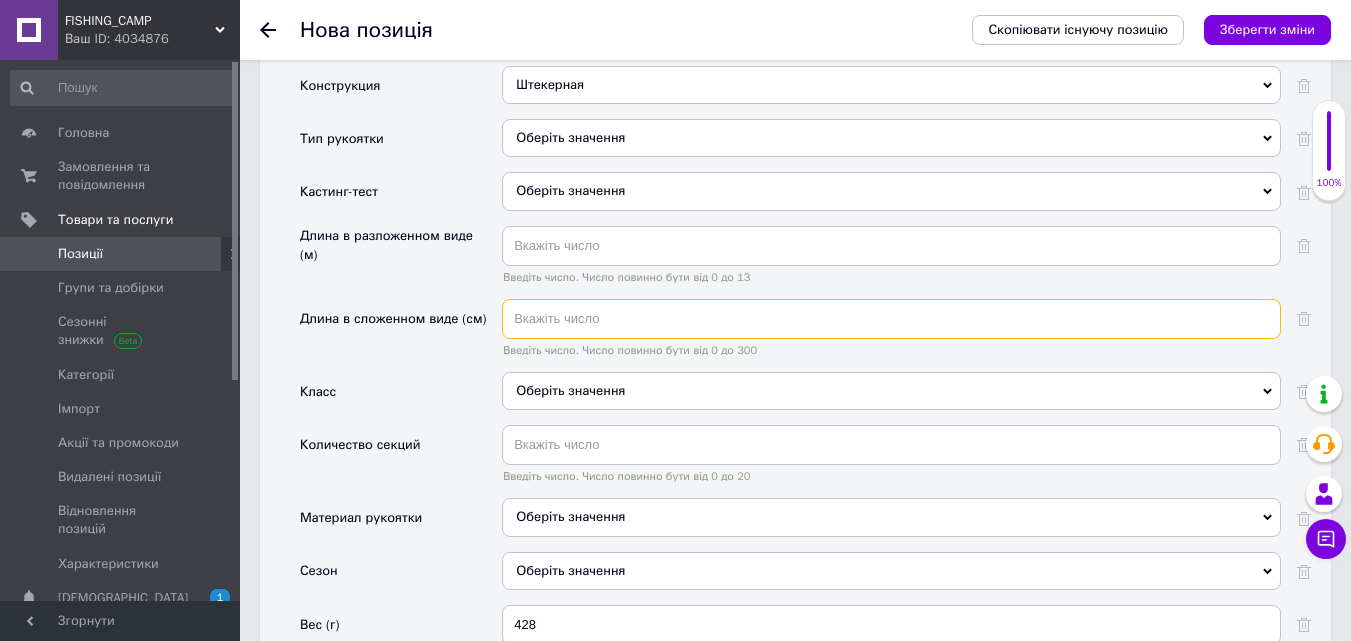 click at bounding box center (891, 319) 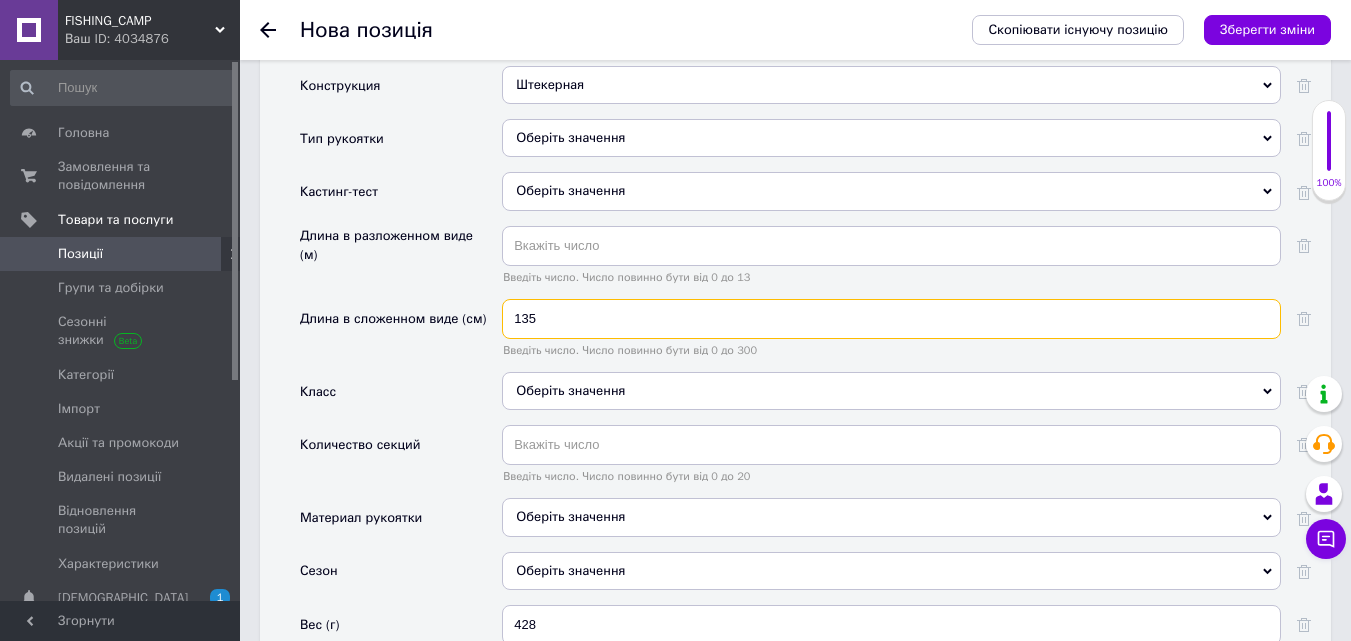 type on "135" 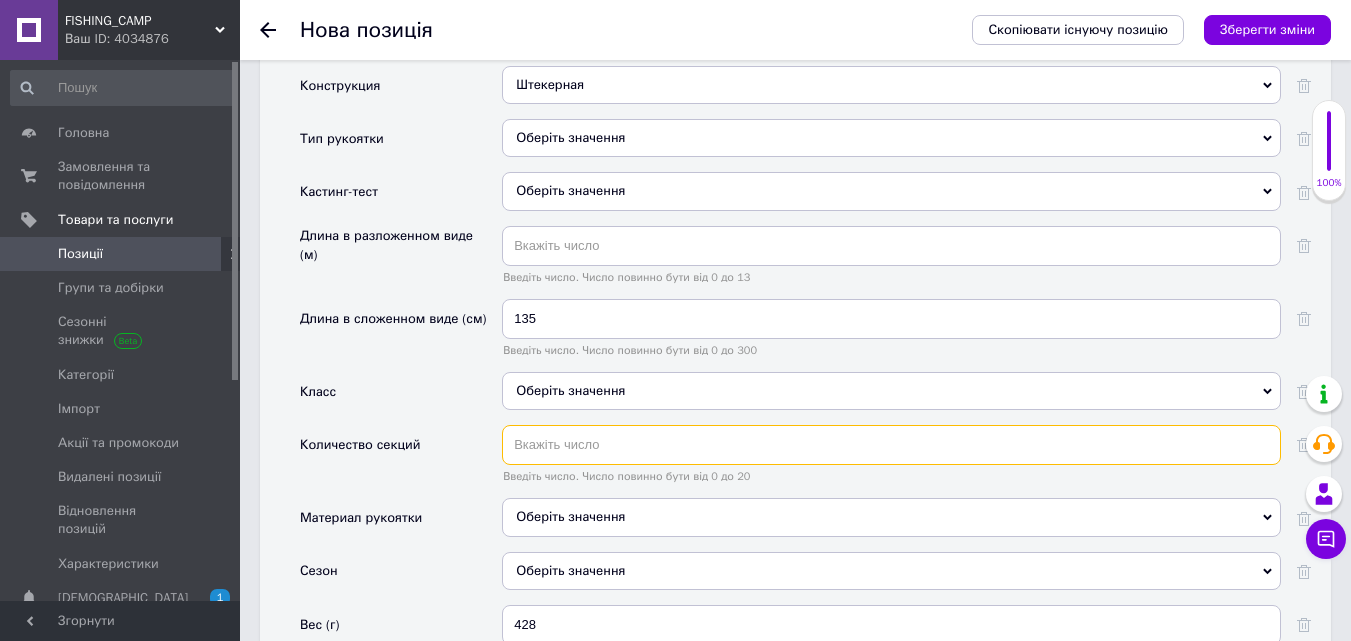 click at bounding box center (891, 445) 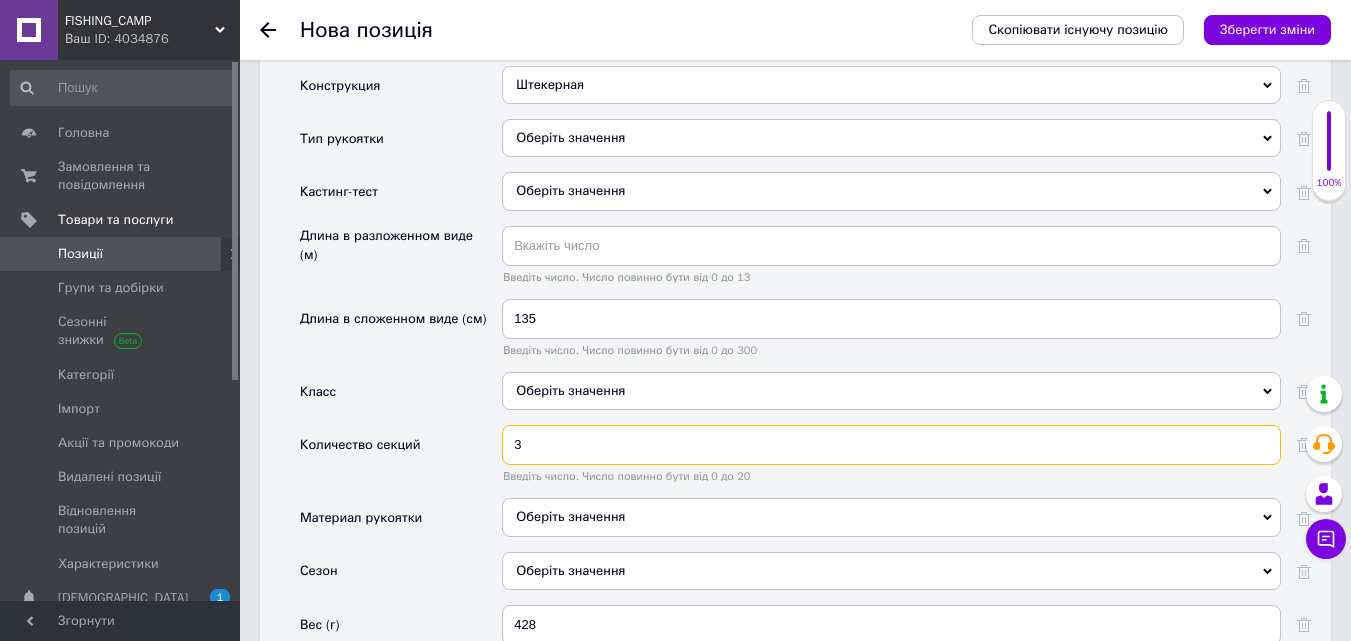 type on "3" 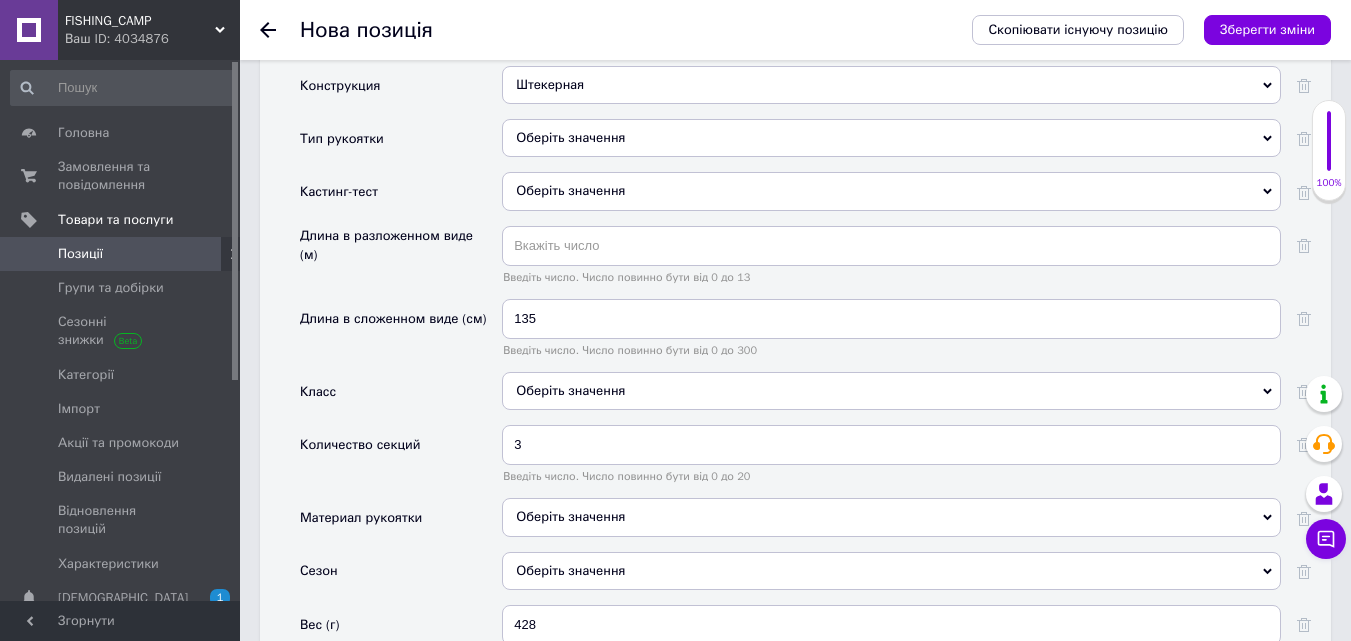 click on "Оберіть значення" at bounding box center (891, 391) 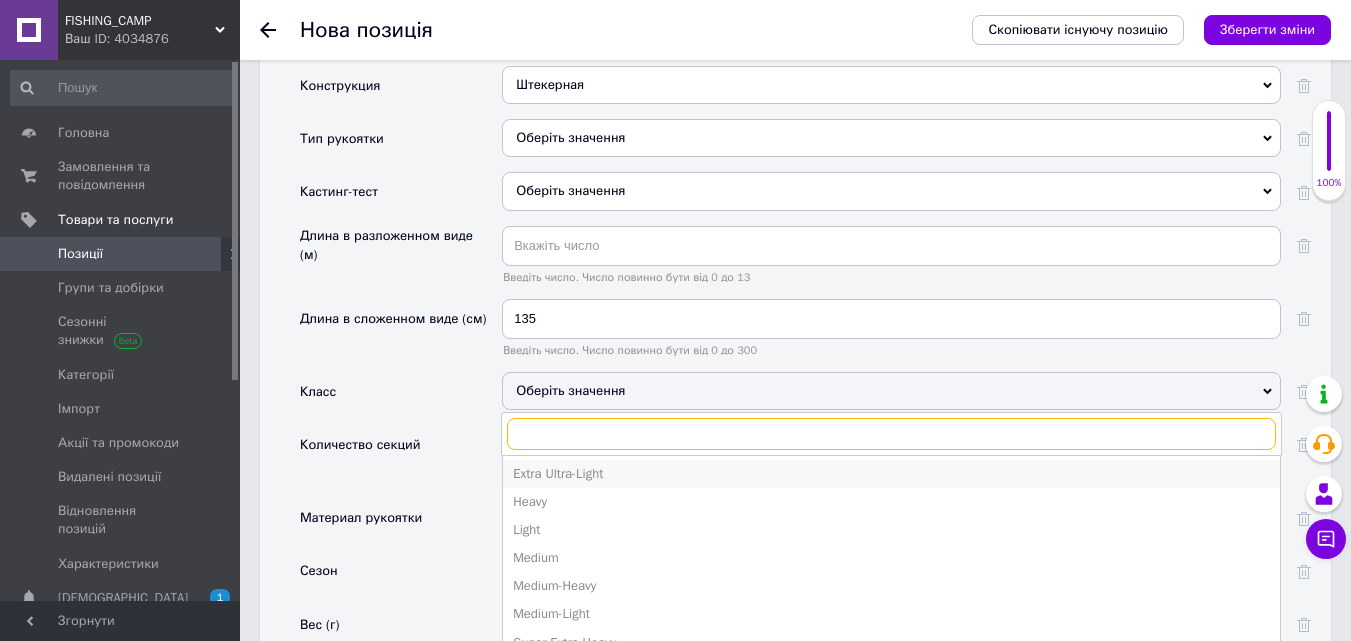 scroll, scrollTop: 78, scrollLeft: 0, axis: vertical 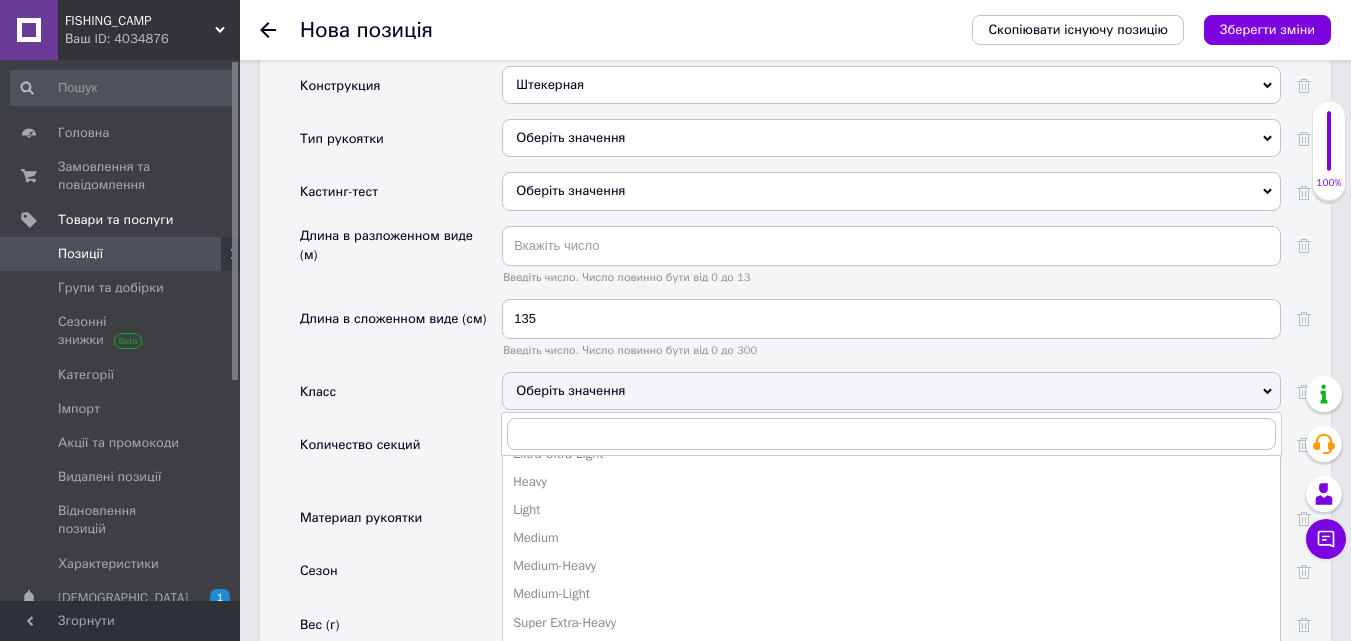 click on "Класс" at bounding box center [401, 398] 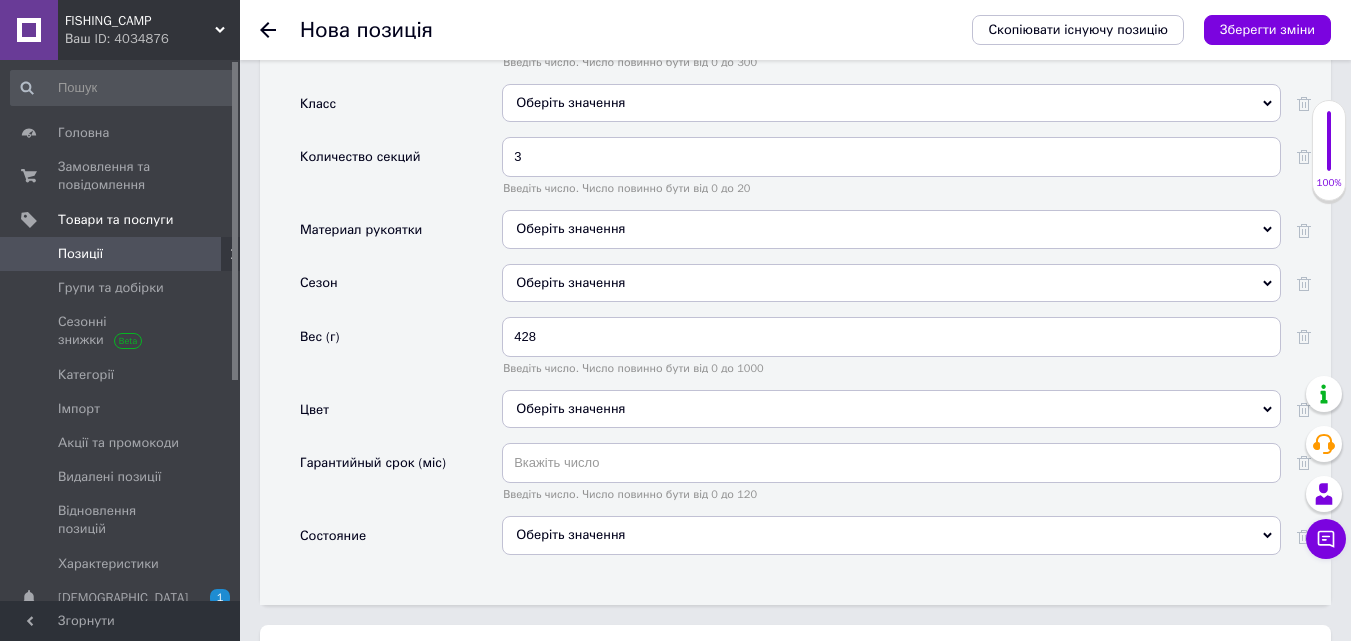 scroll, scrollTop: 2400, scrollLeft: 0, axis: vertical 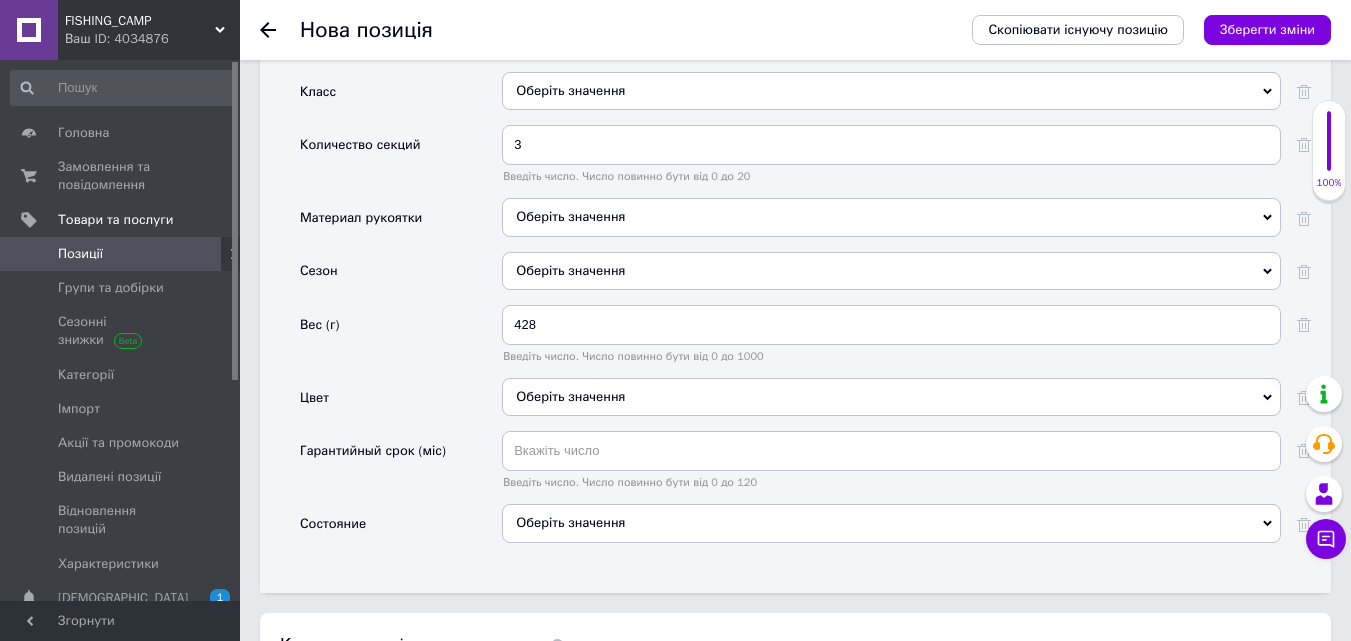 click on "Оберіть значення" at bounding box center [891, 523] 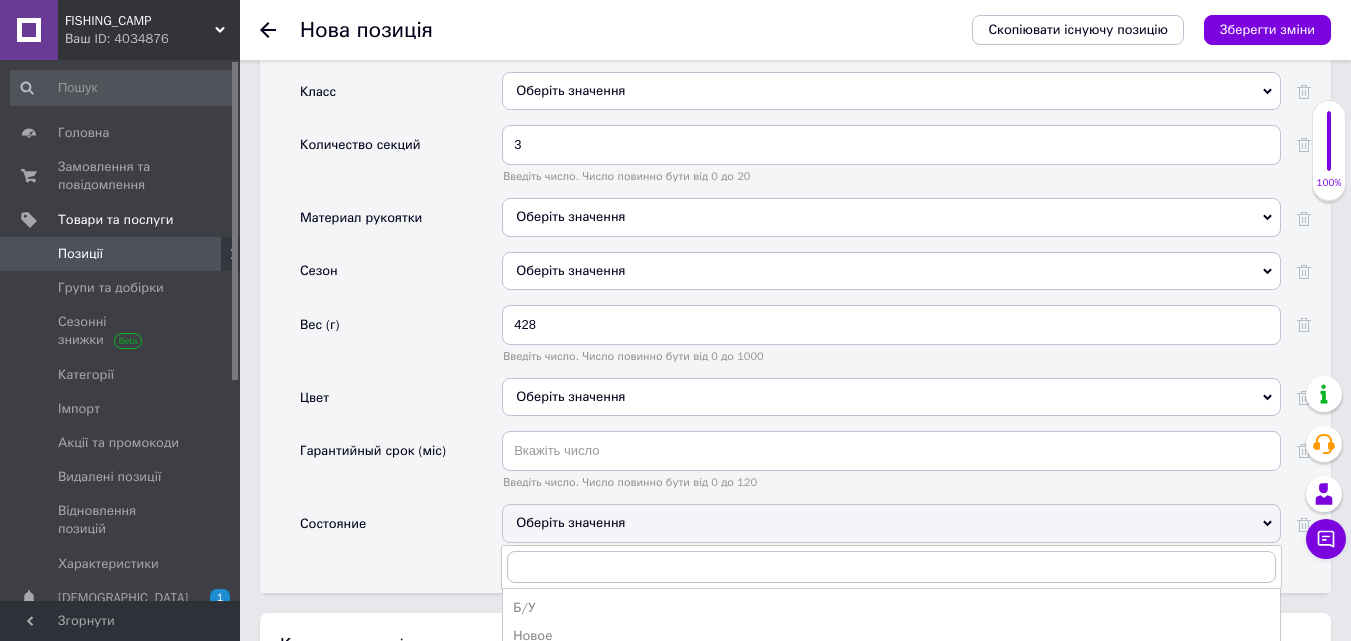 click on "Новое" at bounding box center (891, 636) 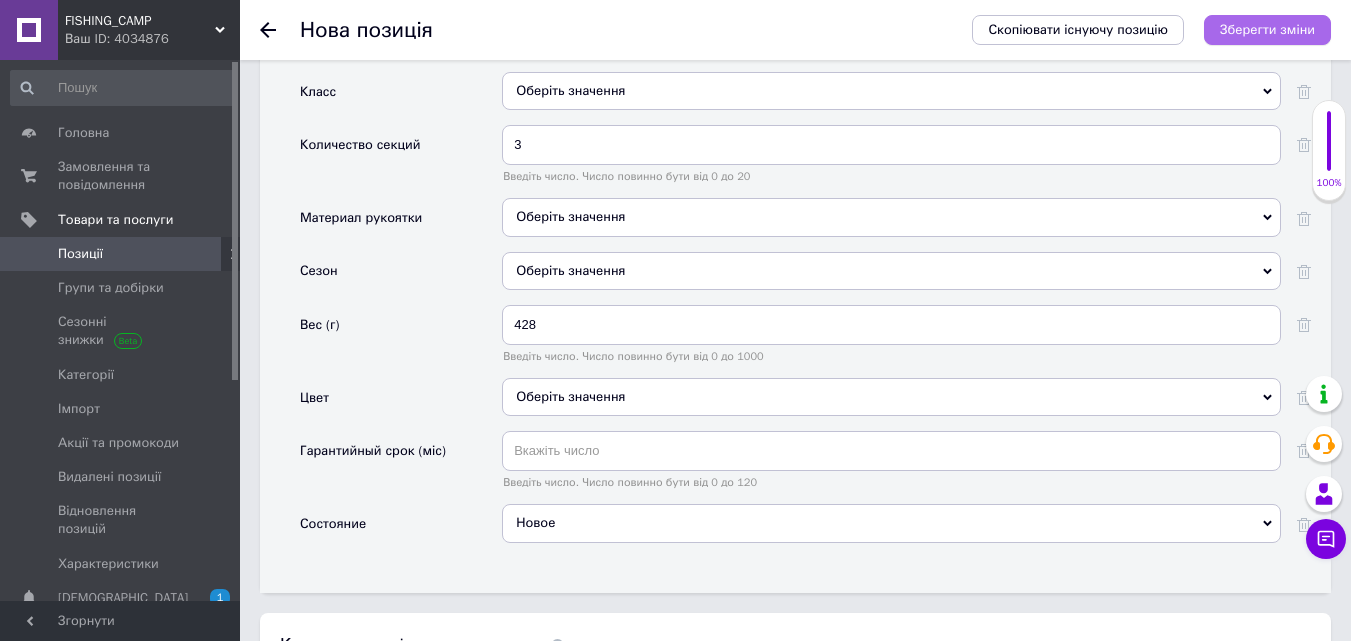 click on "Зберегти зміни" at bounding box center (1267, 29) 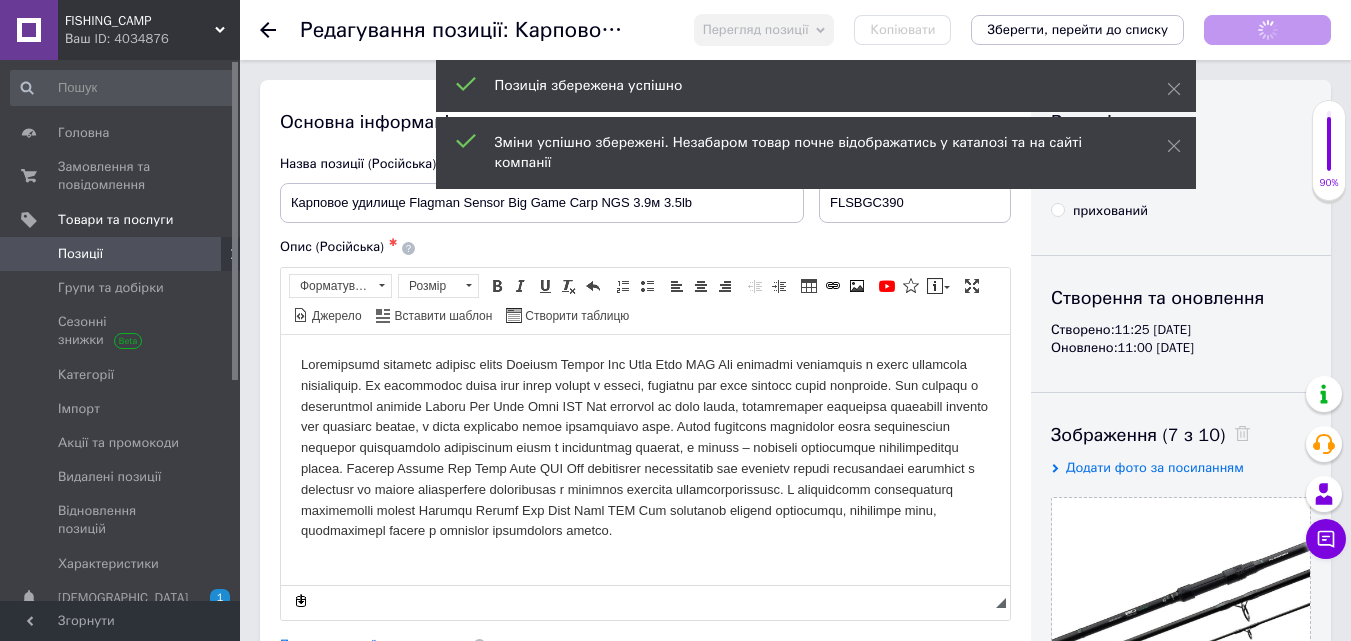 scroll, scrollTop: 0, scrollLeft: 0, axis: both 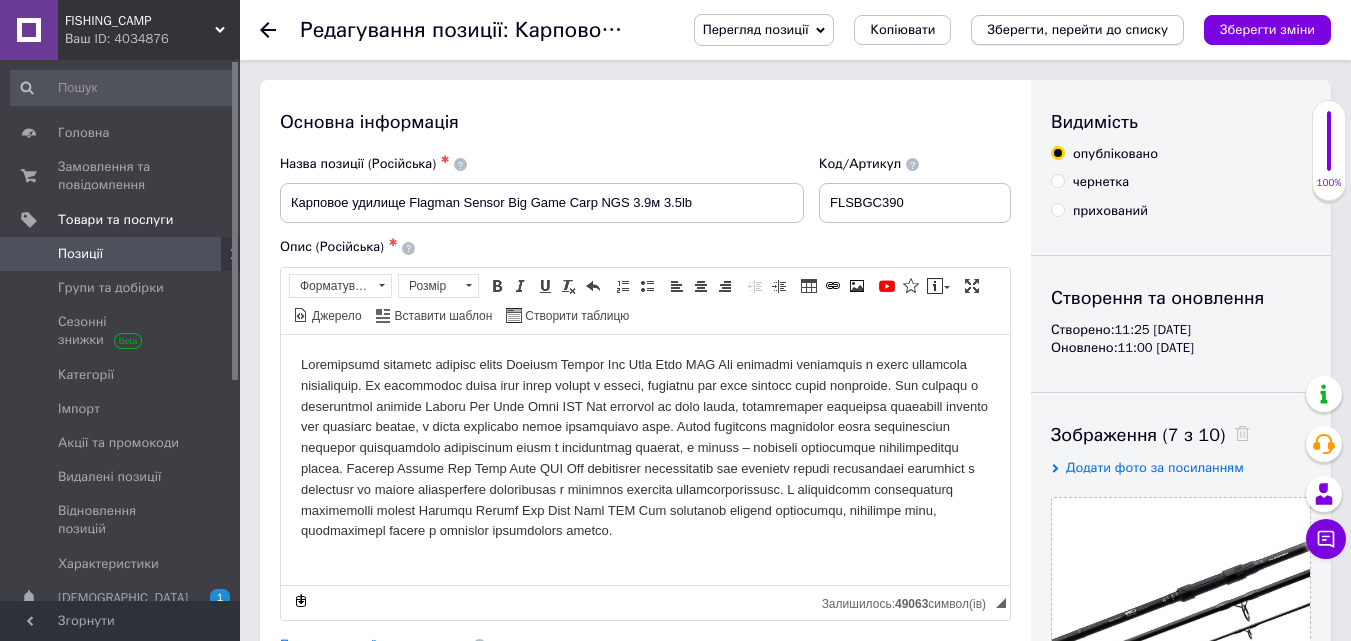 click on "Зберегти, перейти до списку" at bounding box center [1077, 29] 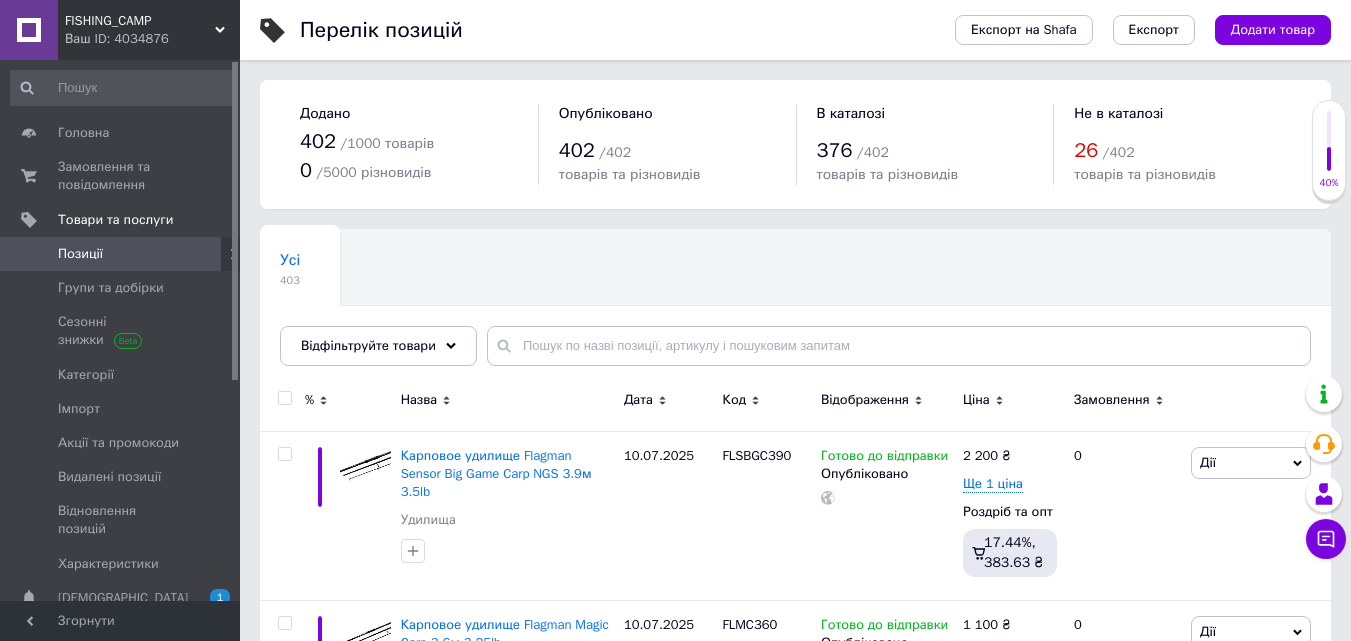 click on "Додати товар" at bounding box center (1273, 30) 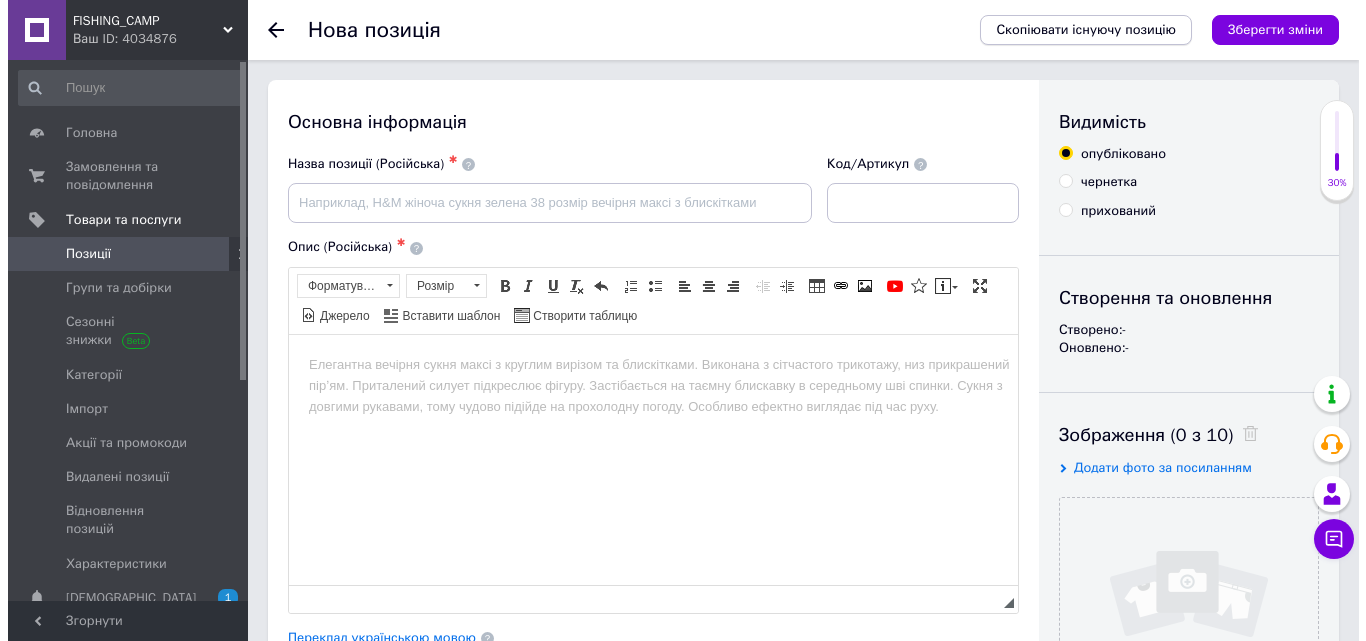 scroll, scrollTop: 0, scrollLeft: 0, axis: both 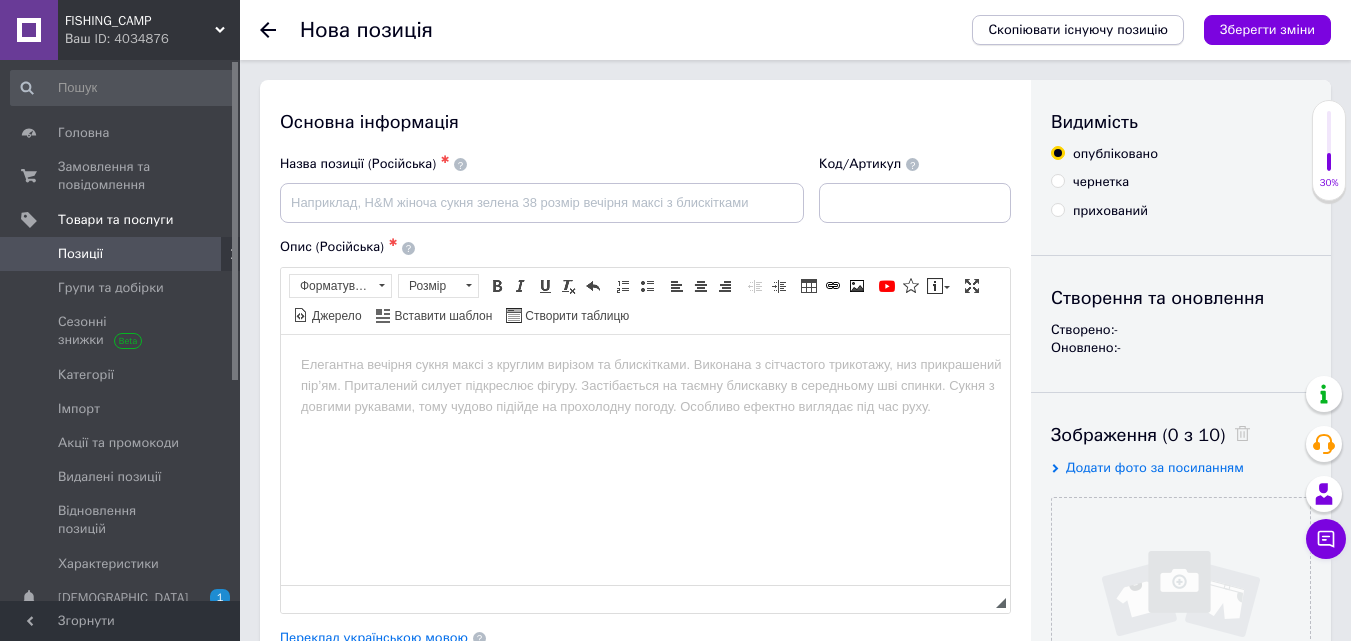 click on "Скопіювати існуючу позицію" at bounding box center [1078, 30] 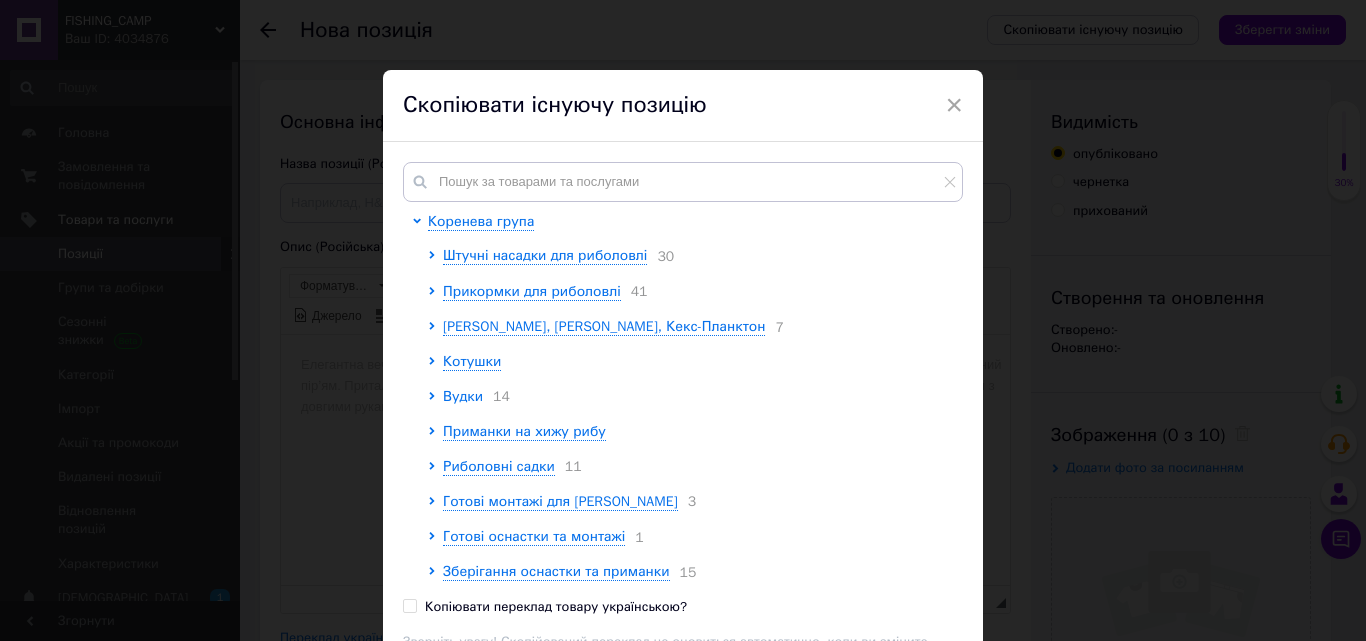 click on "Вудки" at bounding box center [463, 396] 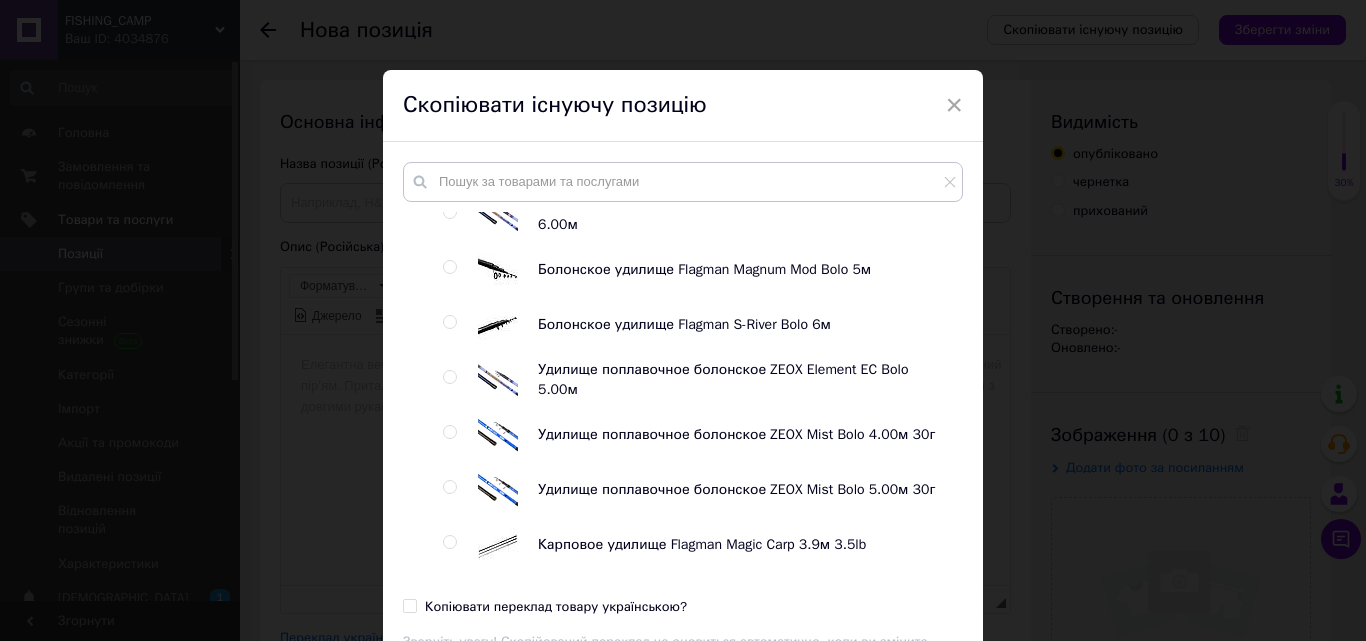 scroll, scrollTop: 800, scrollLeft: 0, axis: vertical 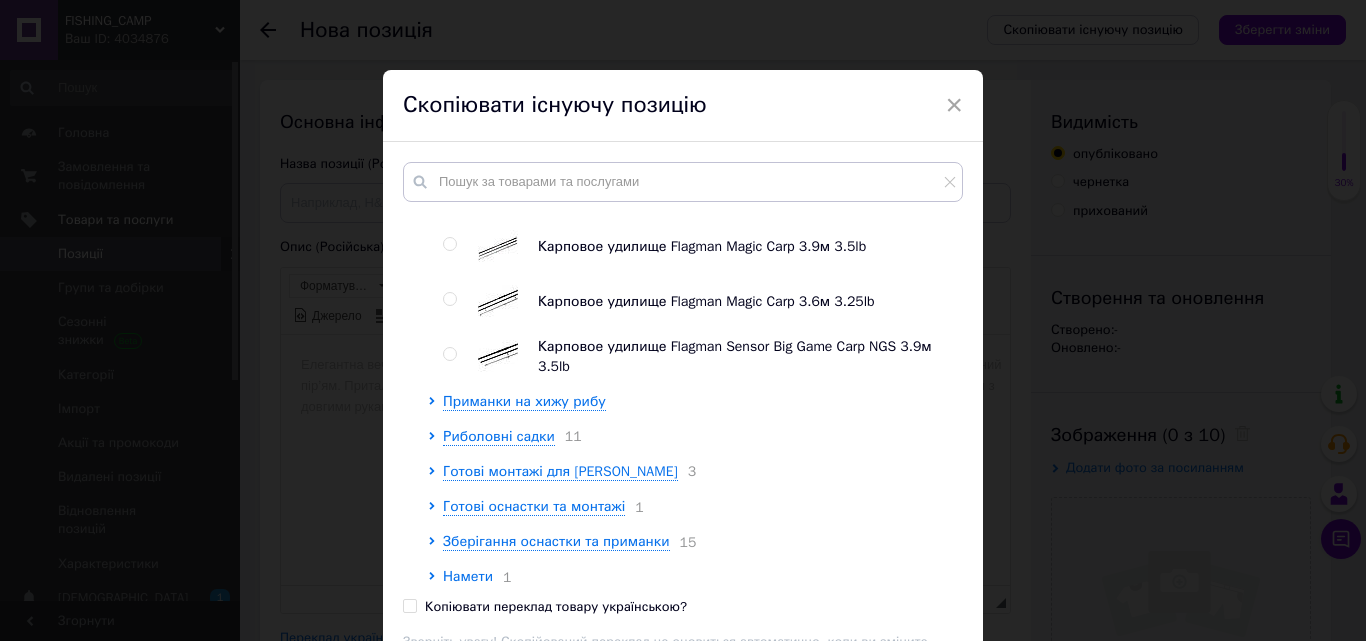 click at bounding box center [449, 354] 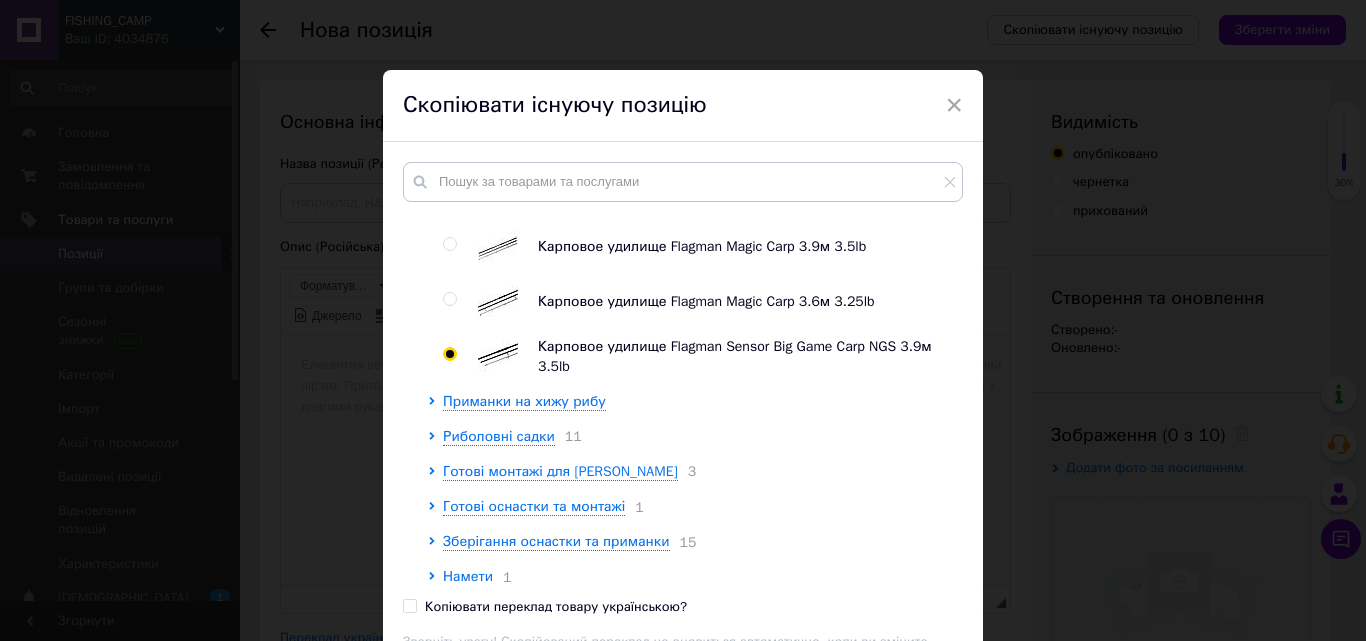 radio on "true" 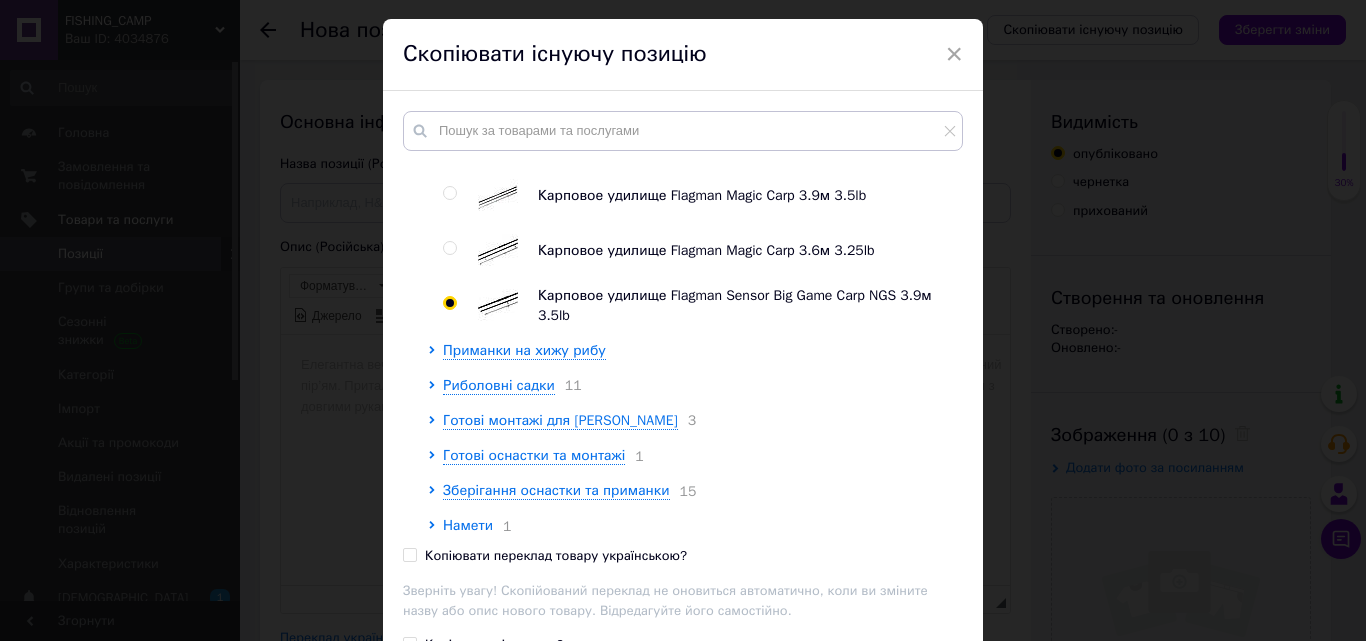 scroll, scrollTop: 100, scrollLeft: 0, axis: vertical 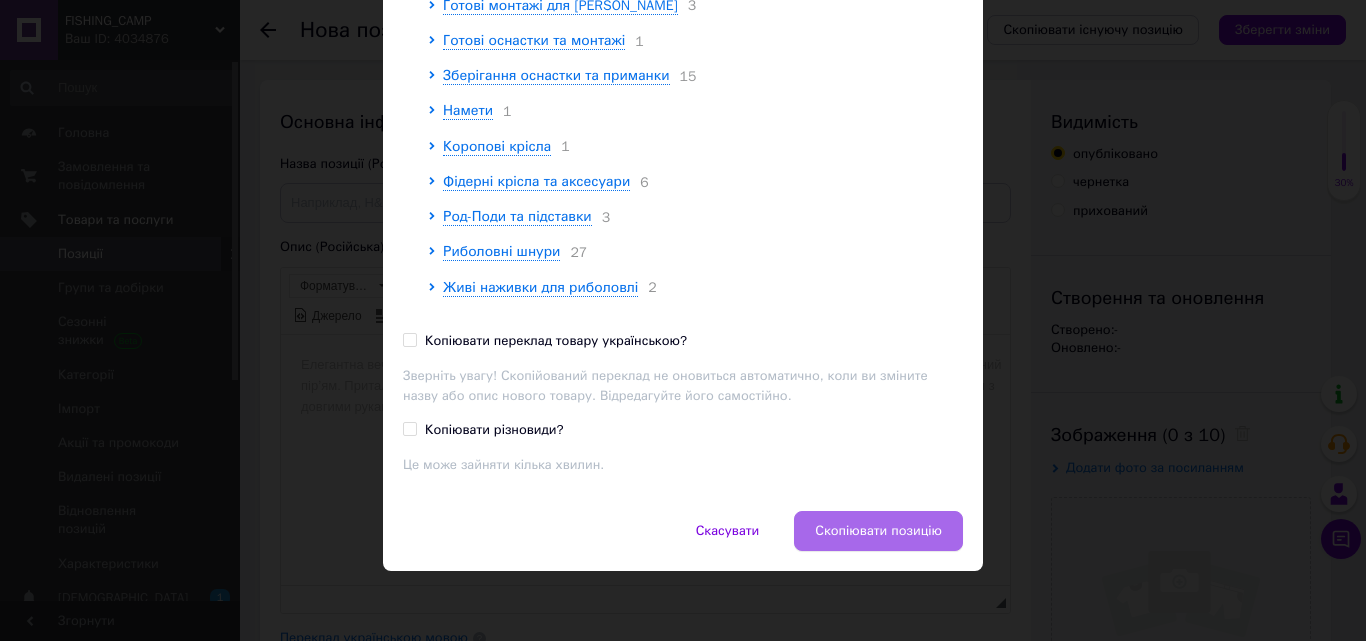click on "Скопіювати позицію" at bounding box center (878, 531) 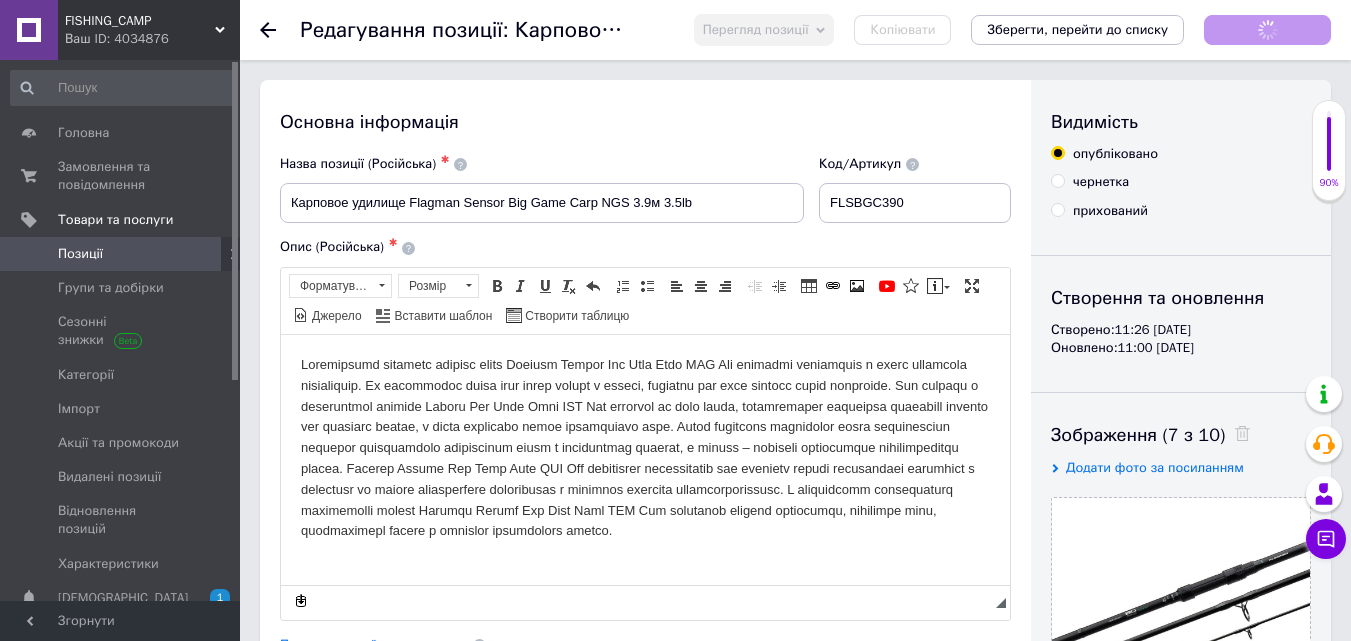 scroll, scrollTop: 0, scrollLeft: 0, axis: both 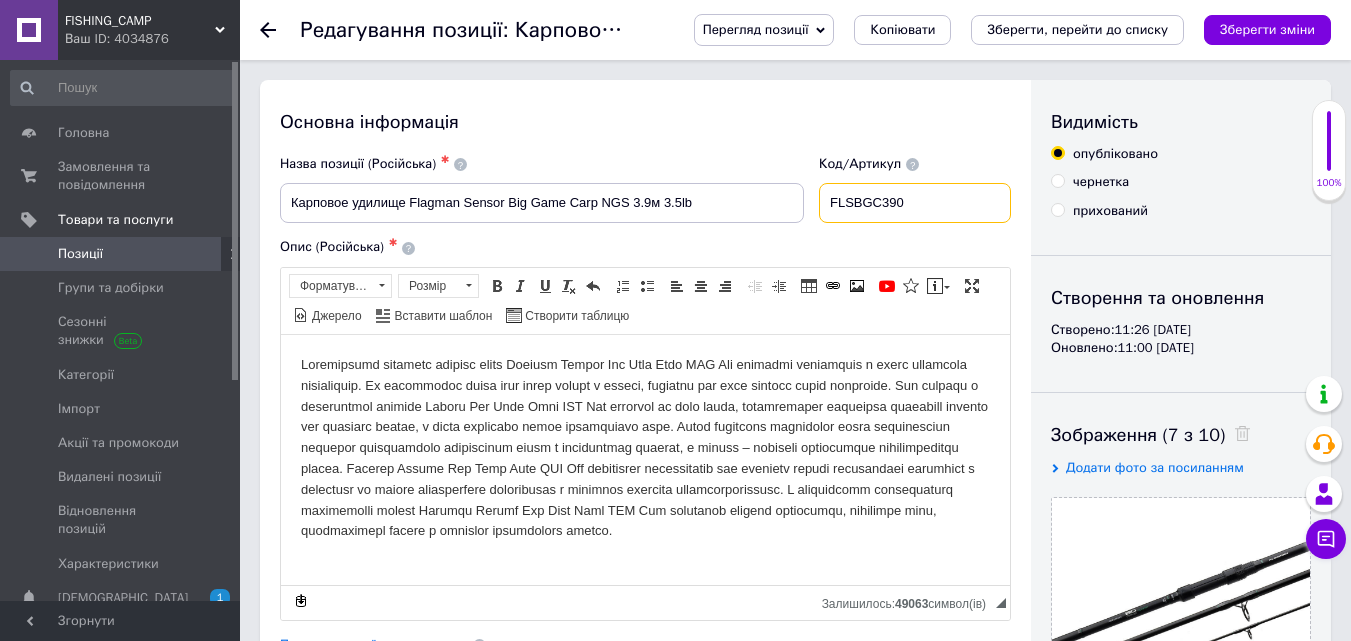 click on "FLSBGC390" at bounding box center (915, 203) 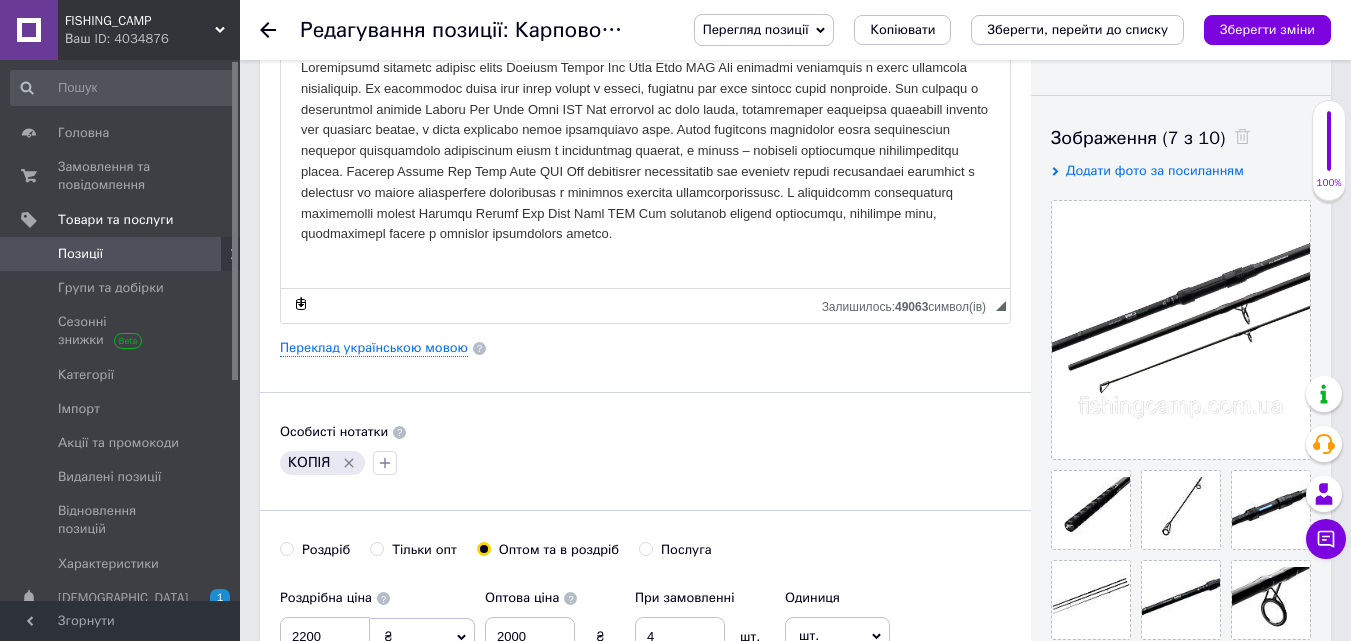 scroll, scrollTop: 300, scrollLeft: 0, axis: vertical 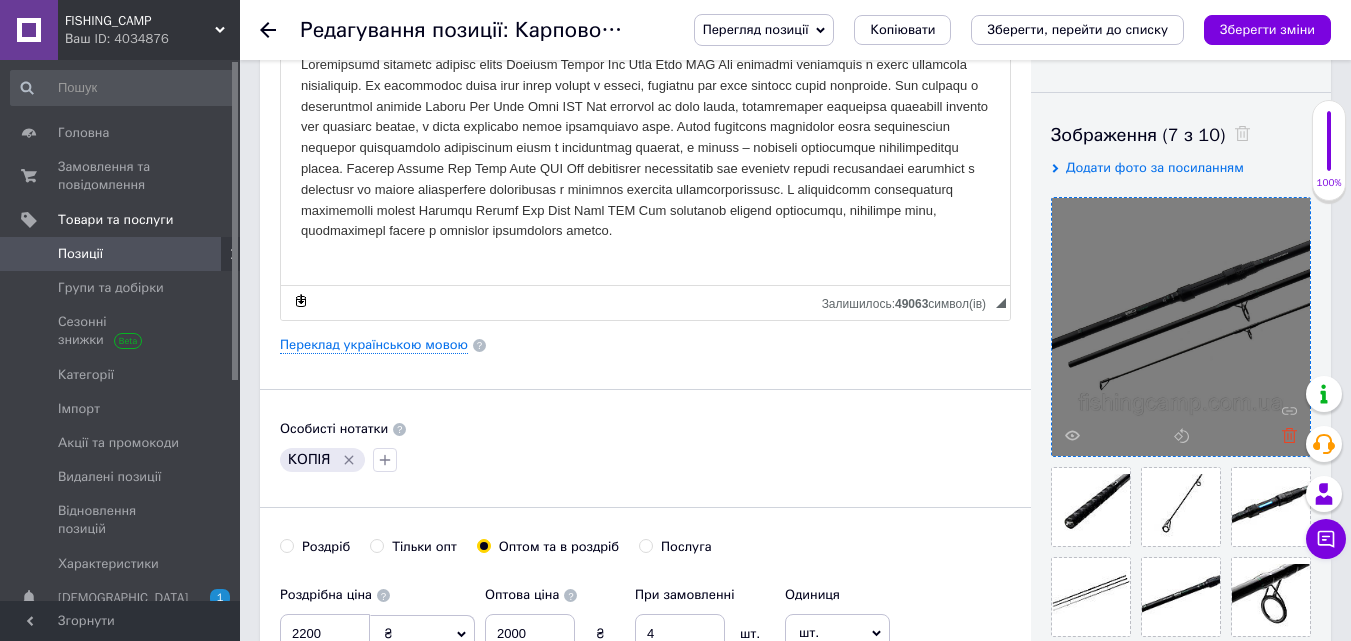 type 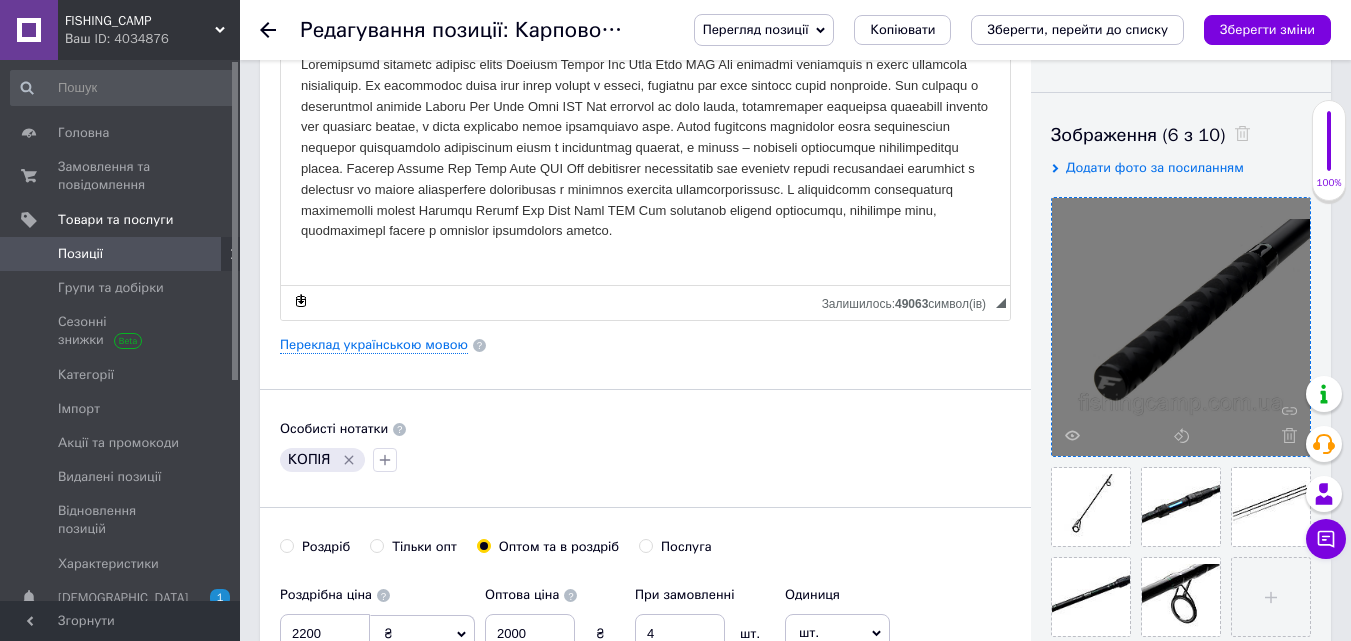 click 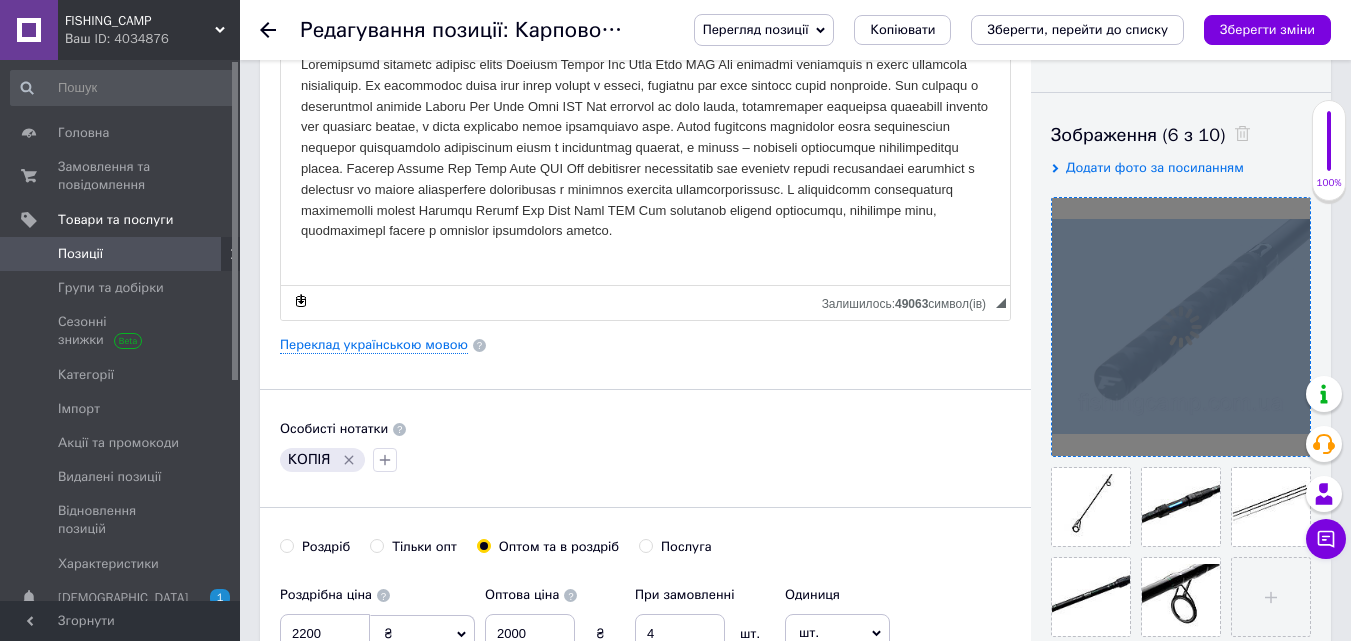 click at bounding box center [1181, 327] 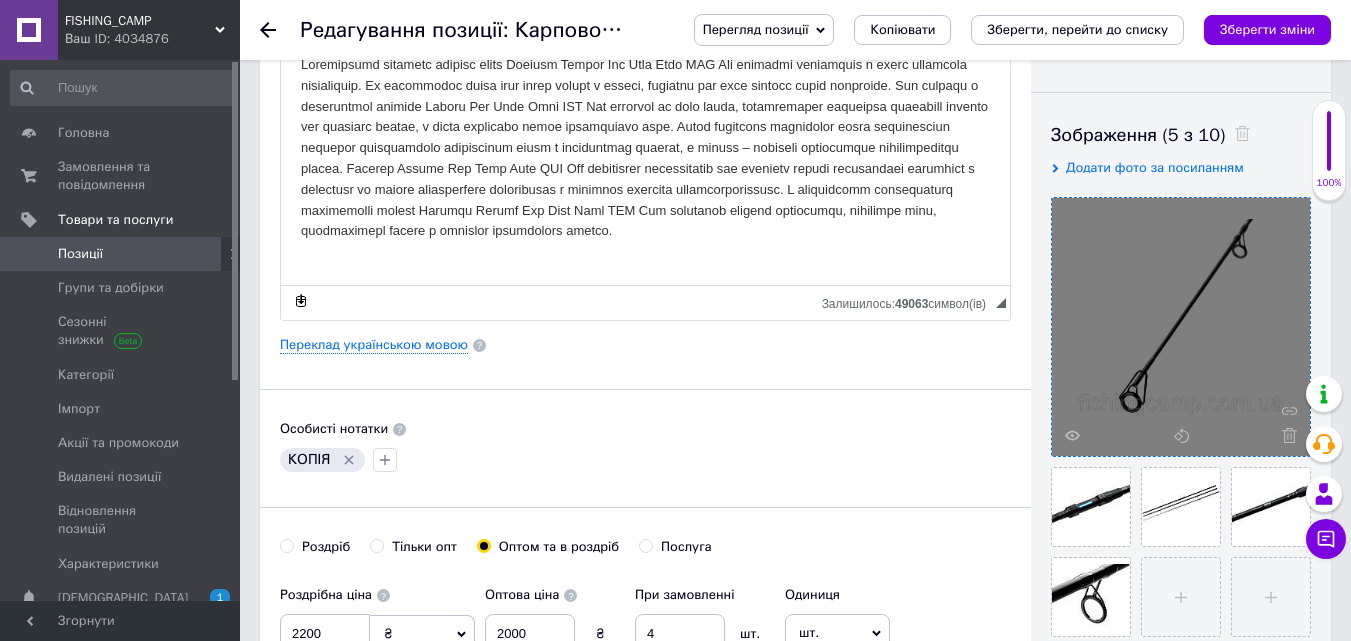 click 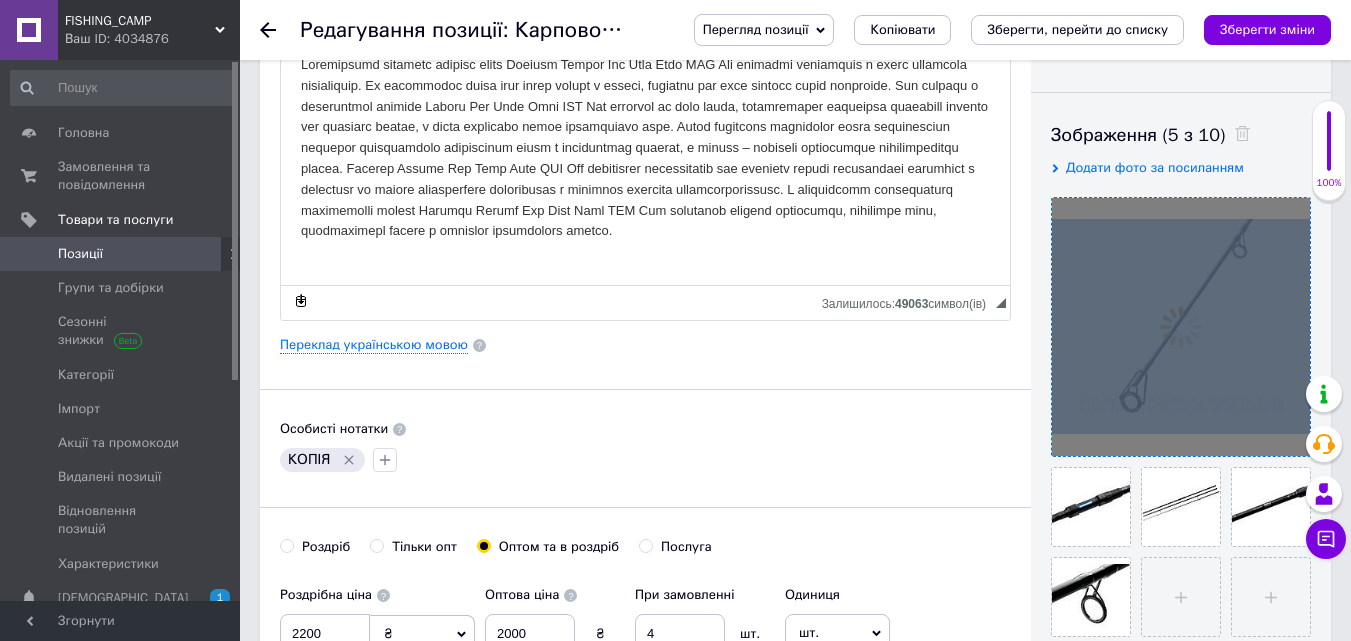 click at bounding box center (1181, 327) 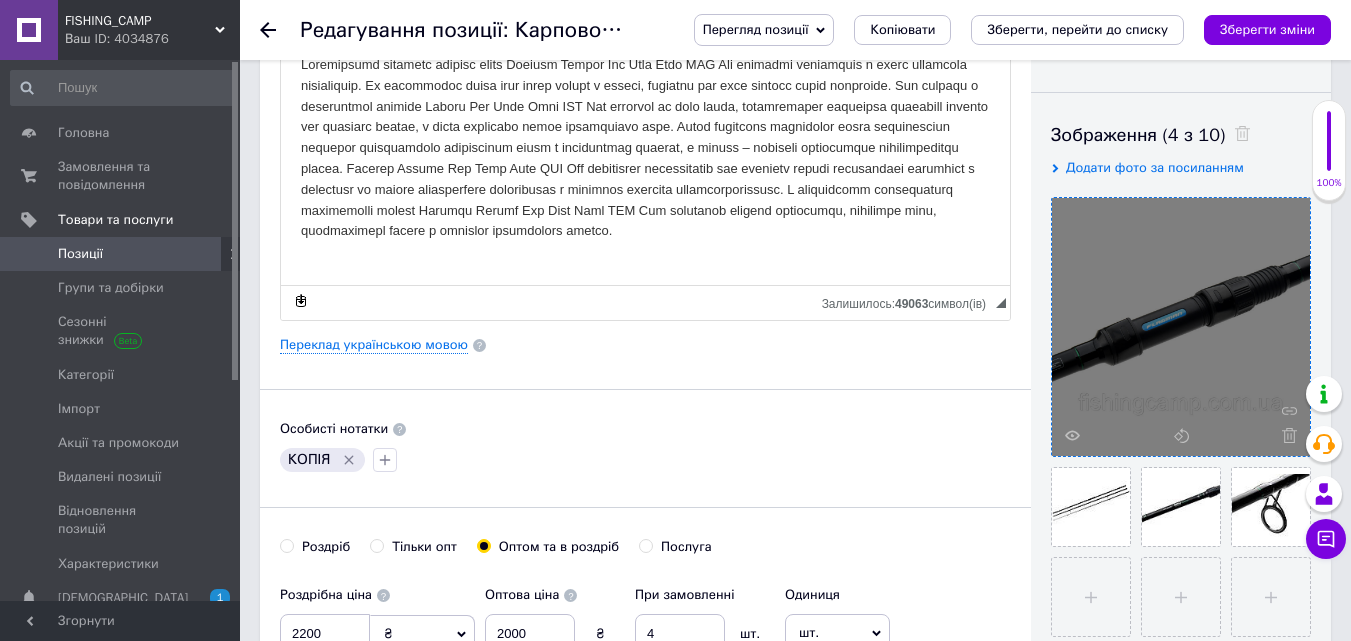 click 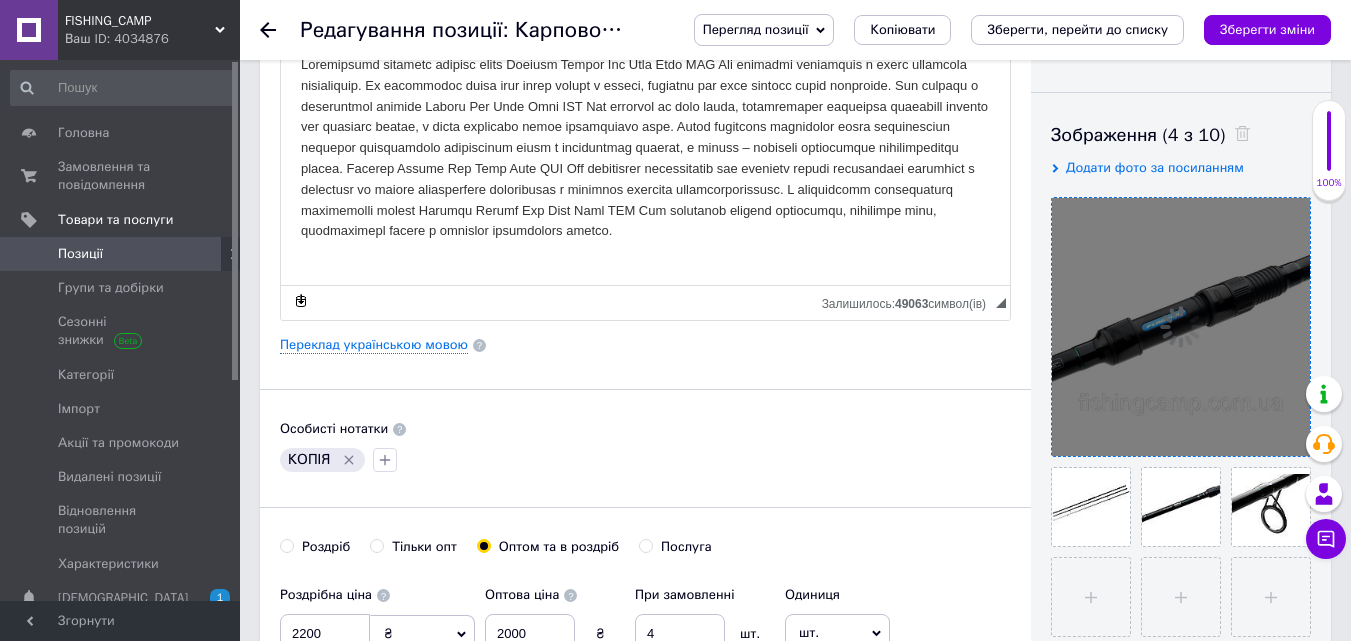 click at bounding box center [1181, 327] 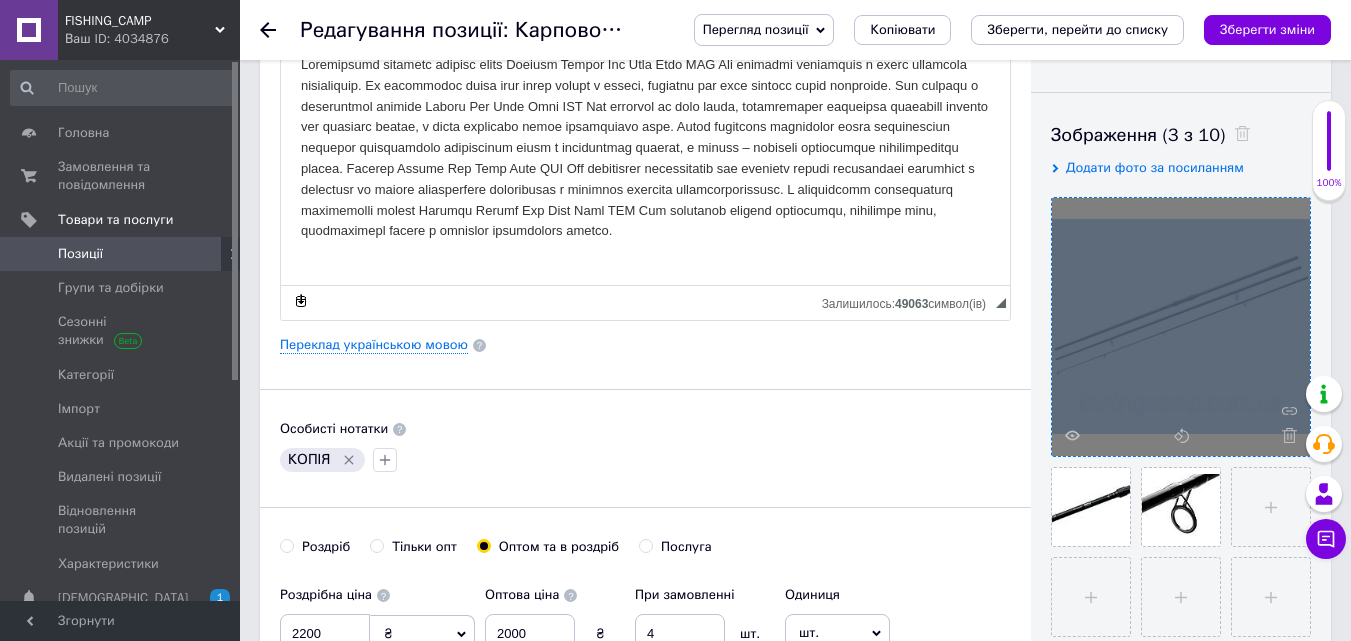 click 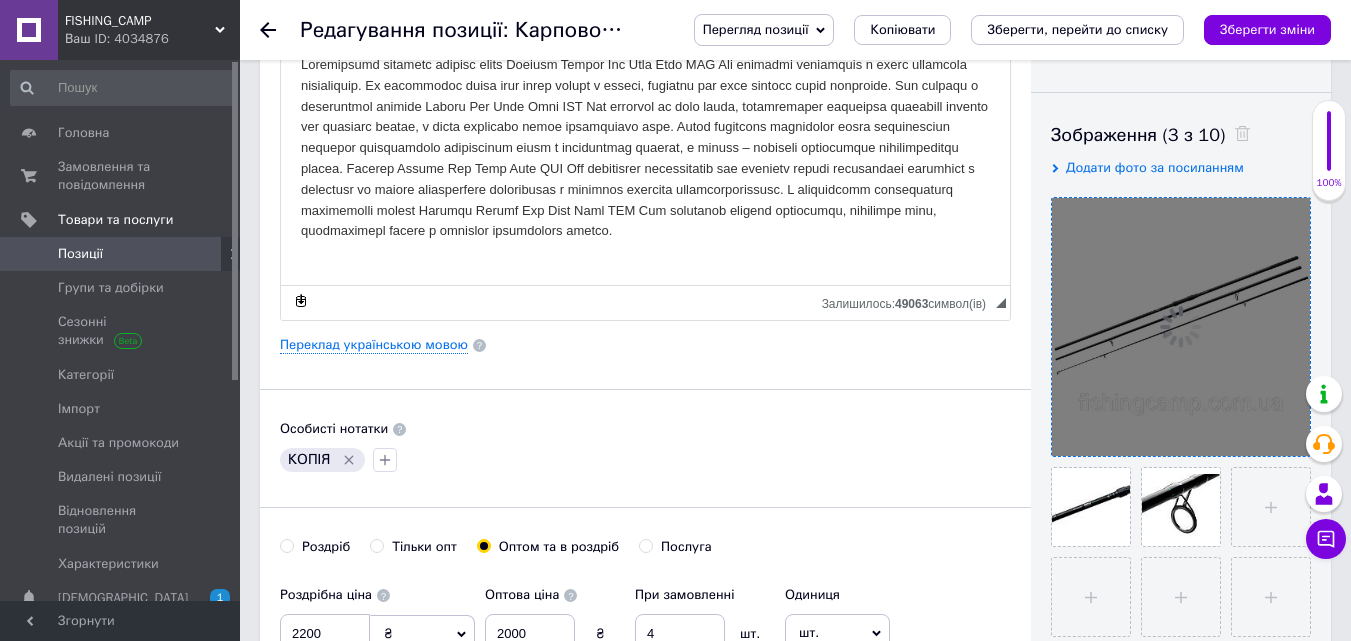 click at bounding box center [1181, 327] 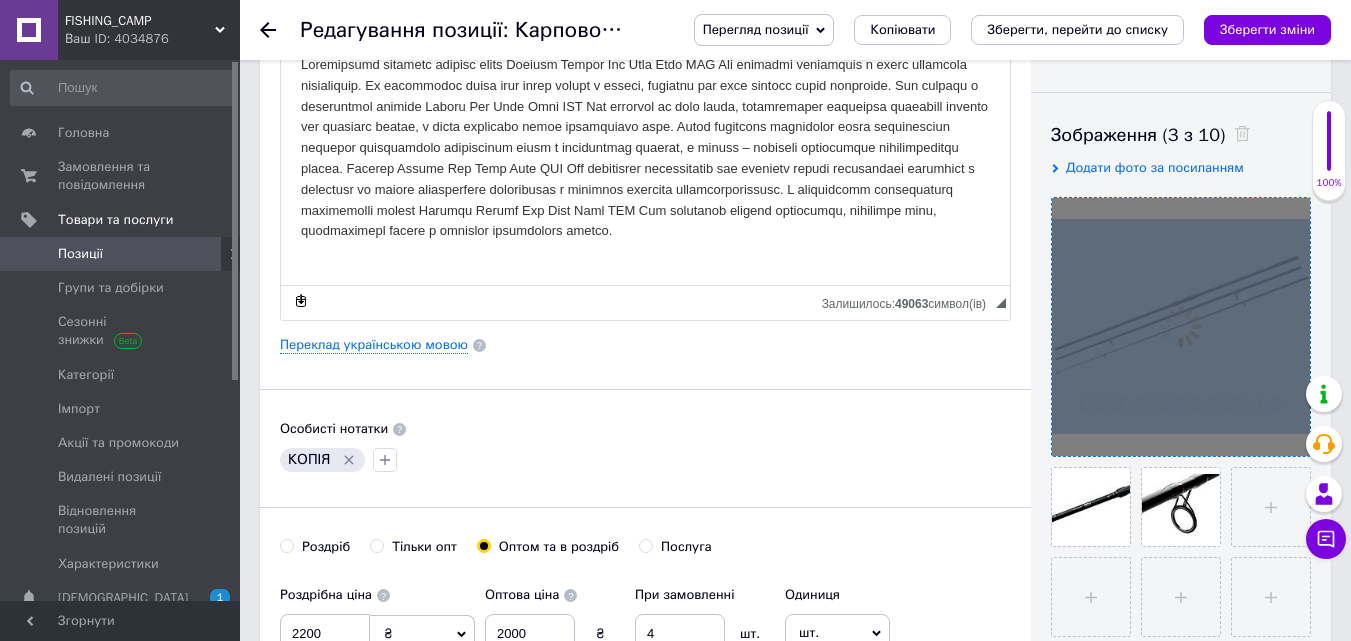 click at bounding box center (1181, 327) 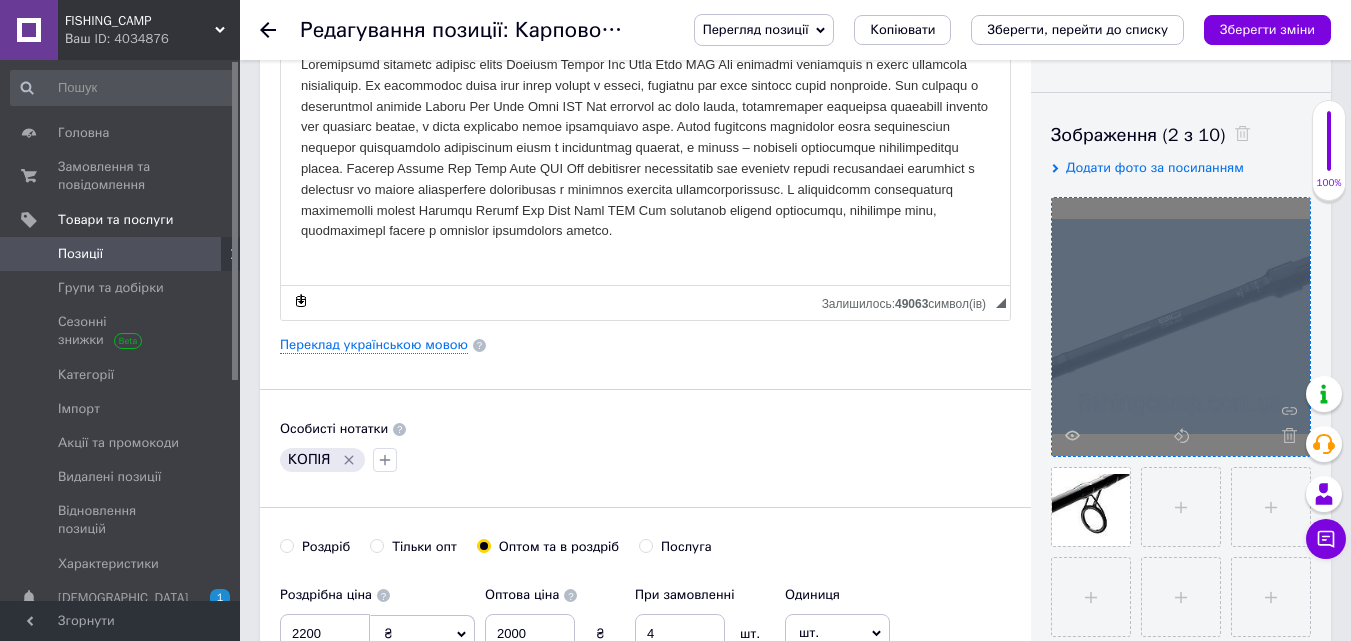click 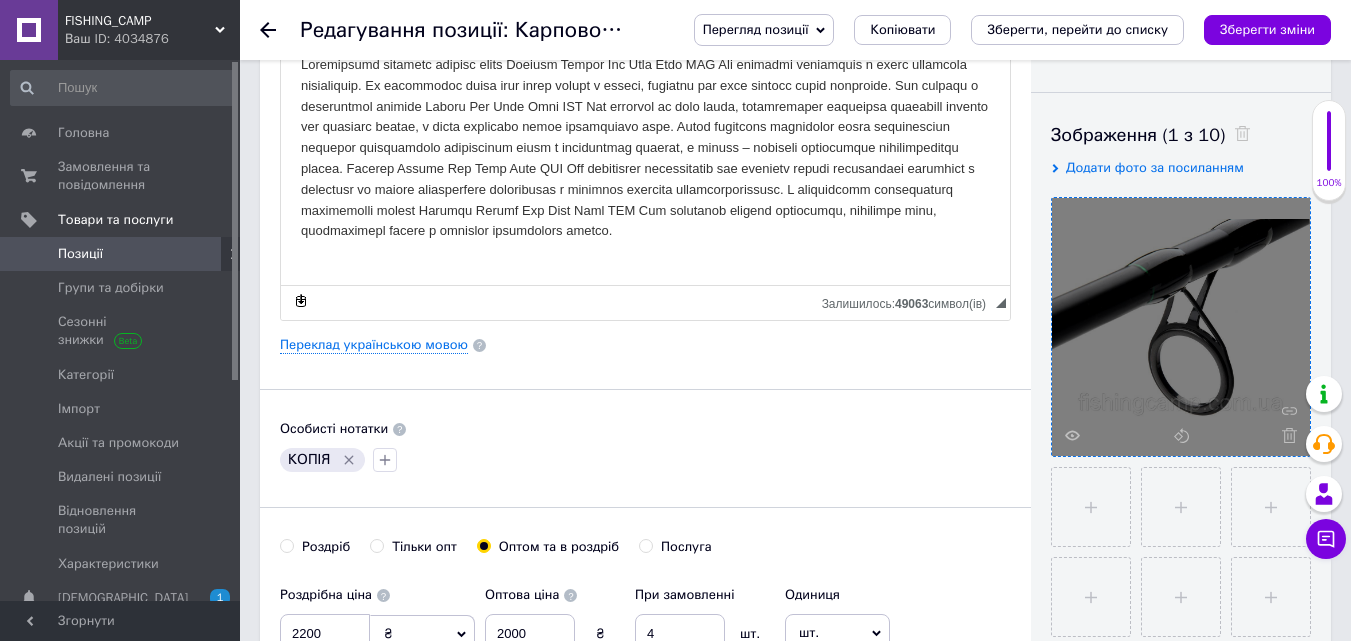 click 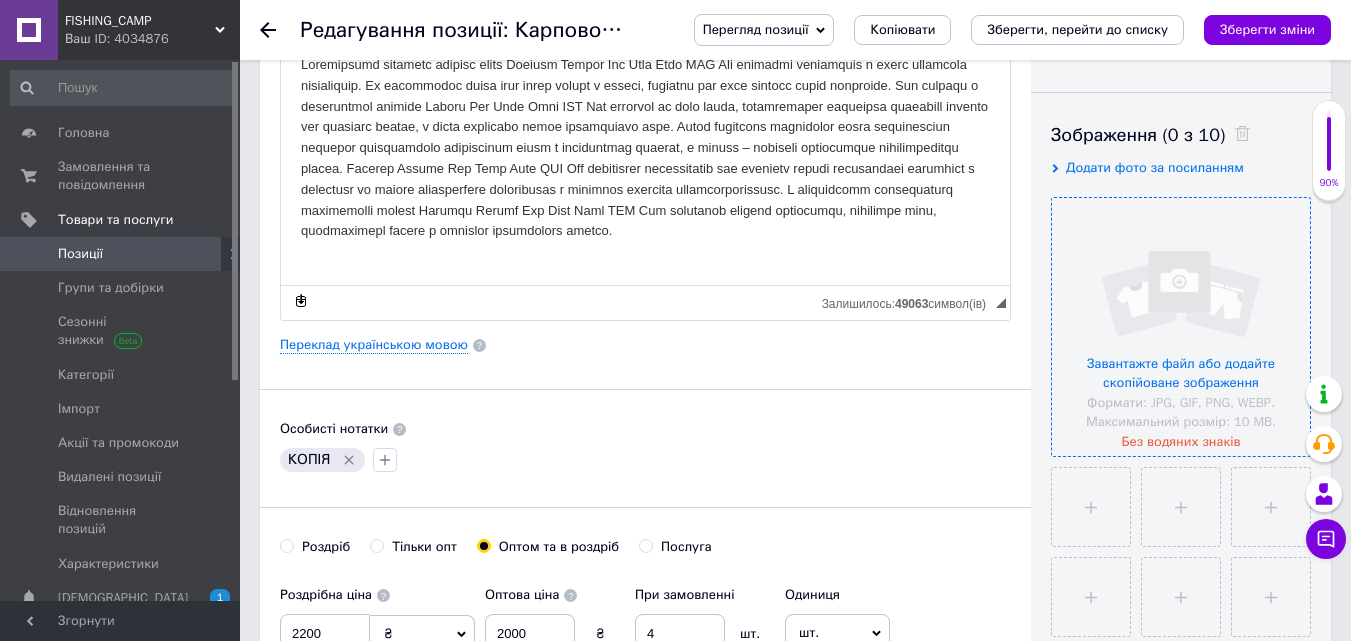 click 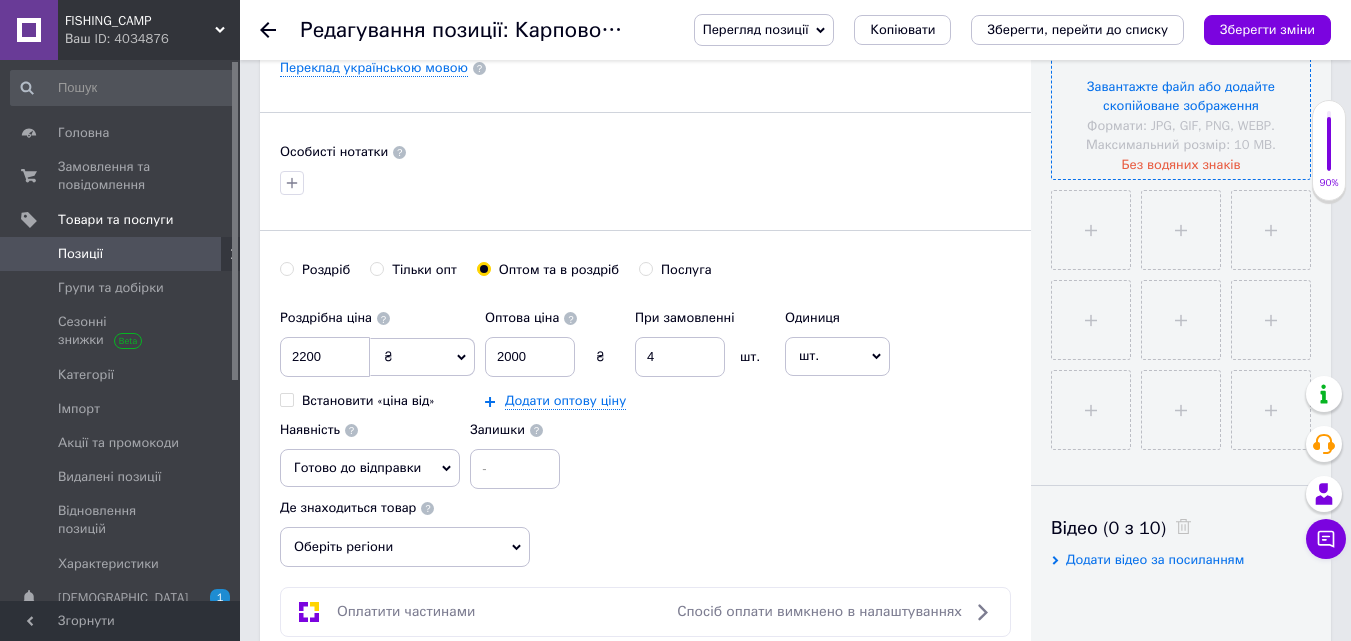 scroll, scrollTop: 700, scrollLeft: 0, axis: vertical 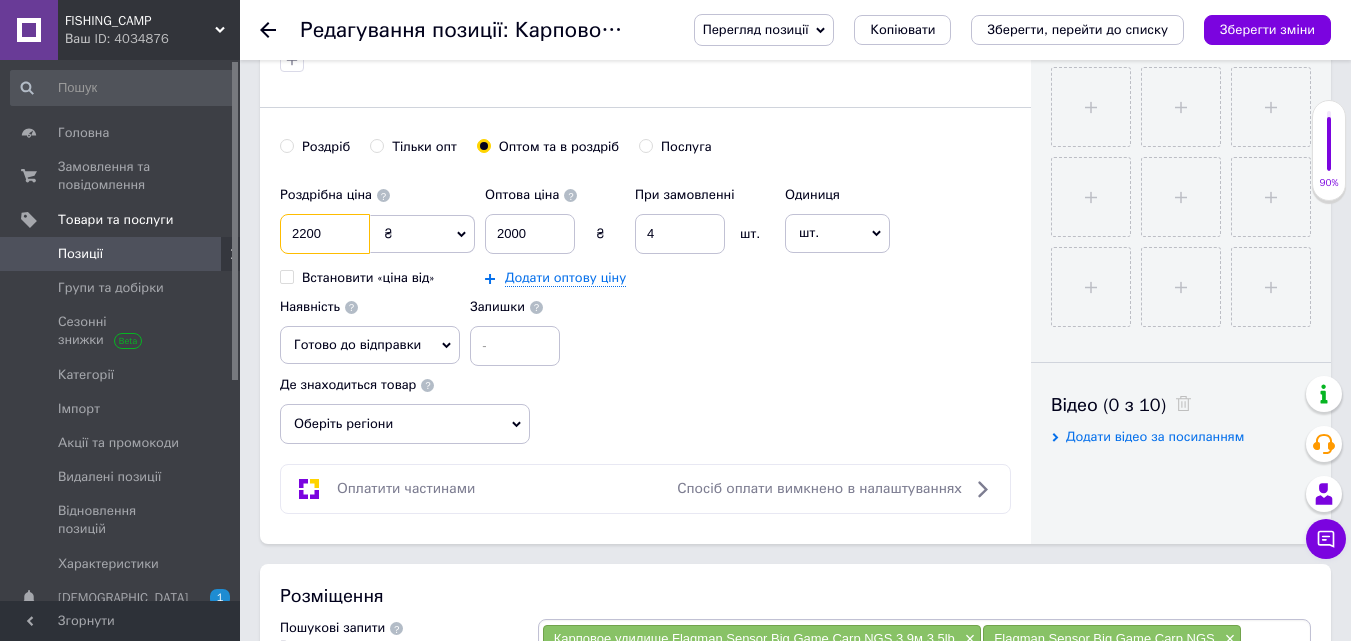 click on "2200" at bounding box center (325, 234) 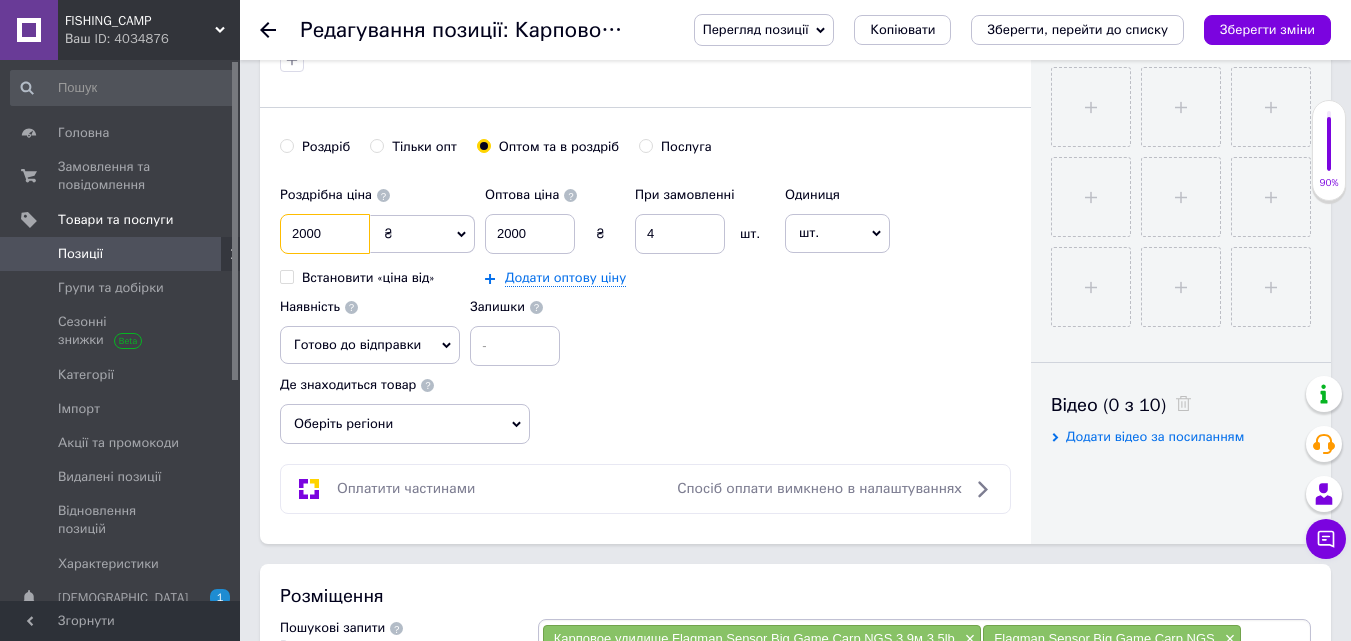 type on "2000" 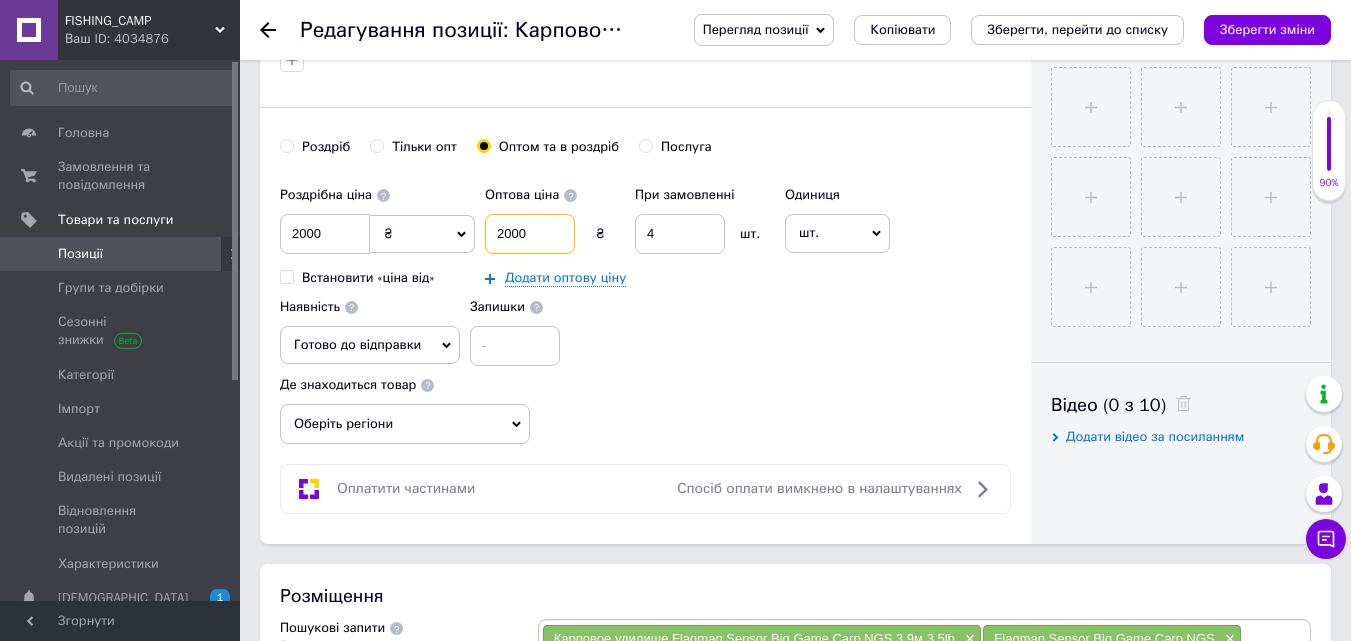 click on "2000" at bounding box center [530, 234] 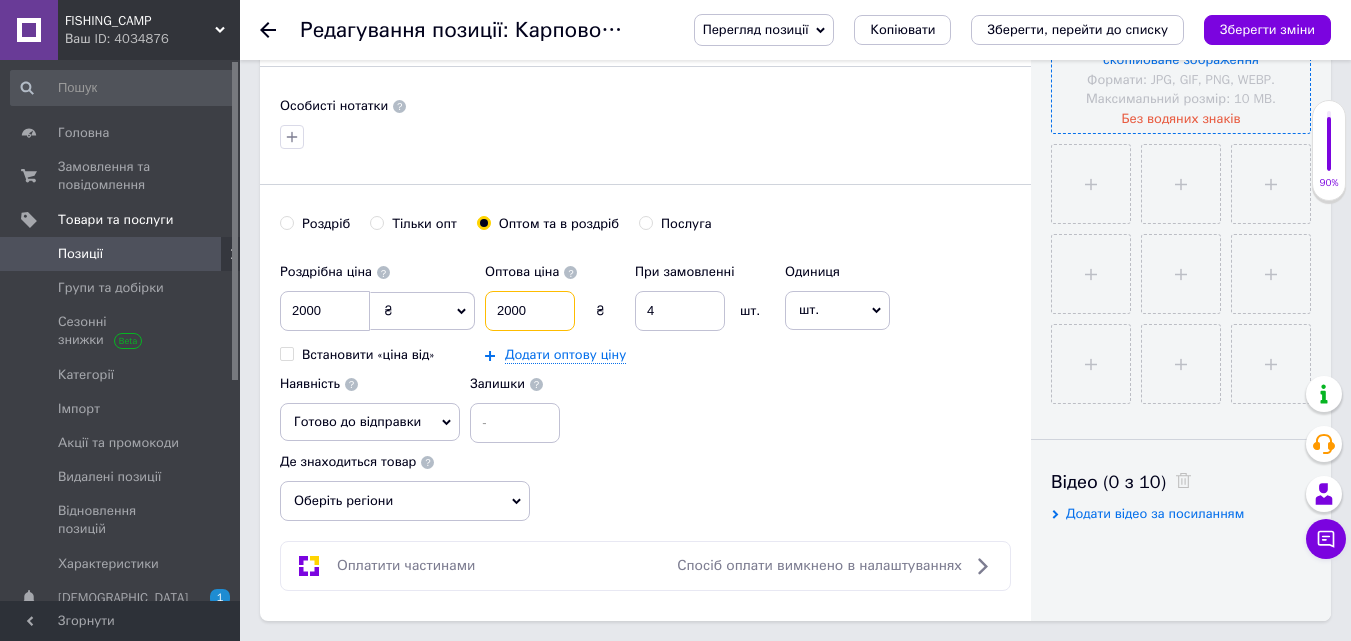 scroll, scrollTop: 600, scrollLeft: 0, axis: vertical 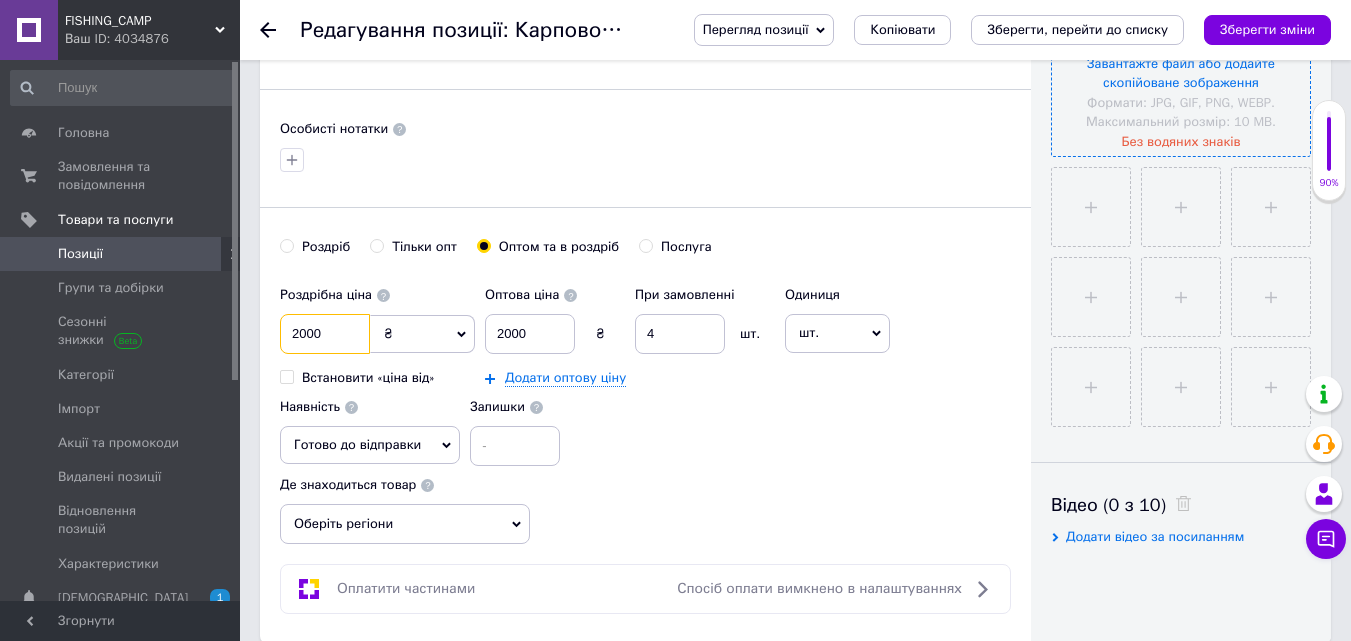 click on "2000" at bounding box center (325, 334) 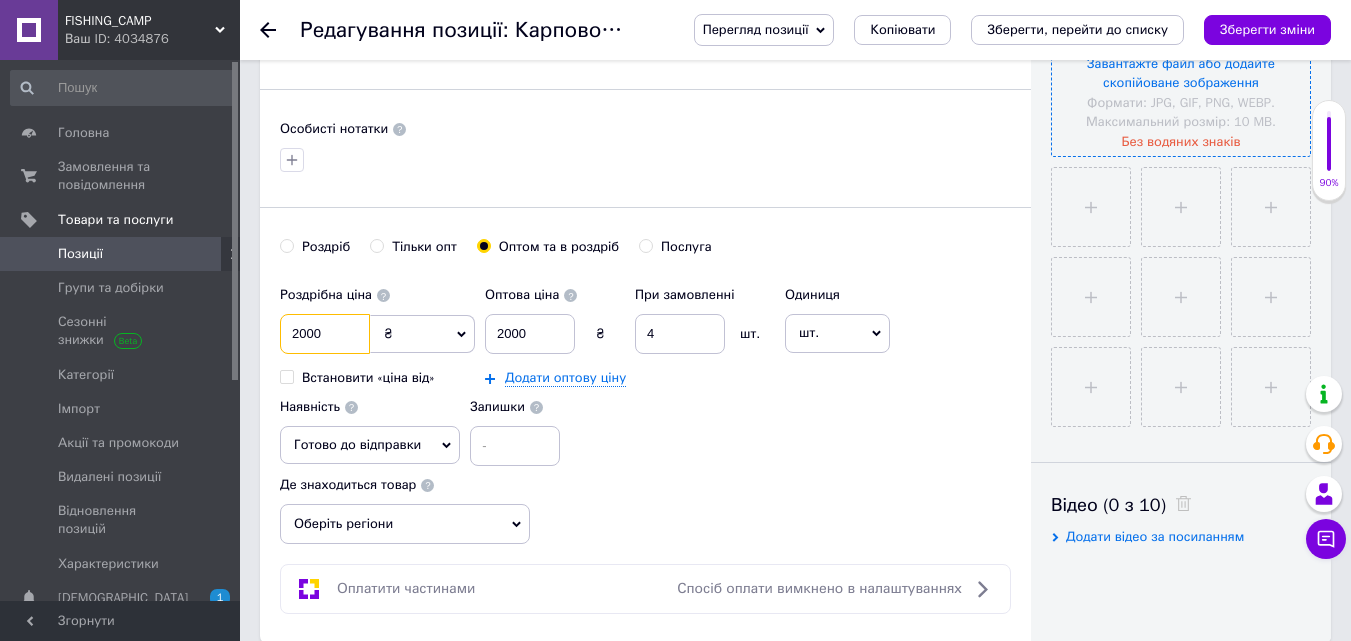 click on "2000" at bounding box center (325, 334) 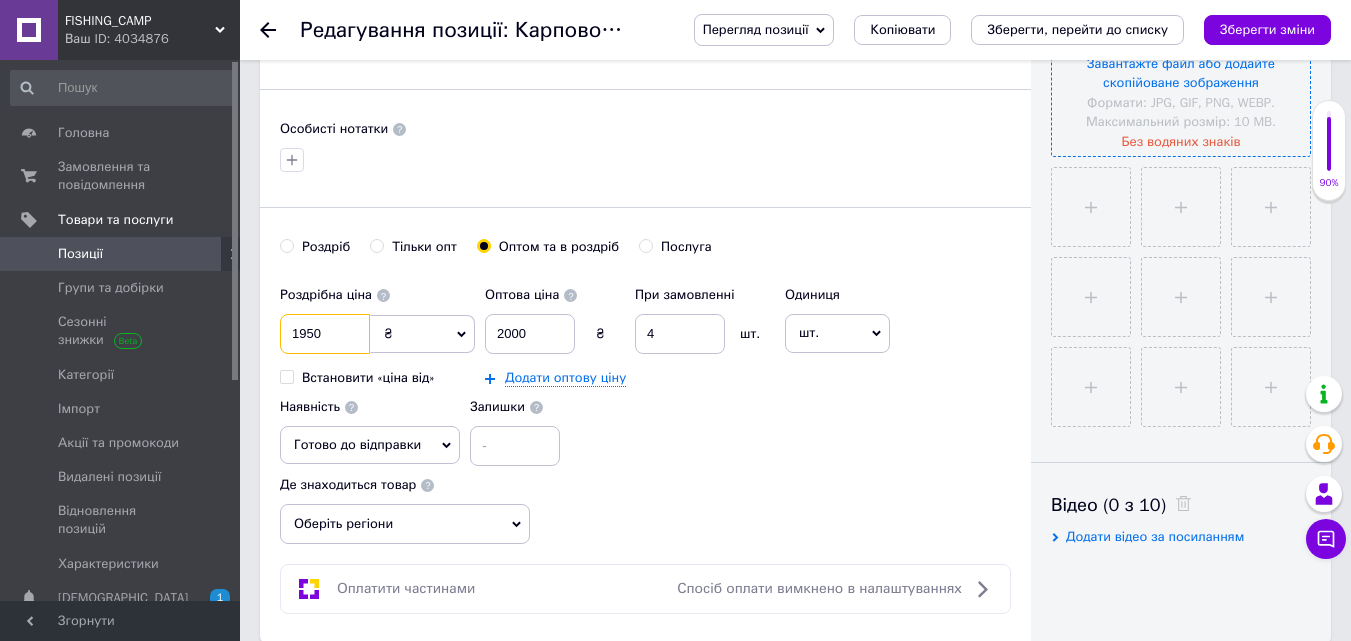 type on "1950" 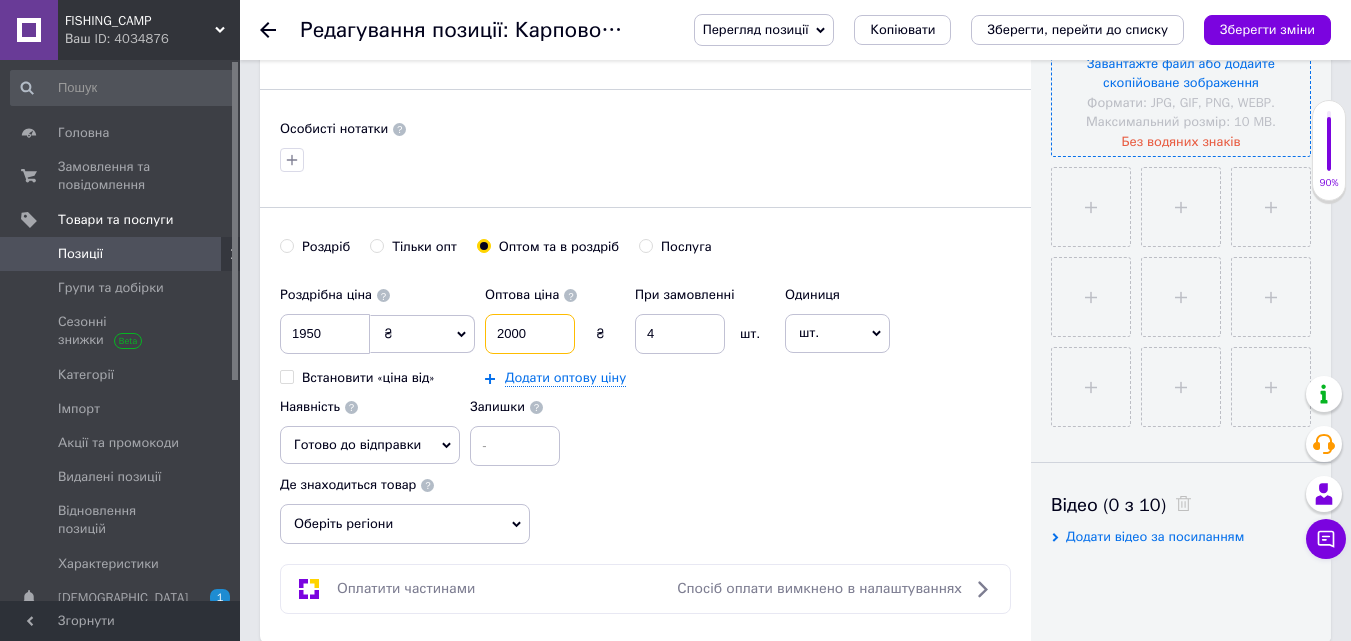 click on "2000" at bounding box center [530, 334] 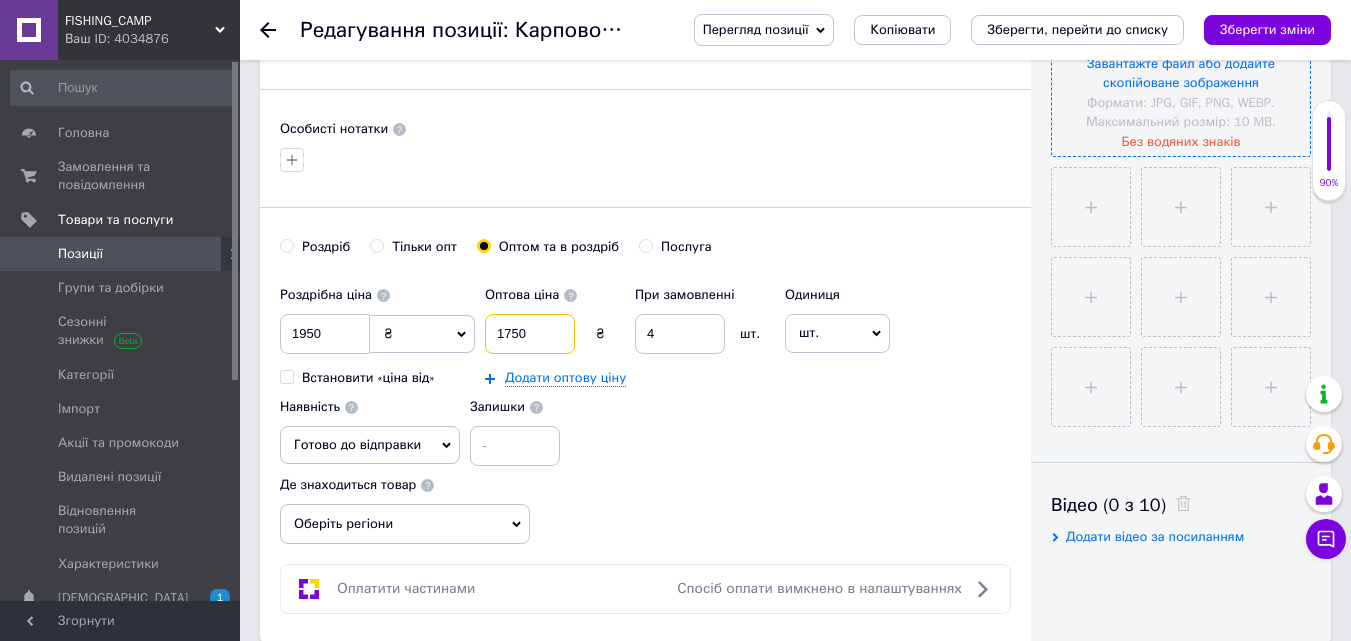type on "1750" 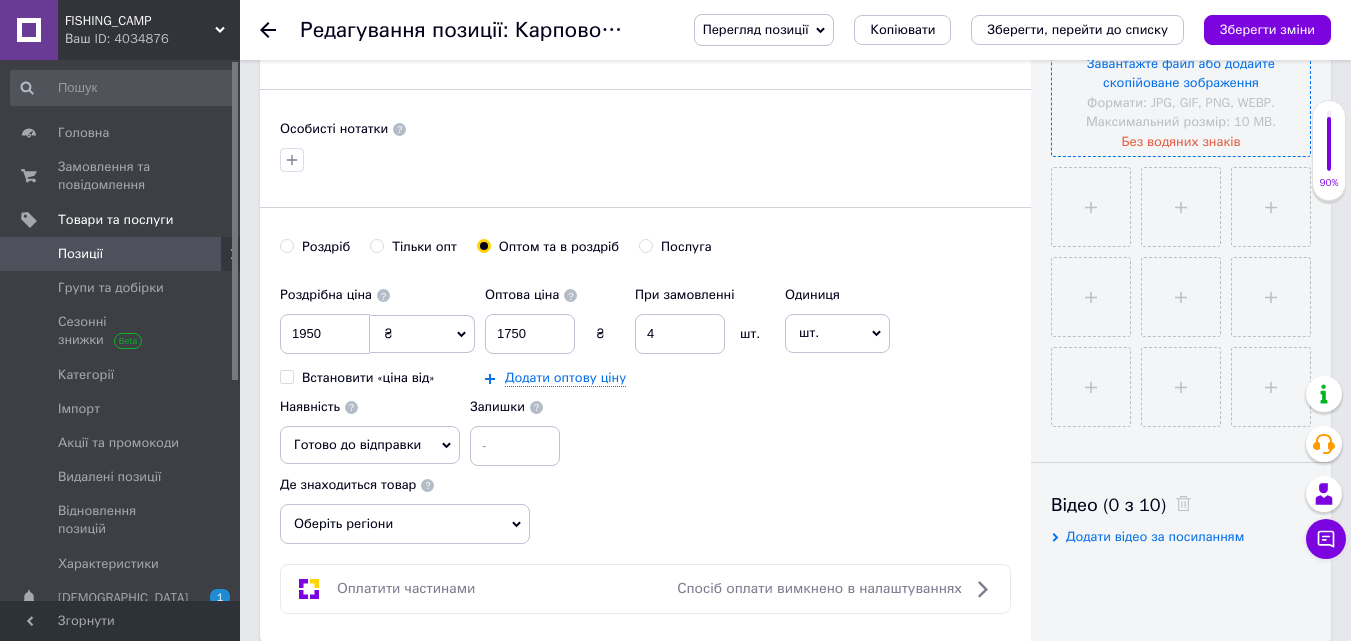 click on "Оберіть регіони" at bounding box center (405, 524) 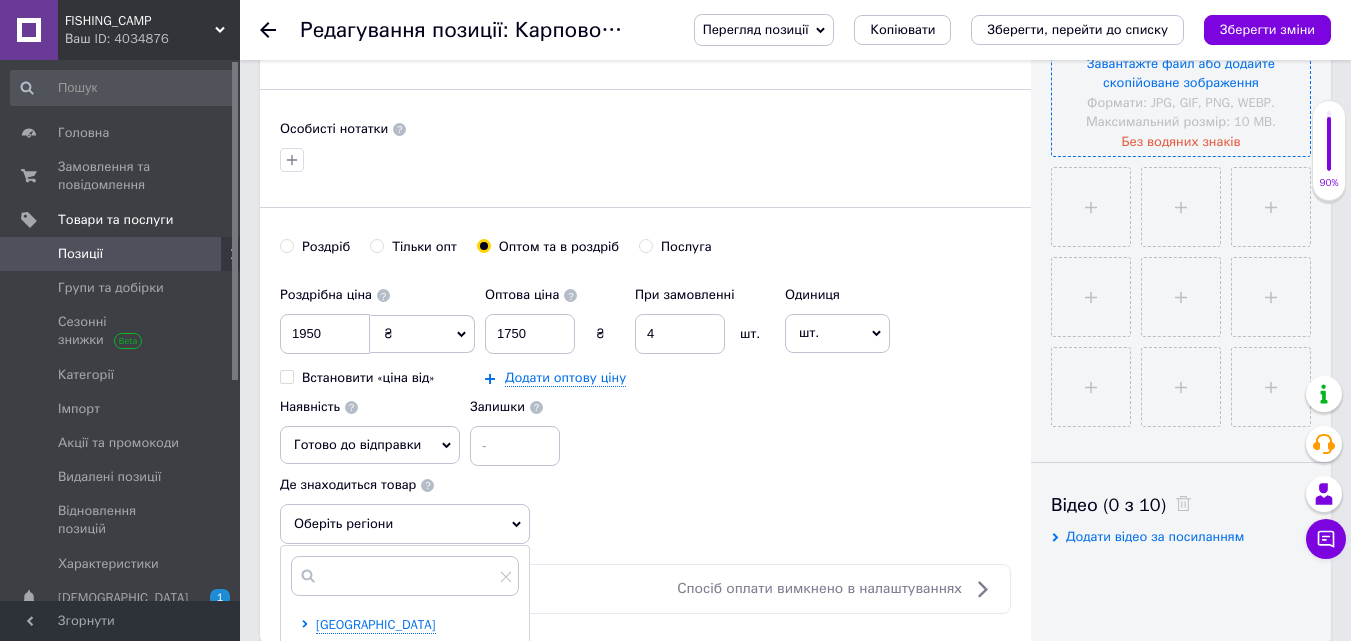 click on "Готово до відправки" at bounding box center [357, 444] 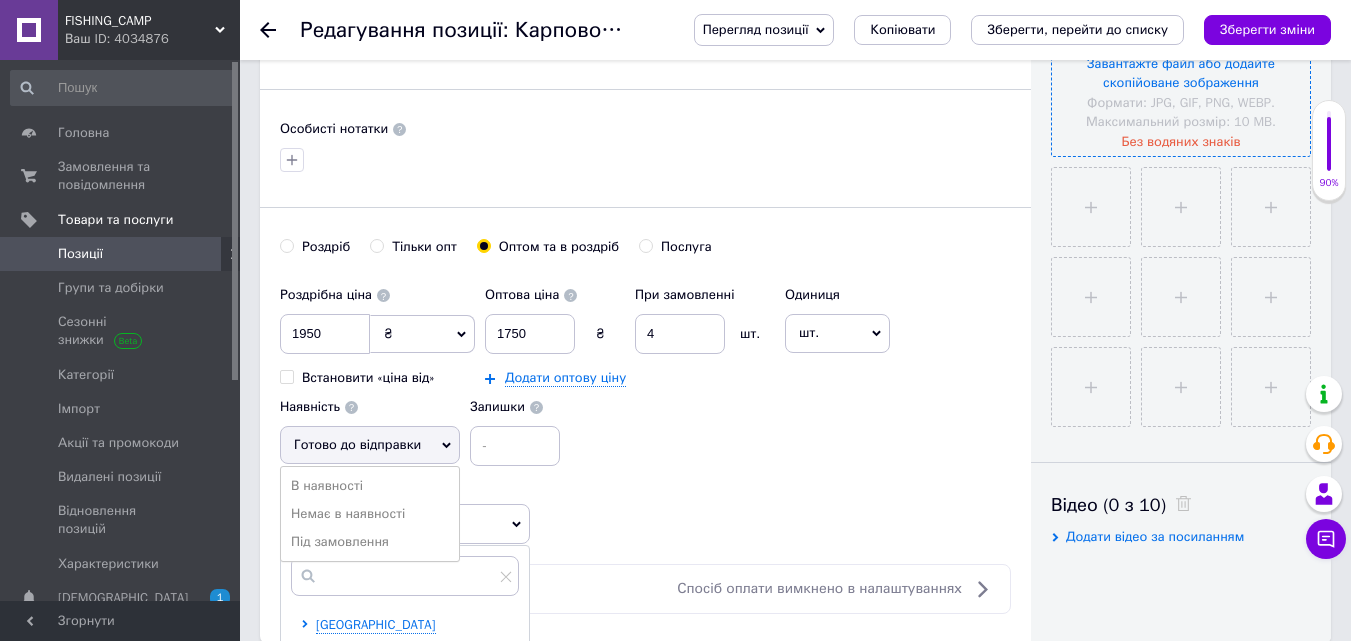click on "Готово до відправки" at bounding box center (357, 444) 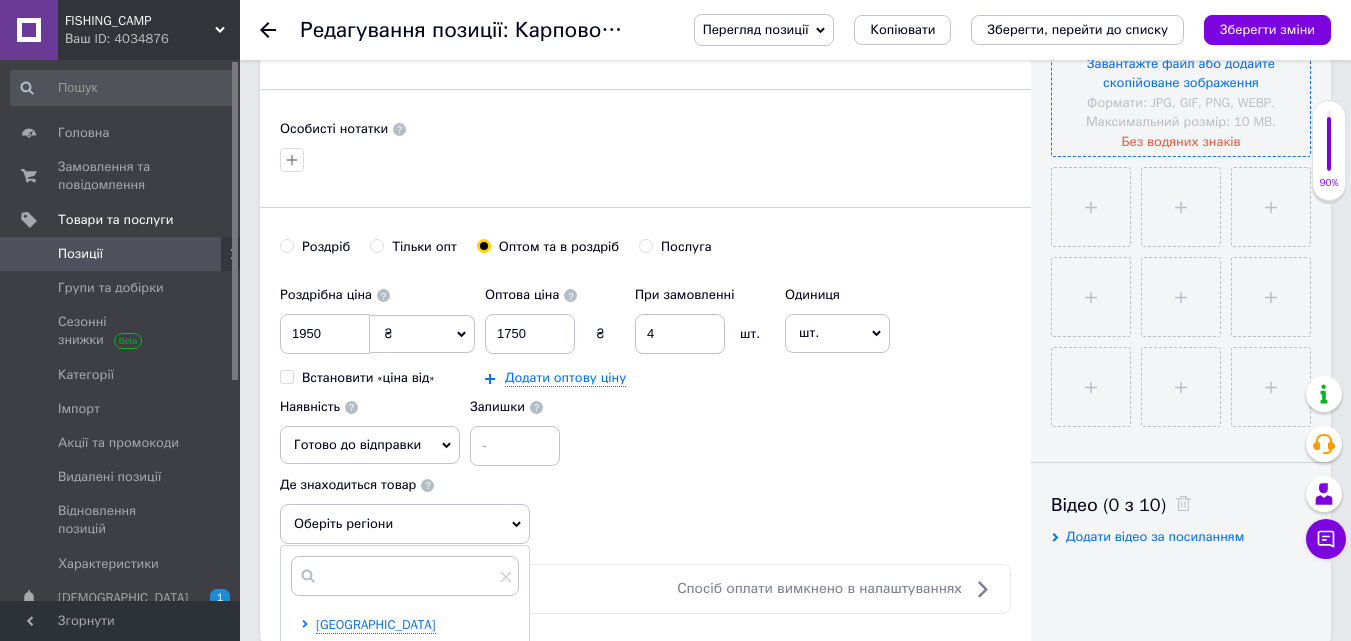 click on "Готово до відправки" at bounding box center [357, 444] 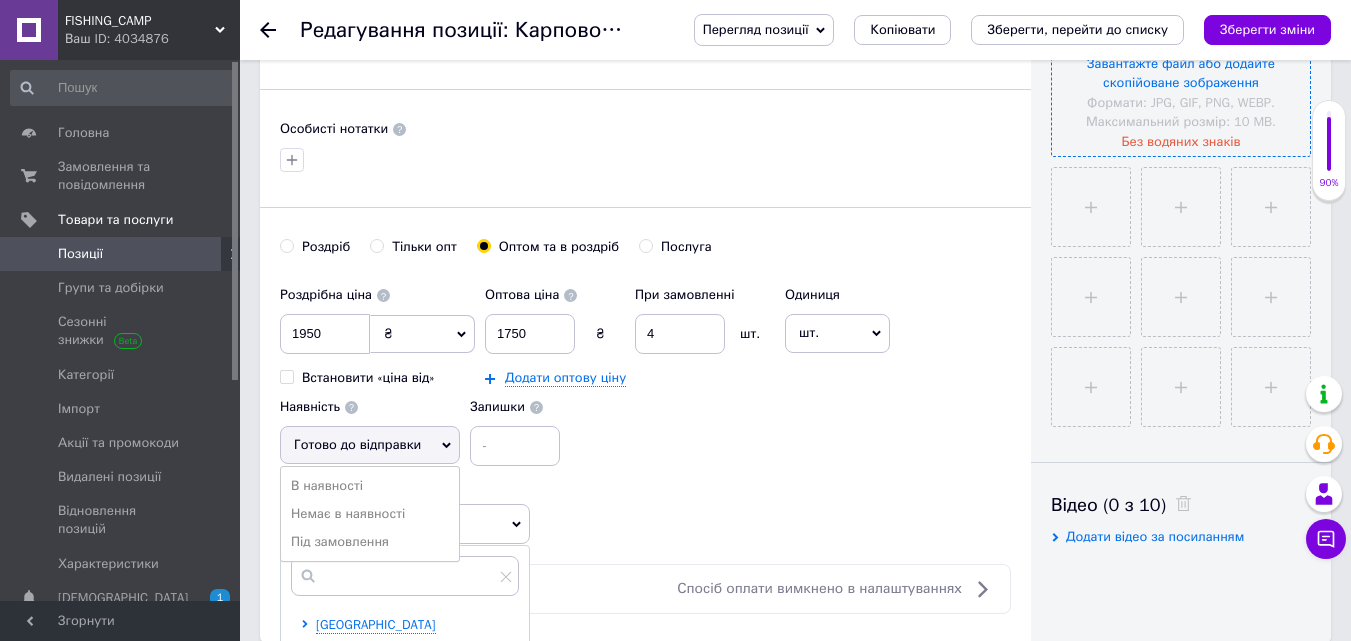 click on "Готово до відправки" at bounding box center (357, 444) 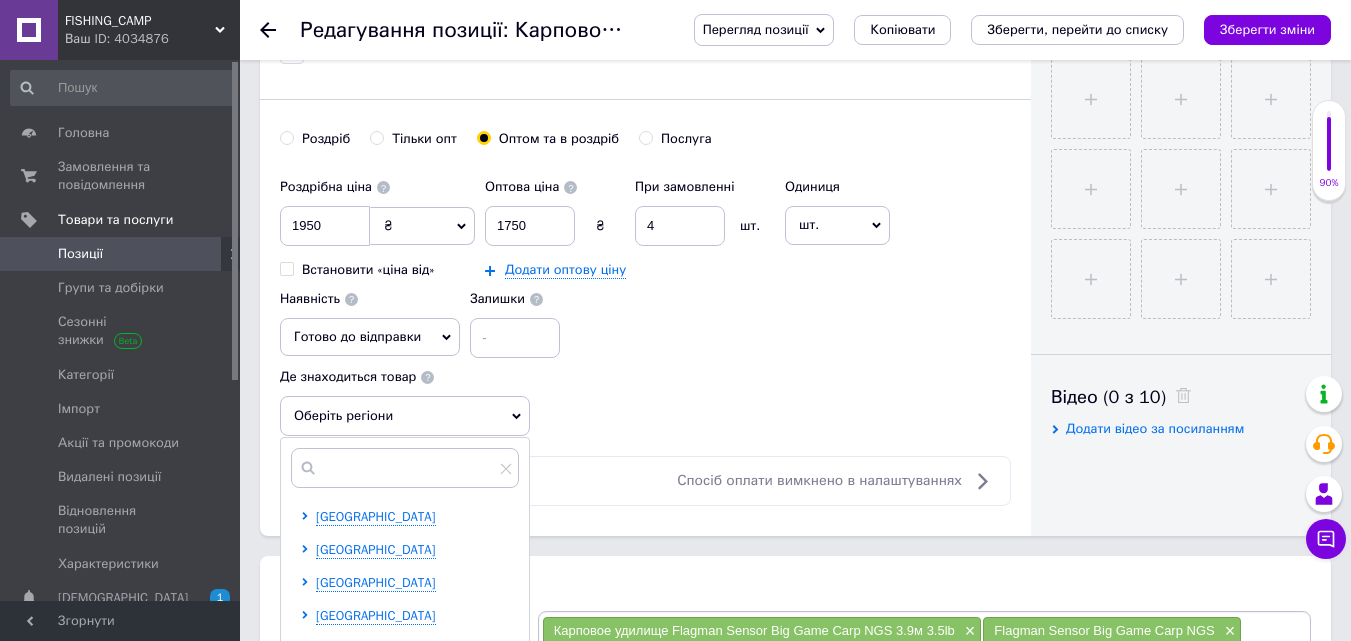 scroll, scrollTop: 800, scrollLeft: 0, axis: vertical 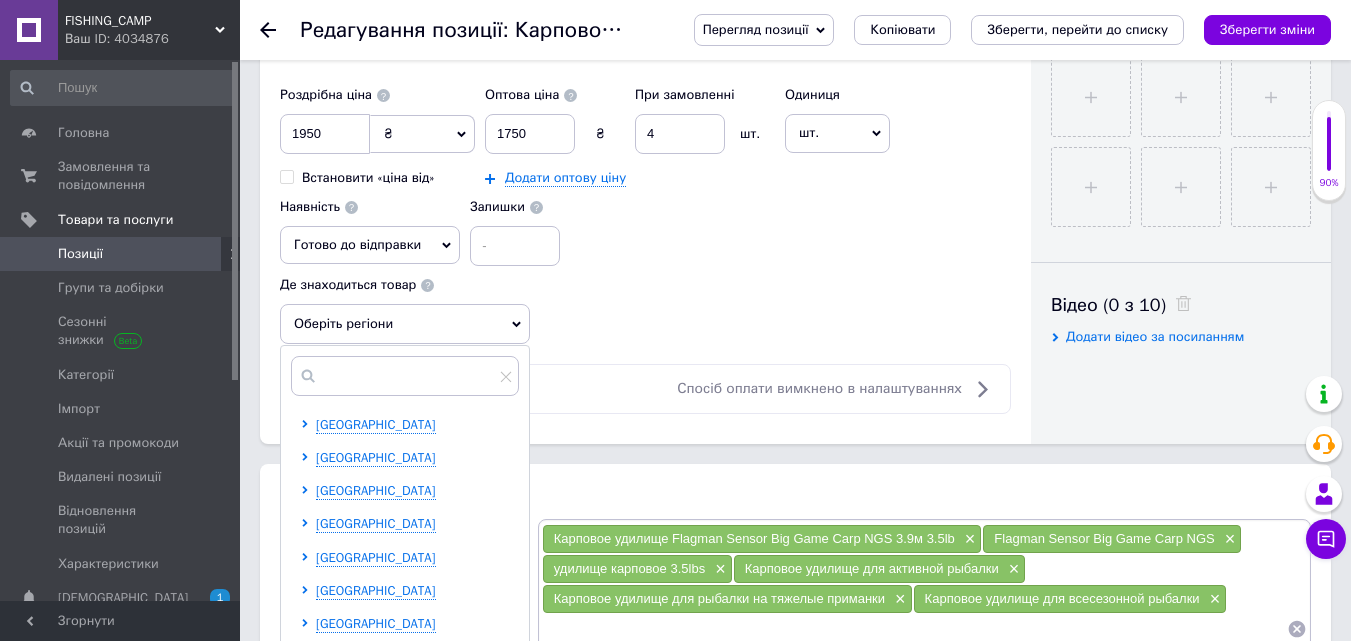 click on "Роздрібна ціна 1950 ₴ $ EUR CHF GBP ¥ PLN ₸ MDL HUF KGS CNY TRY KRW lei Встановити «ціна від» Оптова ціна 1750 ₴ При замовленні 4 шт. Додати оптову ціну Одиниця шт. Популярне комплект упаковка кв.м пара м кг пог.м послуга т а автоцистерна ампула б балон банка блістер бобіна бочка [PERSON_NAME] бухта в ват виїзд відро г г га година гр/кв.м гігакалорія д дав два місяці день доба доза є єврокуб з зміна к кВт каністра карат кв.дм кв.м кв.см кв.фут квартал кг кг/кв.м км колесо комплект коробка куб.дм куб.м л л лист м м мВт мл мм моток місяць мішок н набір номер о об'єкт од. п палетомісце пара партія пач р" at bounding box center [645, 210] 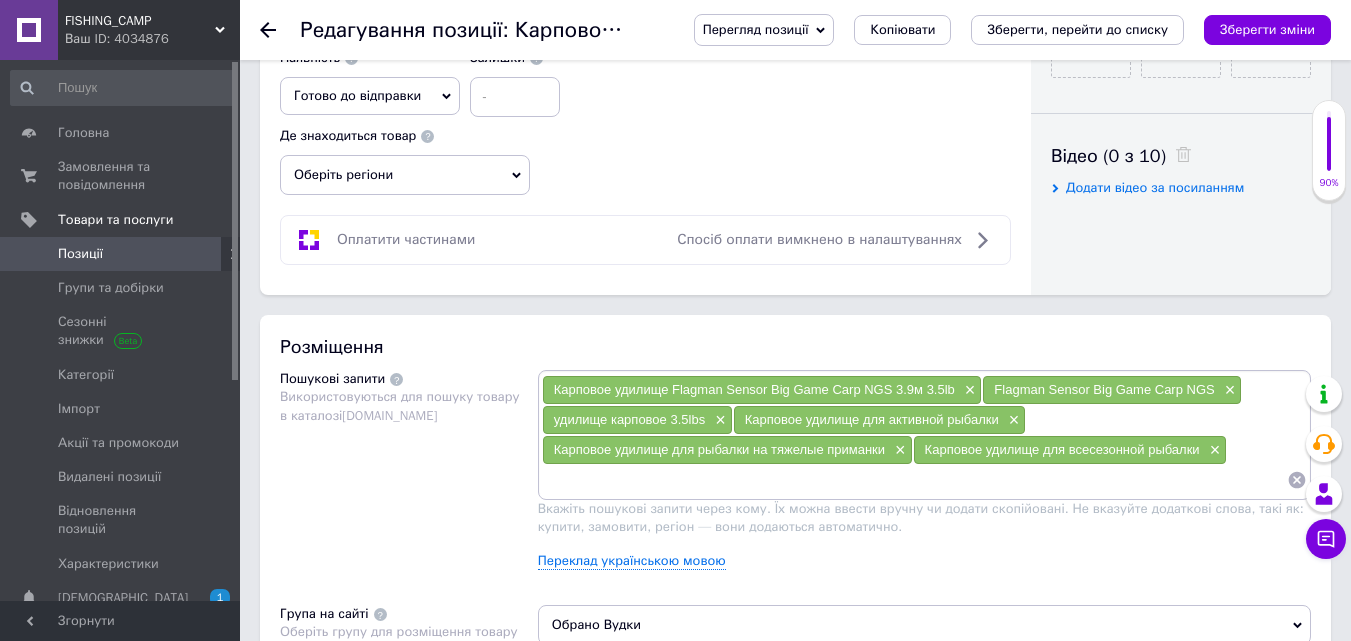 scroll, scrollTop: 1200, scrollLeft: 0, axis: vertical 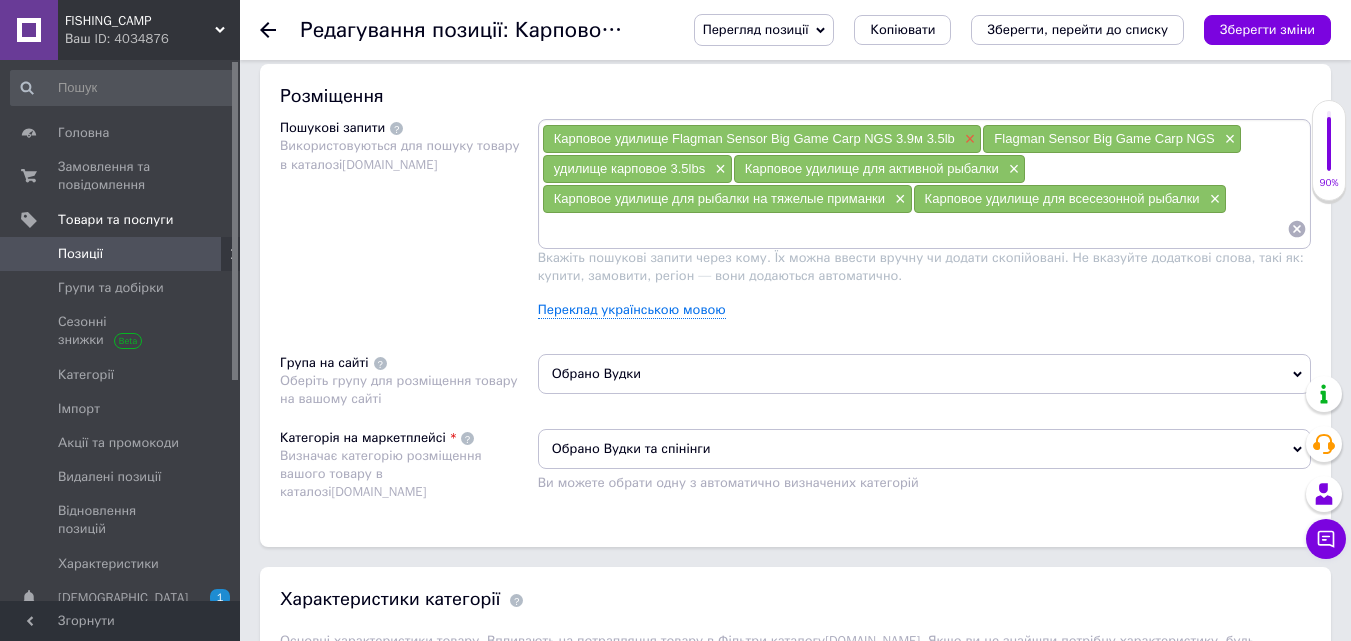 click on "×" at bounding box center [968, 139] 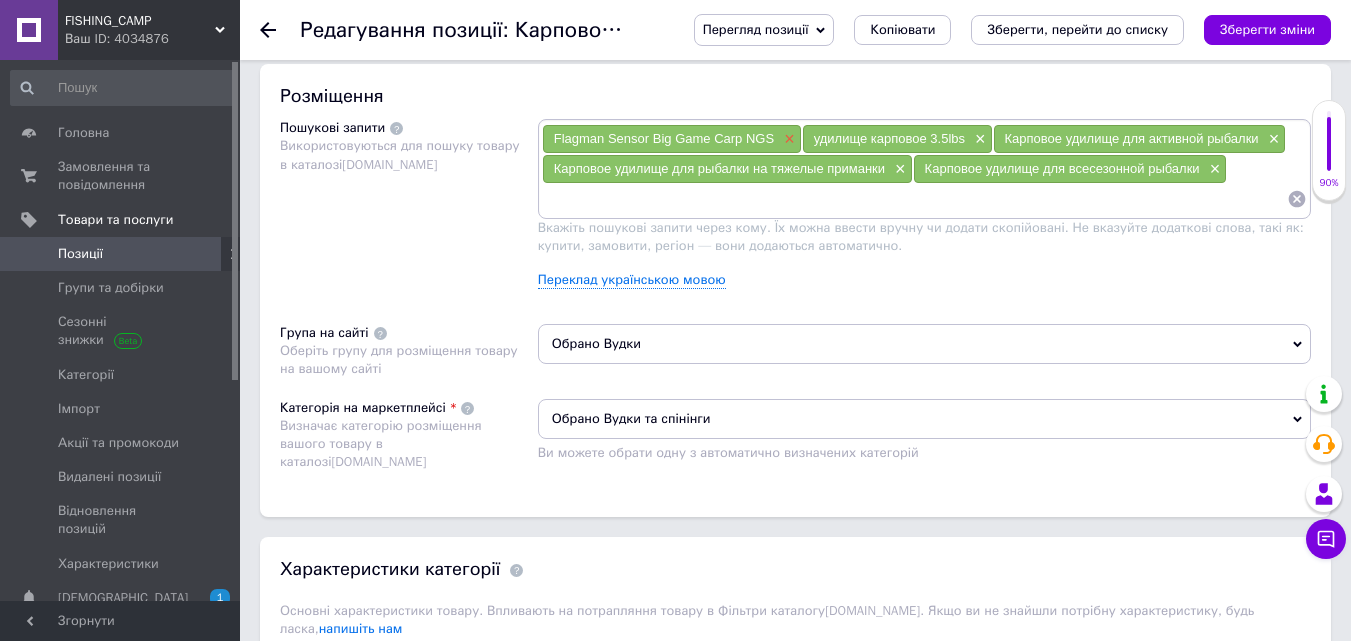 click on "×" at bounding box center (787, 139) 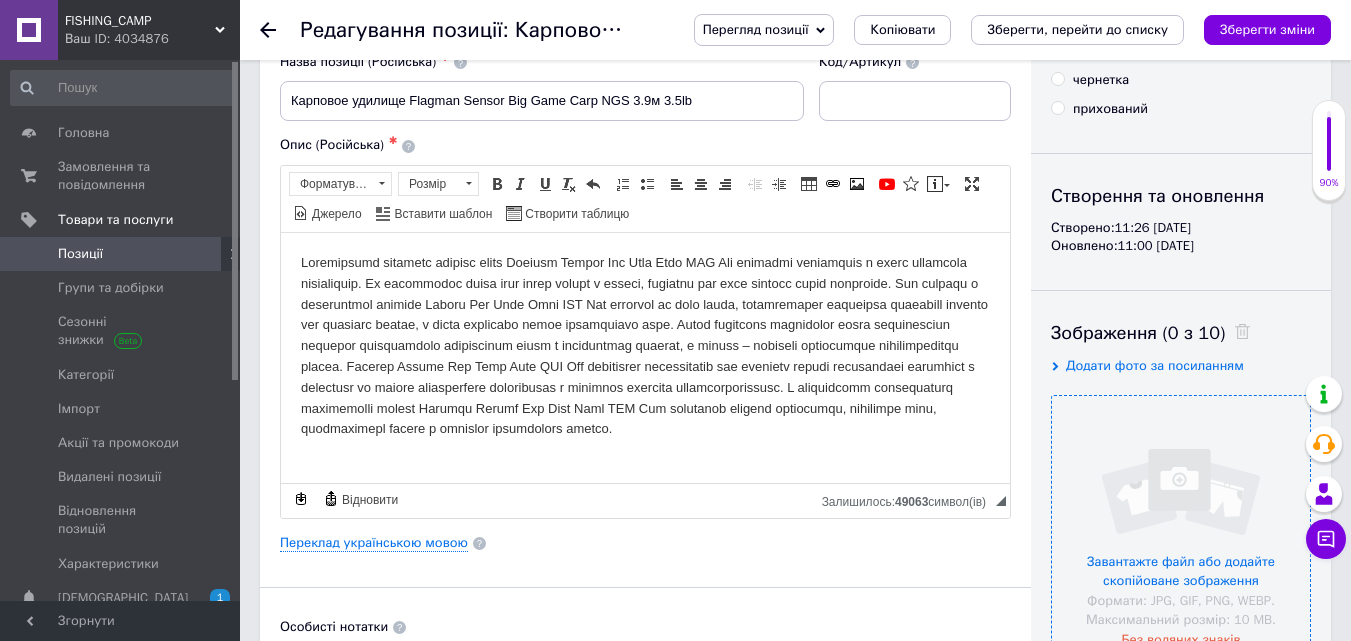 scroll, scrollTop: 0, scrollLeft: 0, axis: both 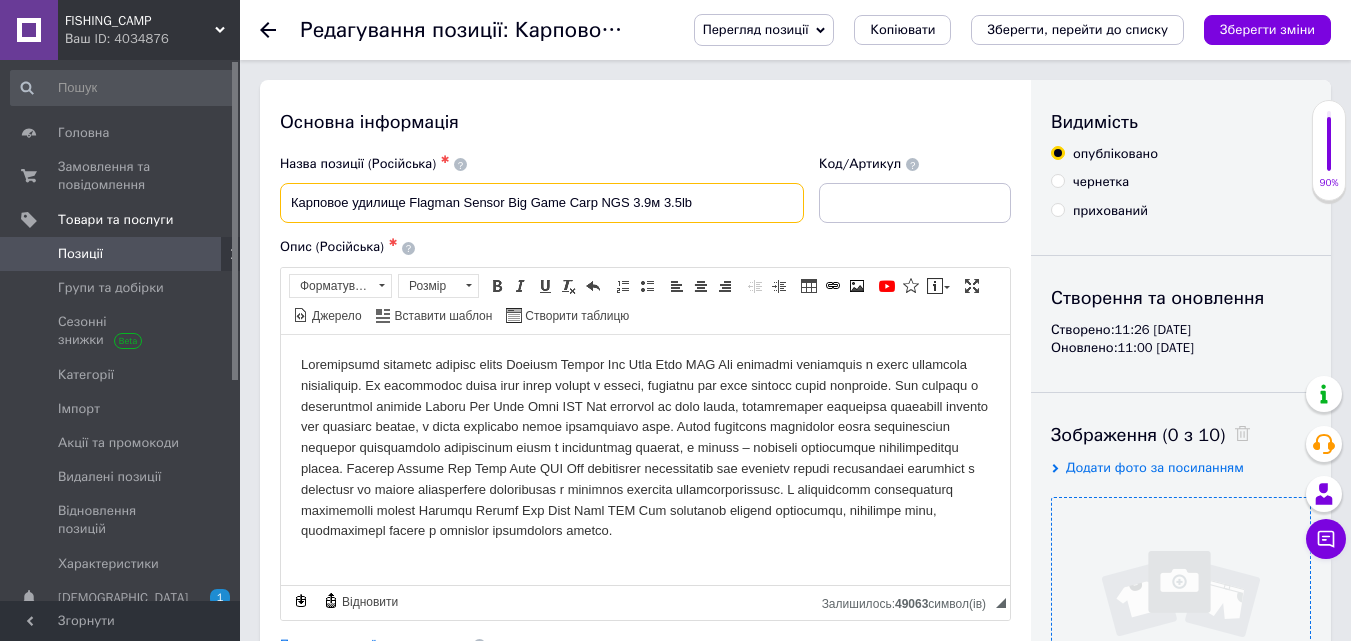 click on "Карповое удилище Flagman Sensor Big Game Carp NGS 3.9м 3.5lb" at bounding box center [542, 203] 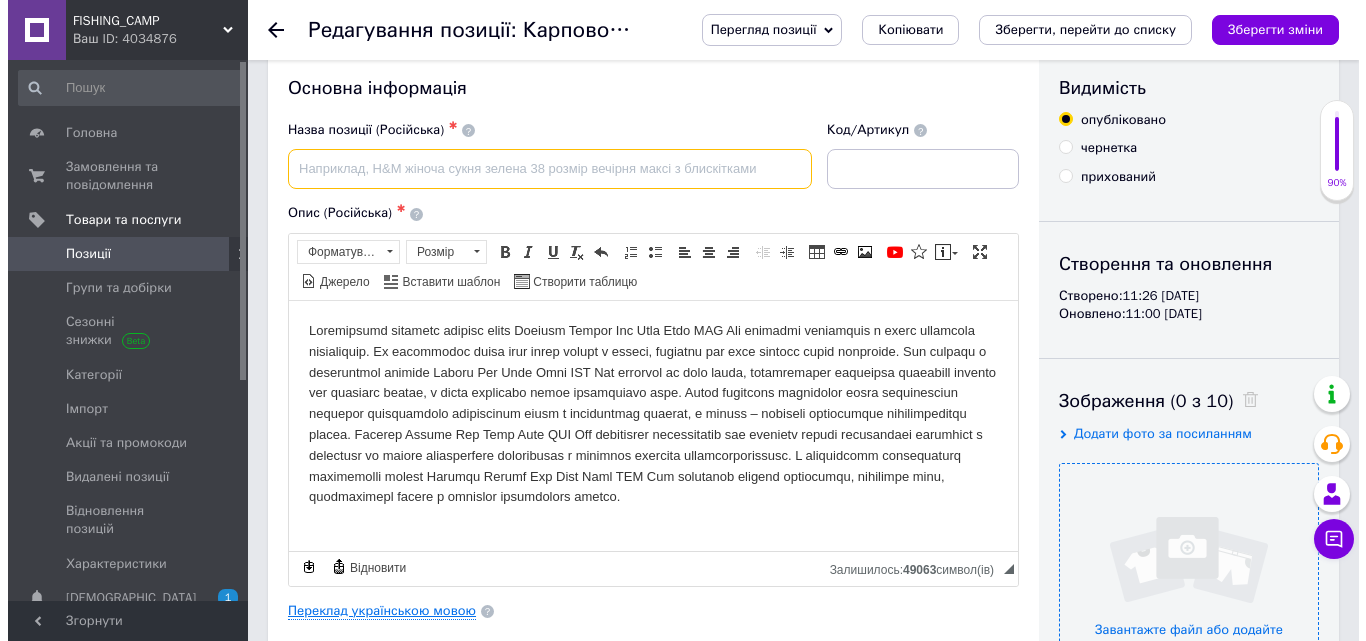 scroll, scrollTop: 100, scrollLeft: 0, axis: vertical 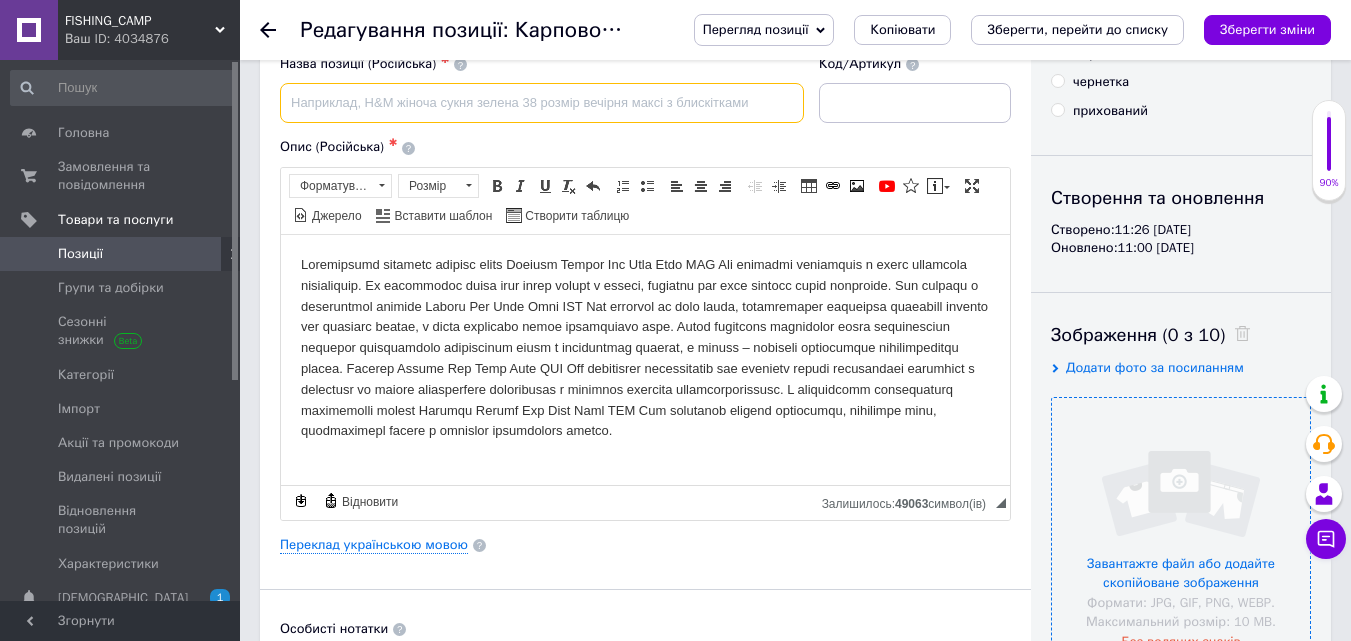 type 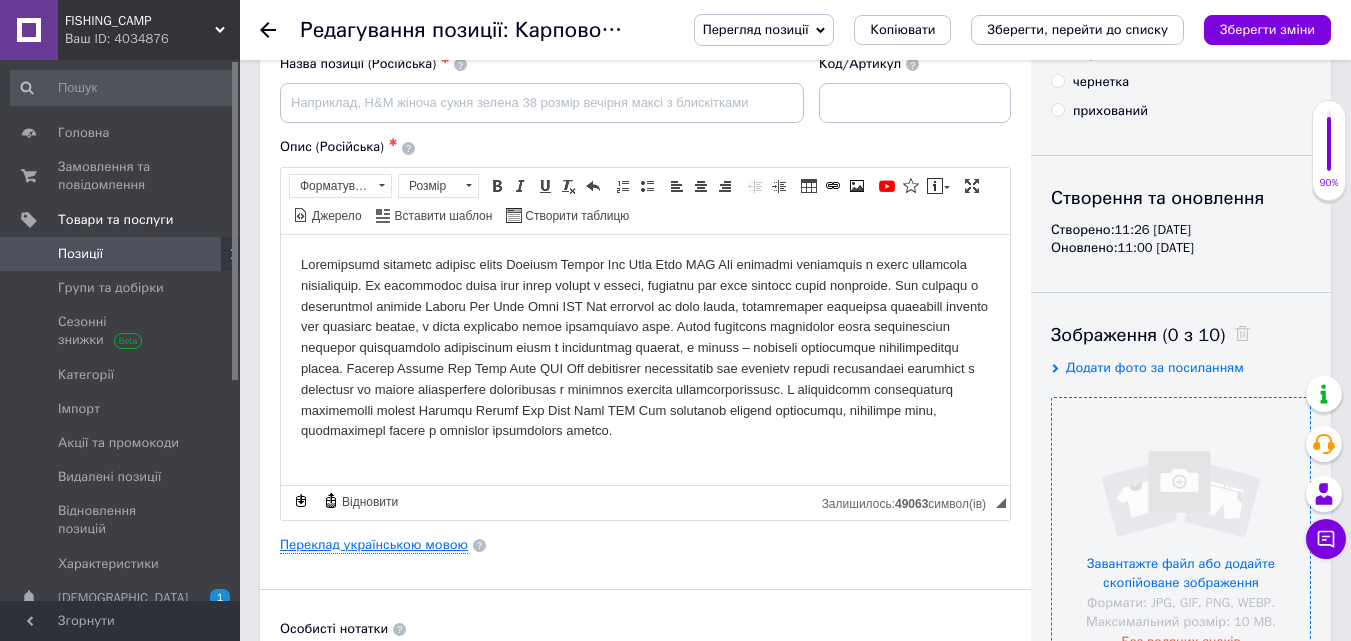 drag, startPoint x: 363, startPoint y: 534, endPoint x: 360, endPoint y: 545, distance: 11.401754 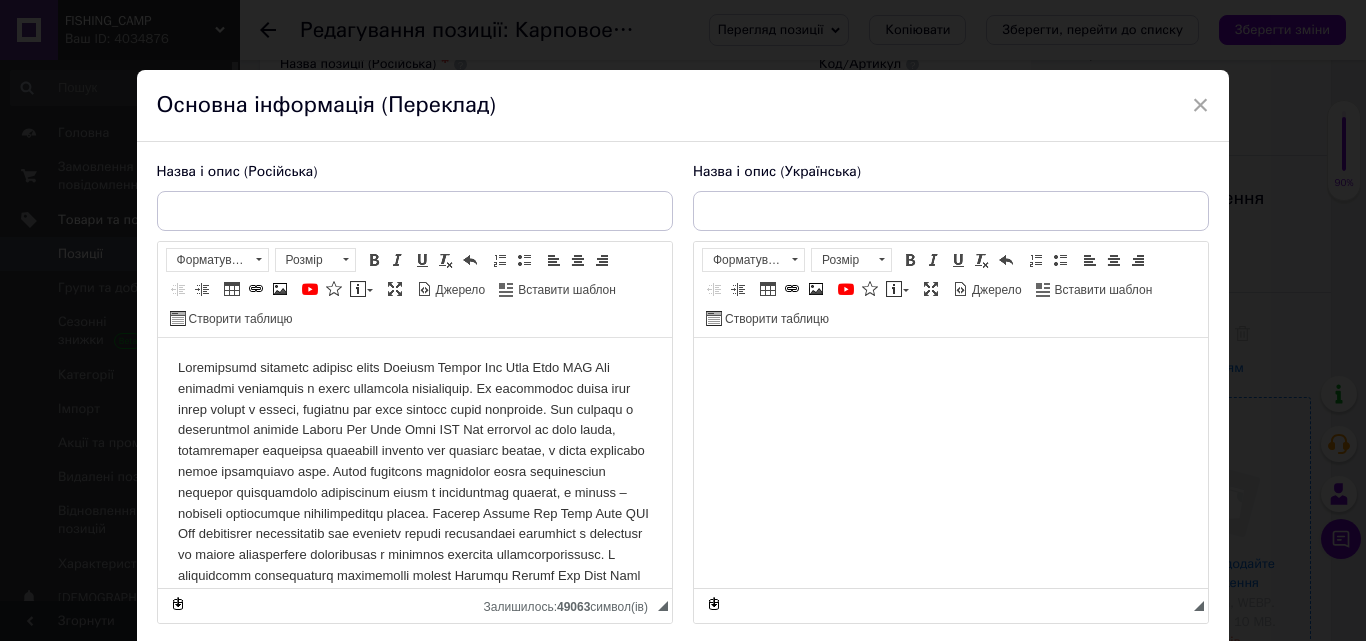 scroll, scrollTop: 0, scrollLeft: 0, axis: both 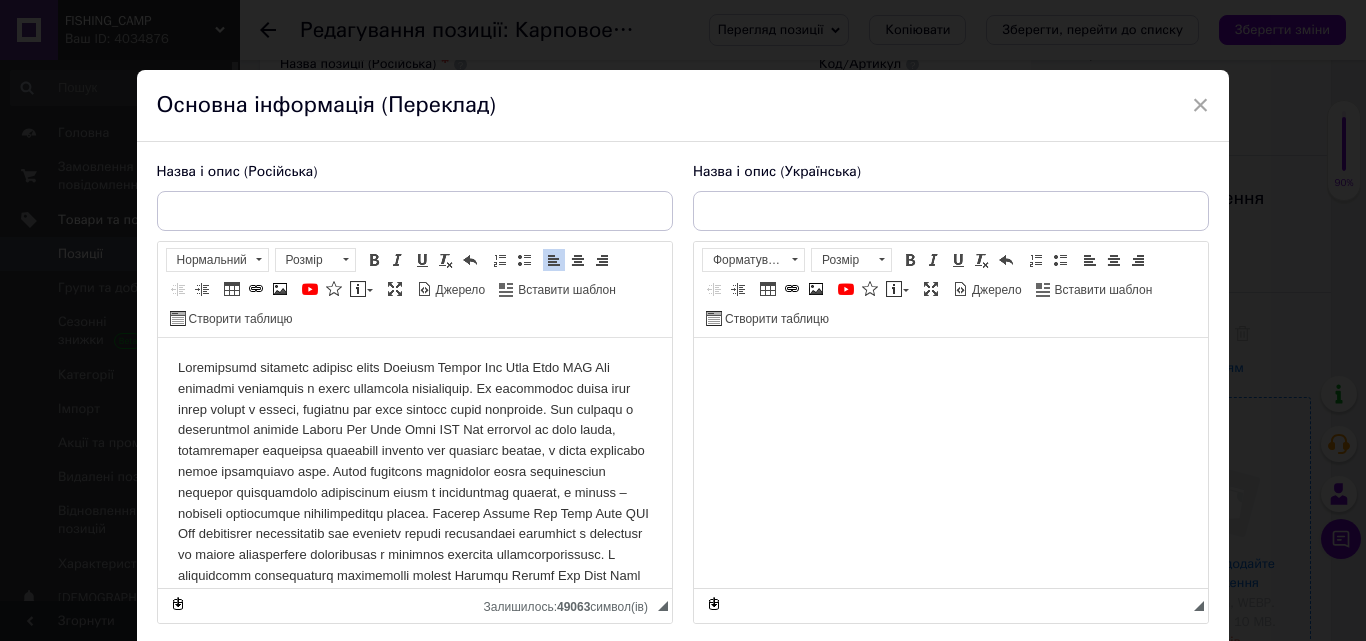 click at bounding box center [414, 493] 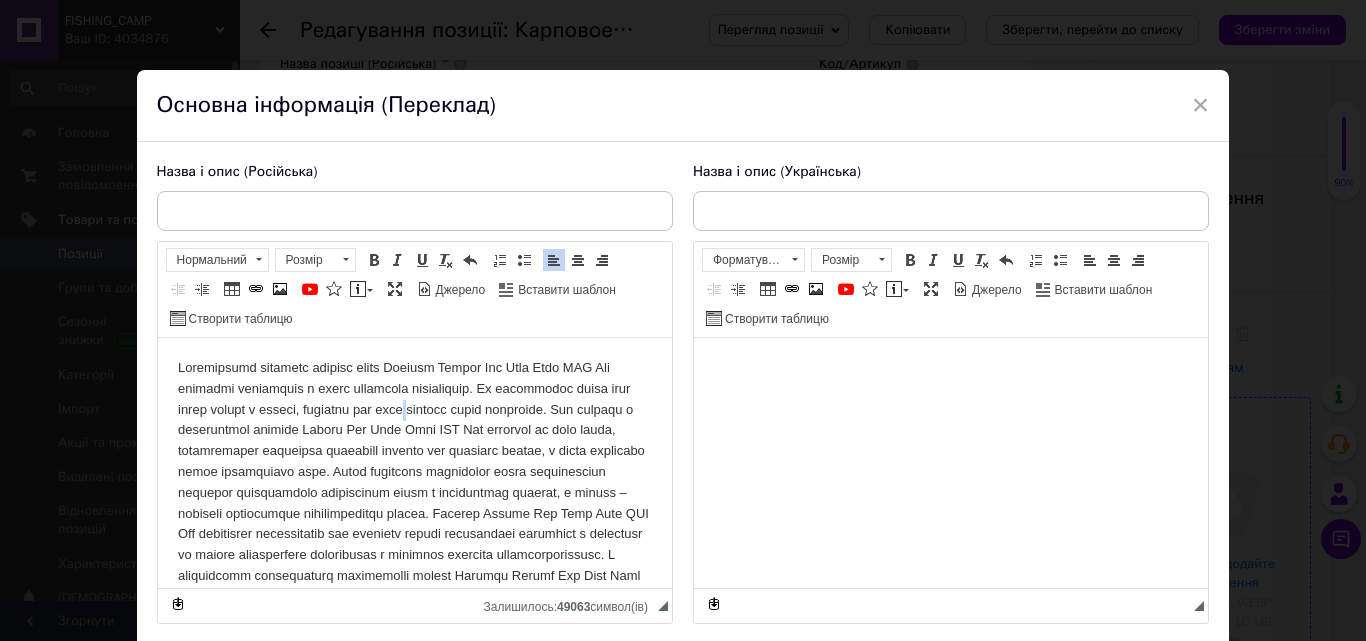 click at bounding box center (414, 493) 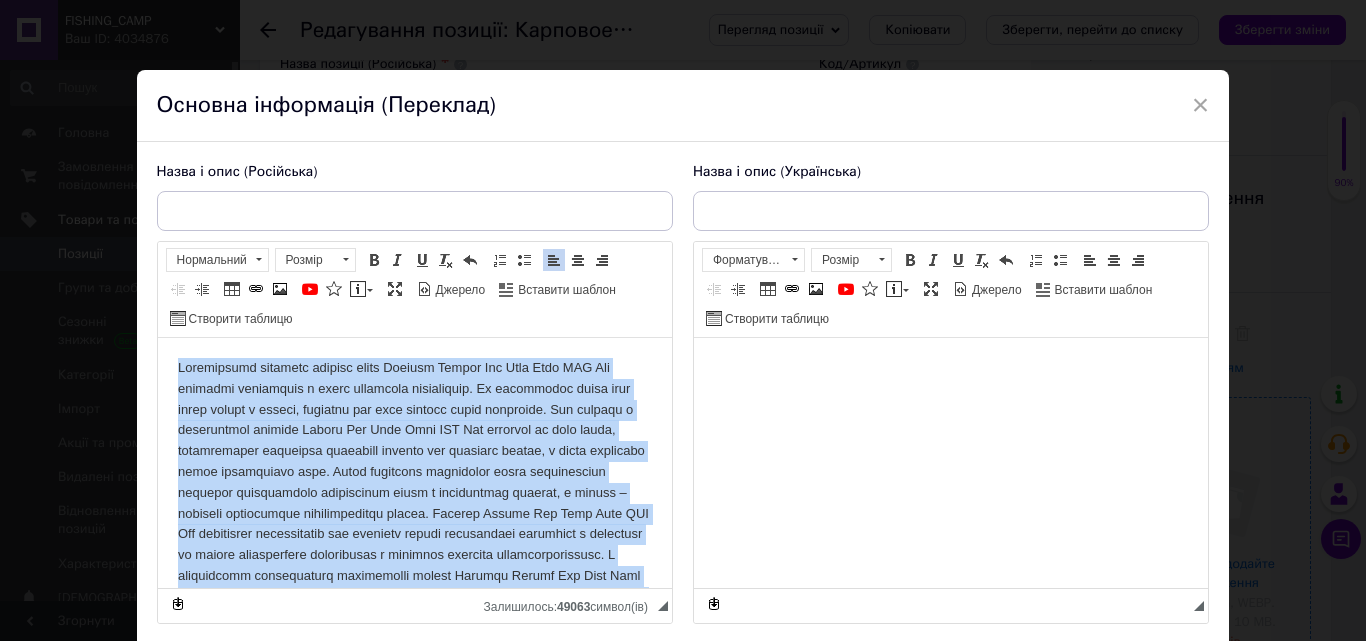 click at bounding box center (414, 493) 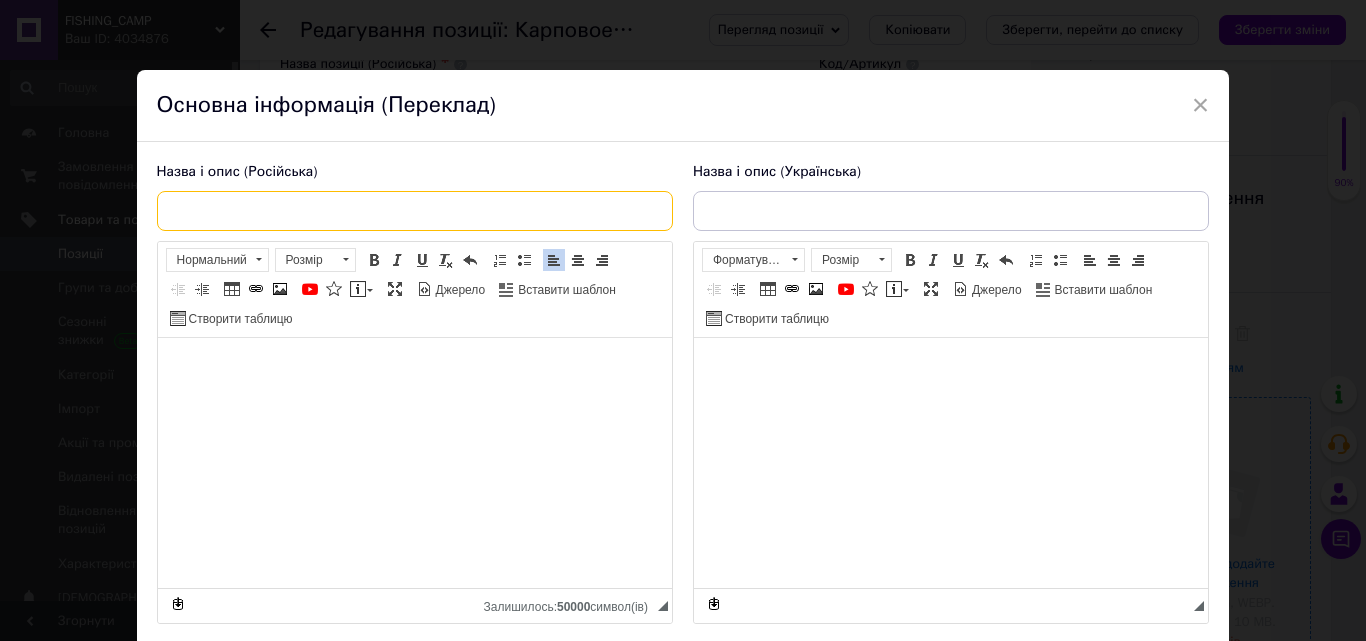 click at bounding box center (415, 211) 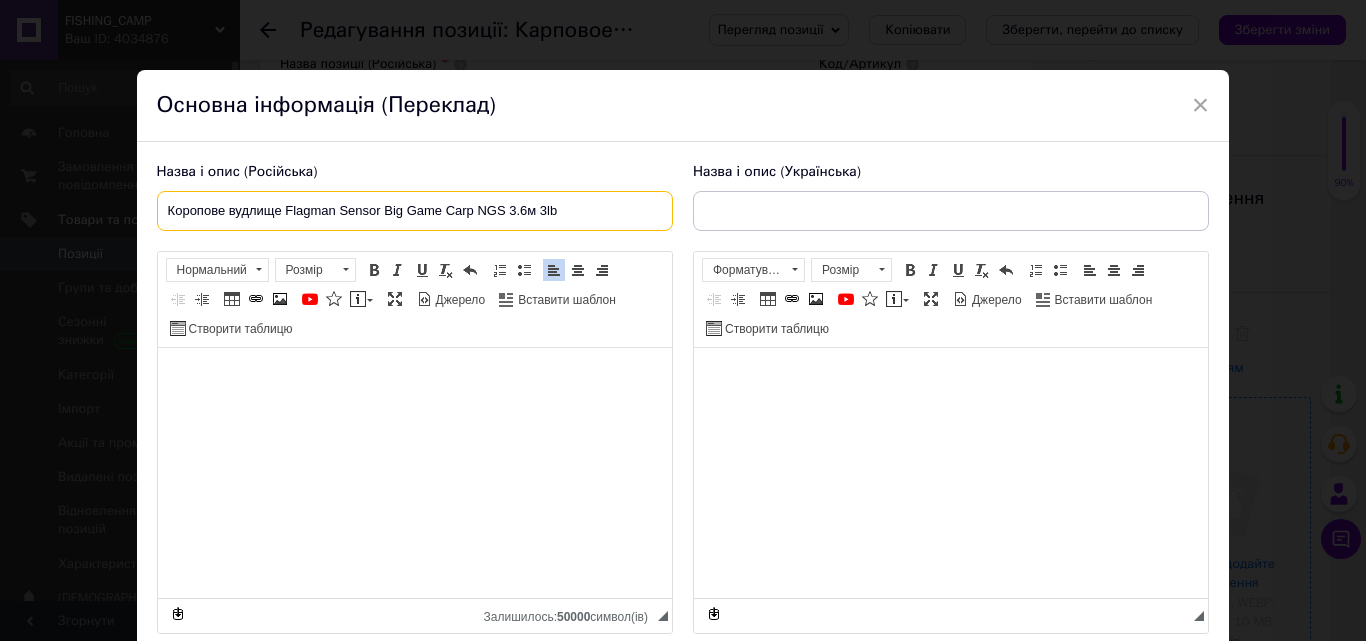 type on "Коропове вудлище Flagman Sensor Big Game Carp NGS 3.6м 3lb" 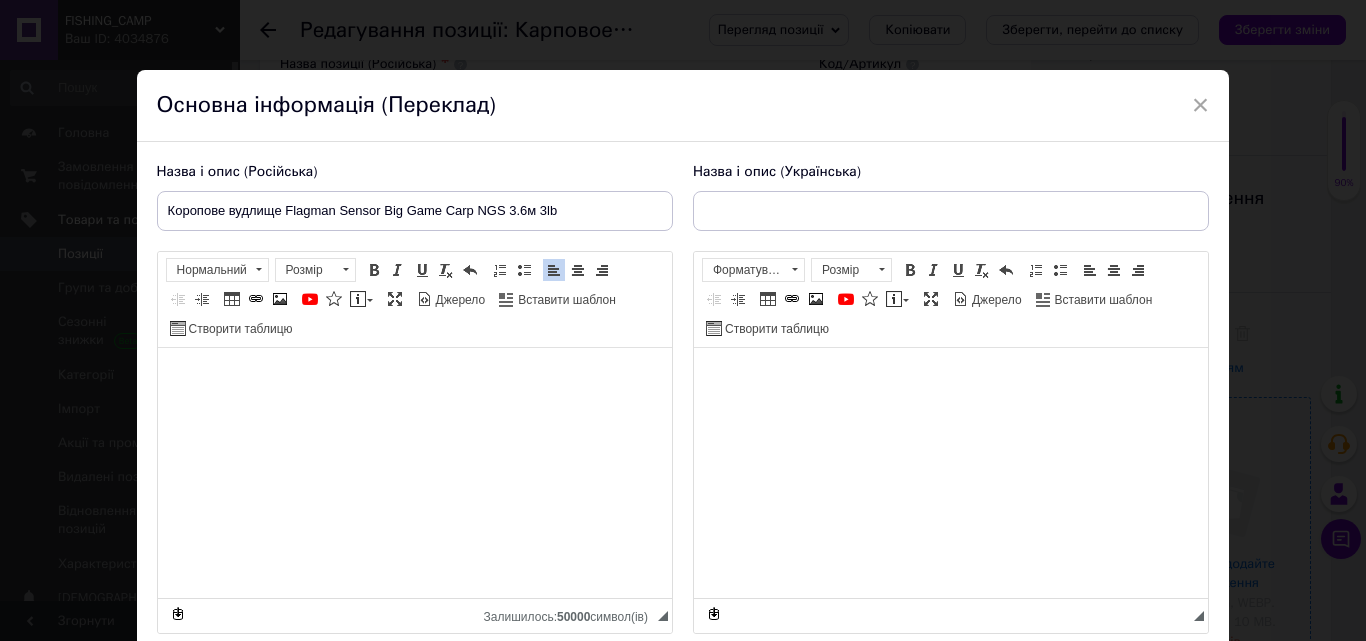 click at bounding box center [950, 378] 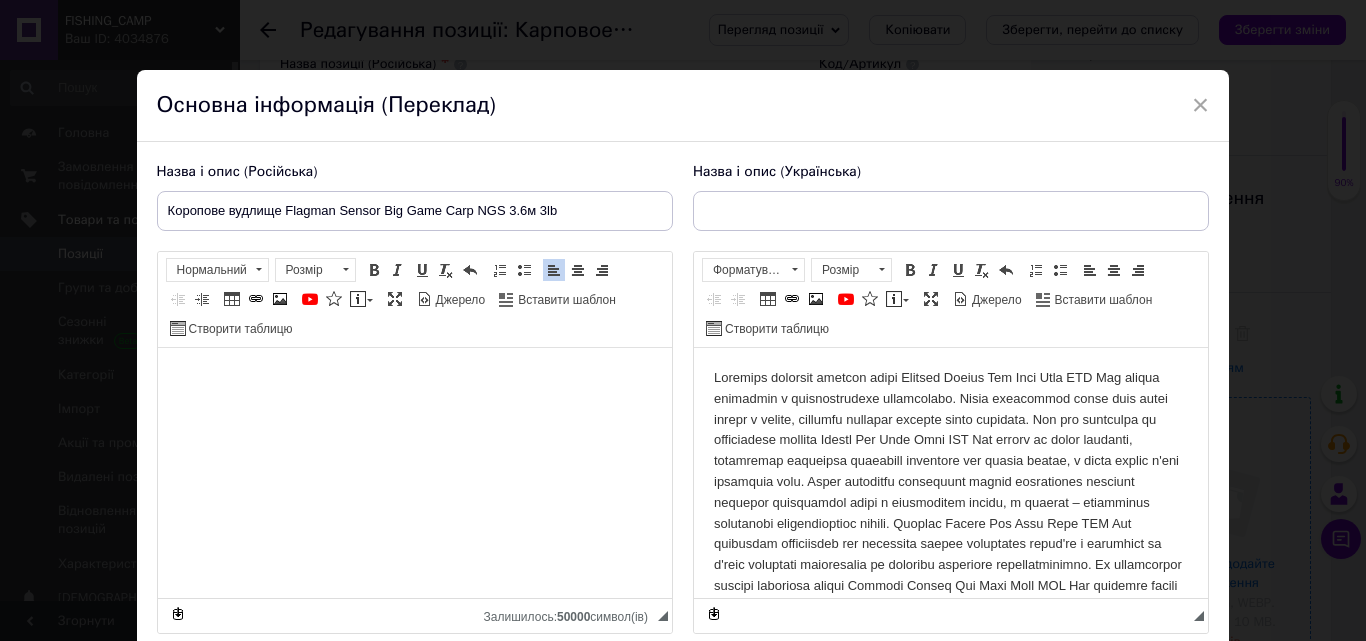 scroll, scrollTop: 57, scrollLeft: 0, axis: vertical 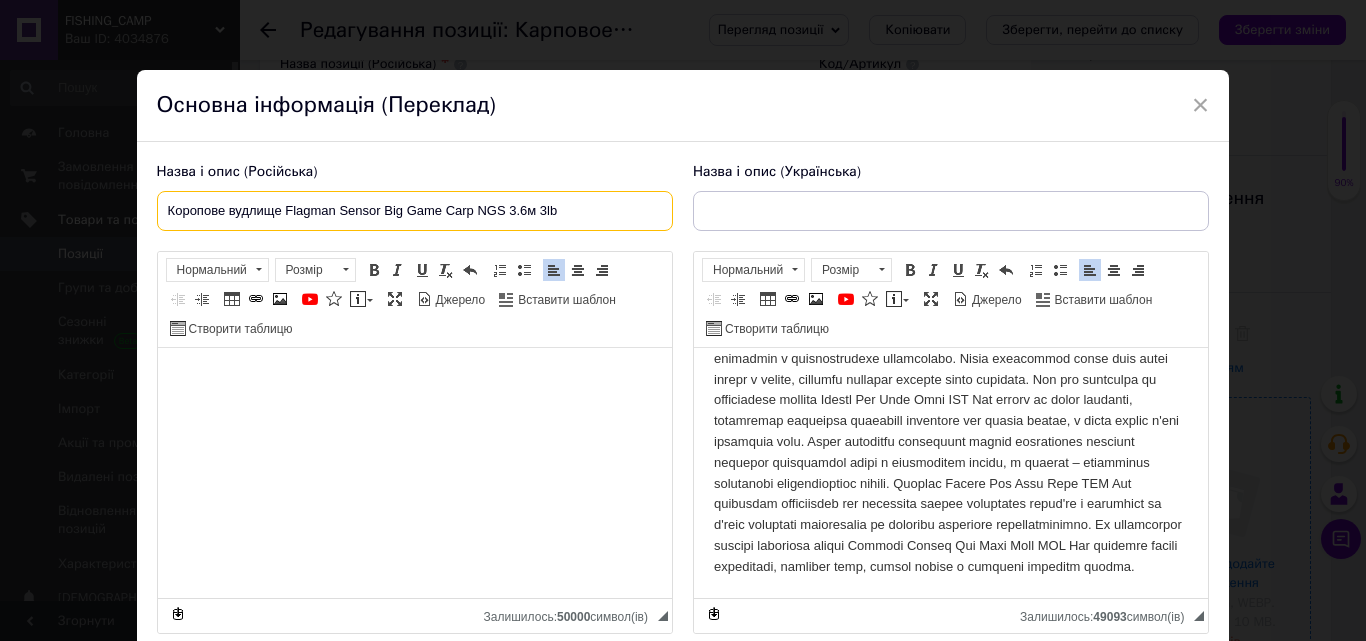 click on "Коропове вудлище Flagman Sensor Big Game Carp NGS 3.6м 3lb" at bounding box center [415, 211] 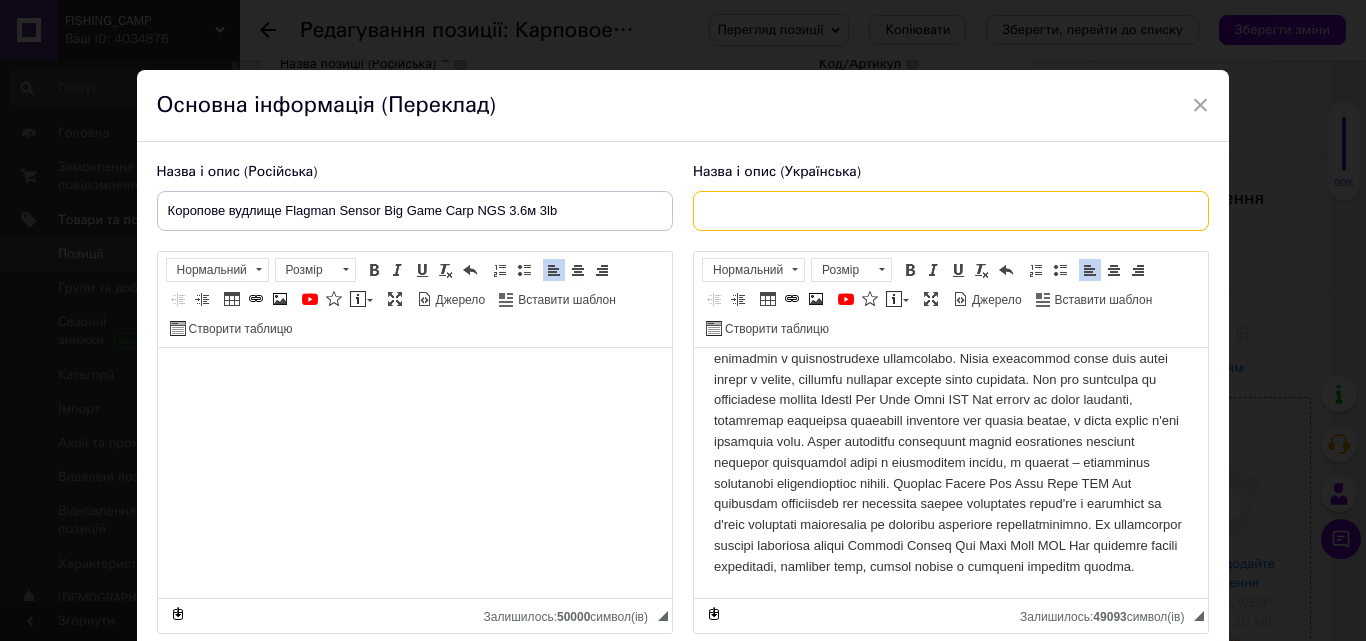 click at bounding box center (951, 211) 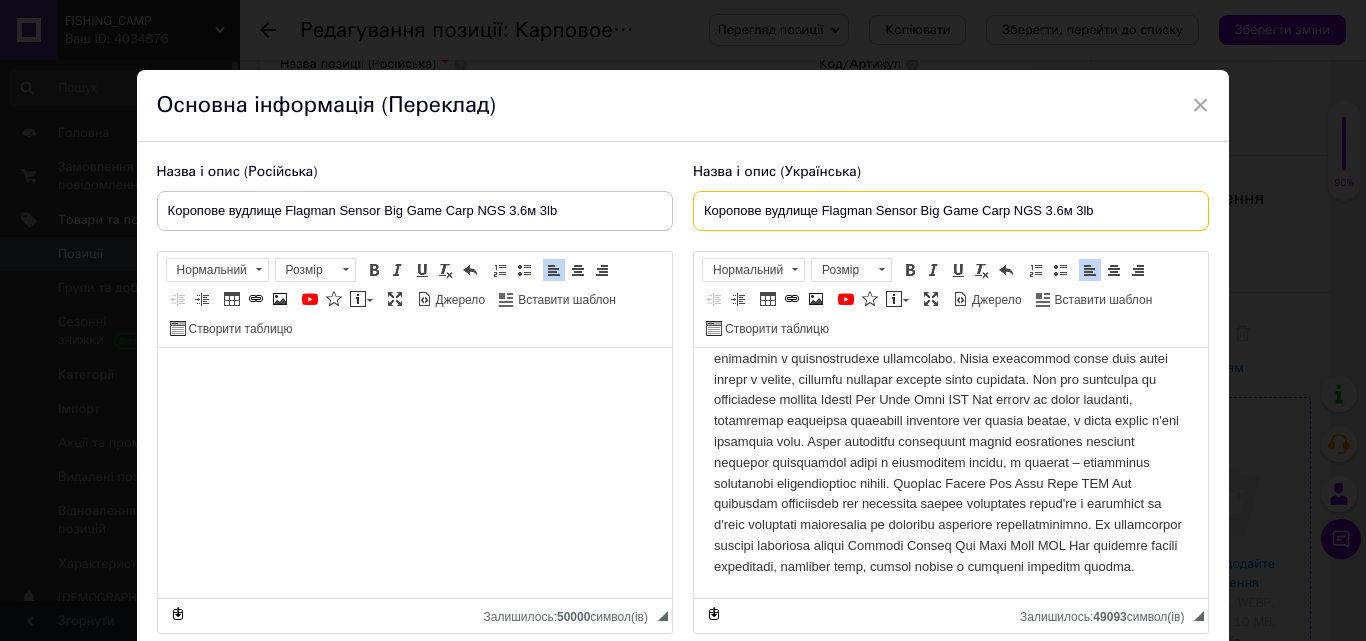 type on "Коропове вудлище Flagman Sensor Big Game Carp NGS 3.6м 3lb" 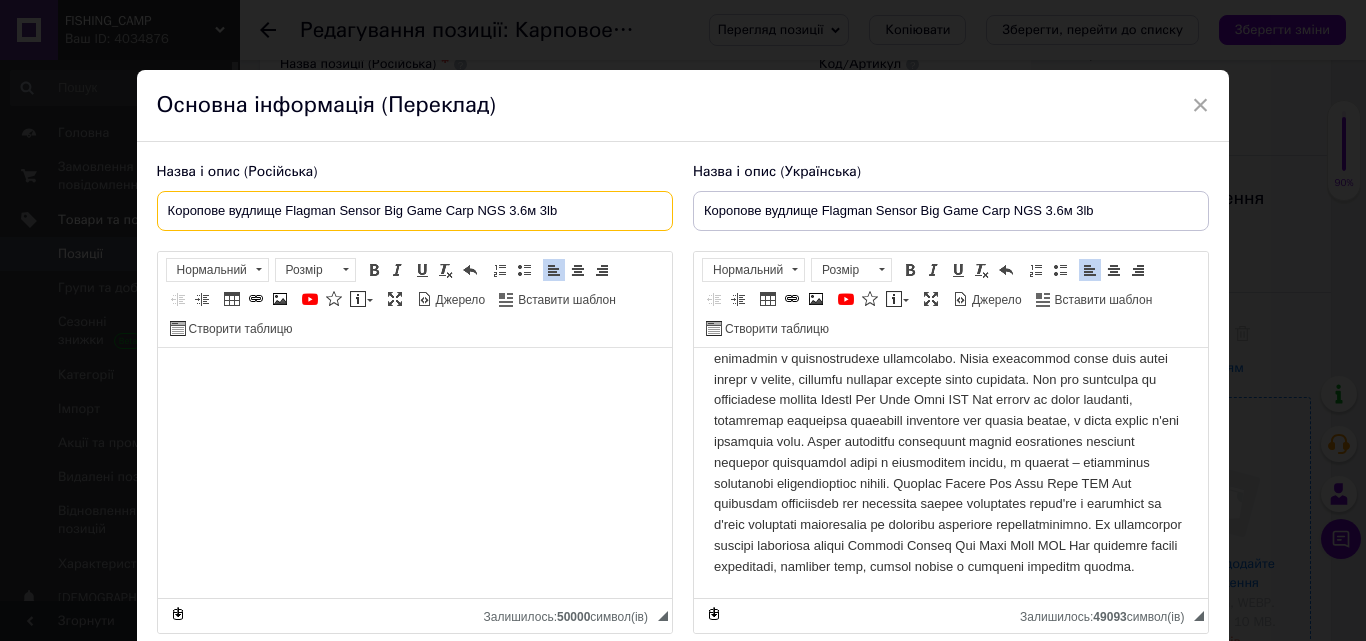 click on "Коропове вудлище Flagman Sensor Big Game Carp NGS 3.6м 3lb" at bounding box center [415, 211] 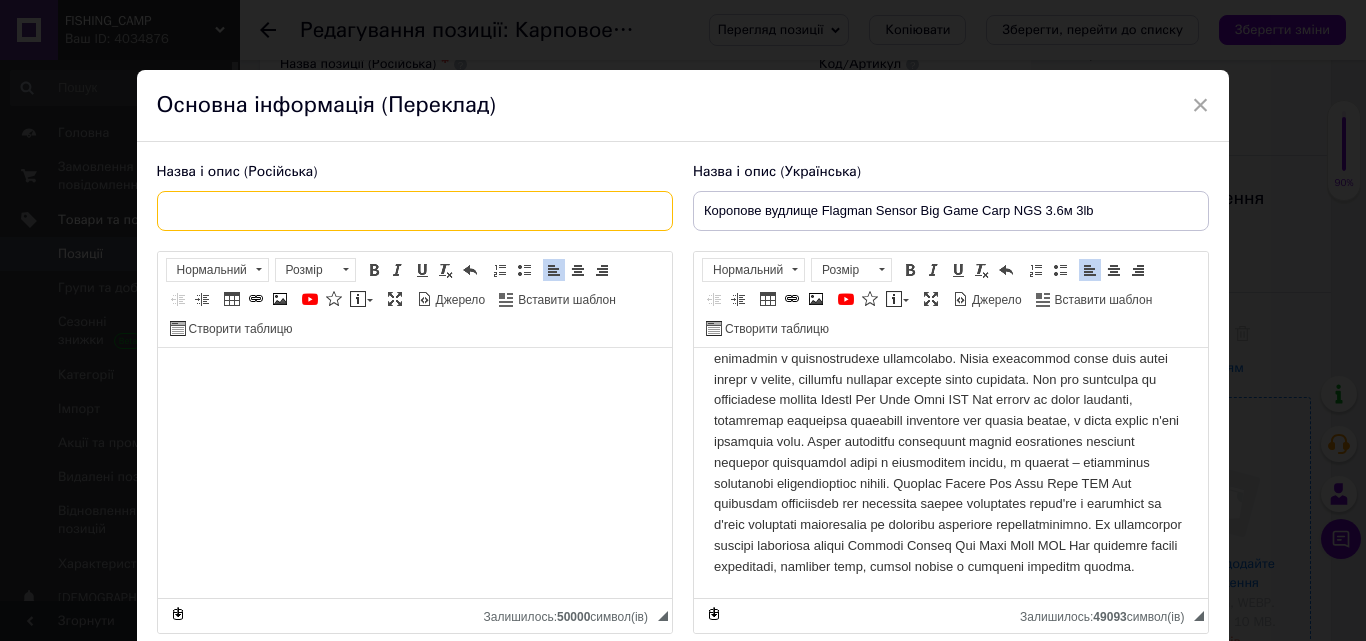 click at bounding box center (415, 211) 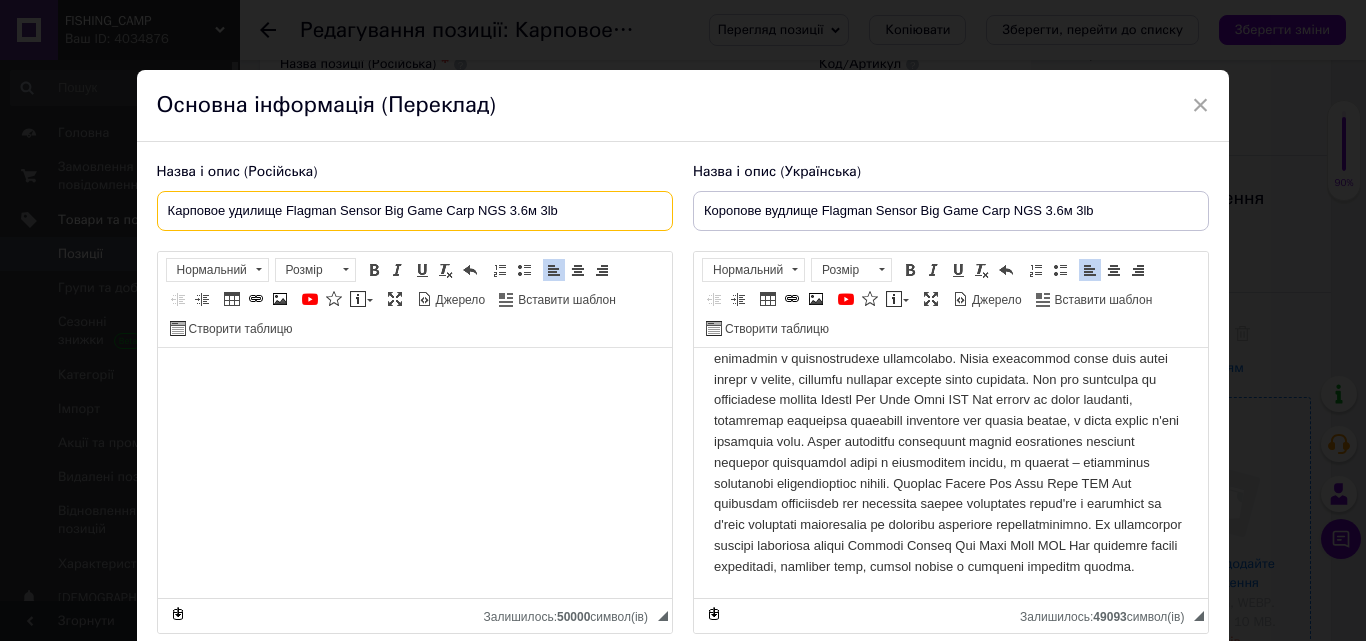 type on "Карповое удилище Flagman Sensor Big Game Carp NGS 3.6м 3lb" 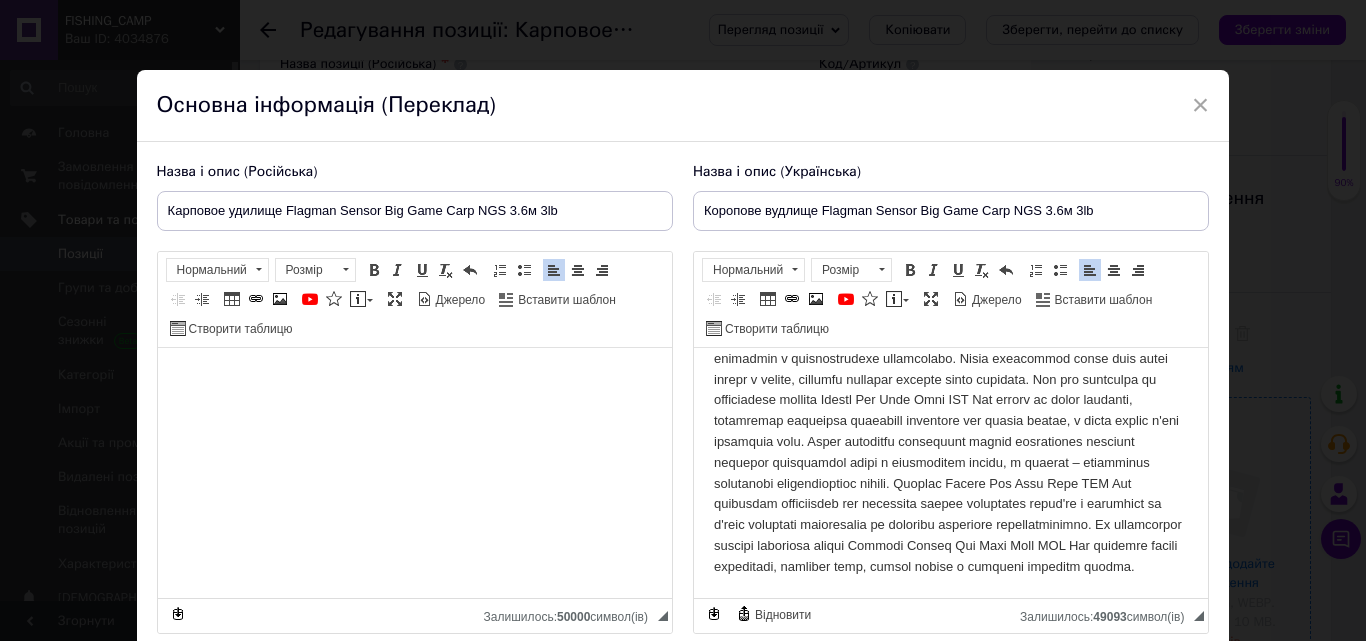 click at bounding box center [414, 378] 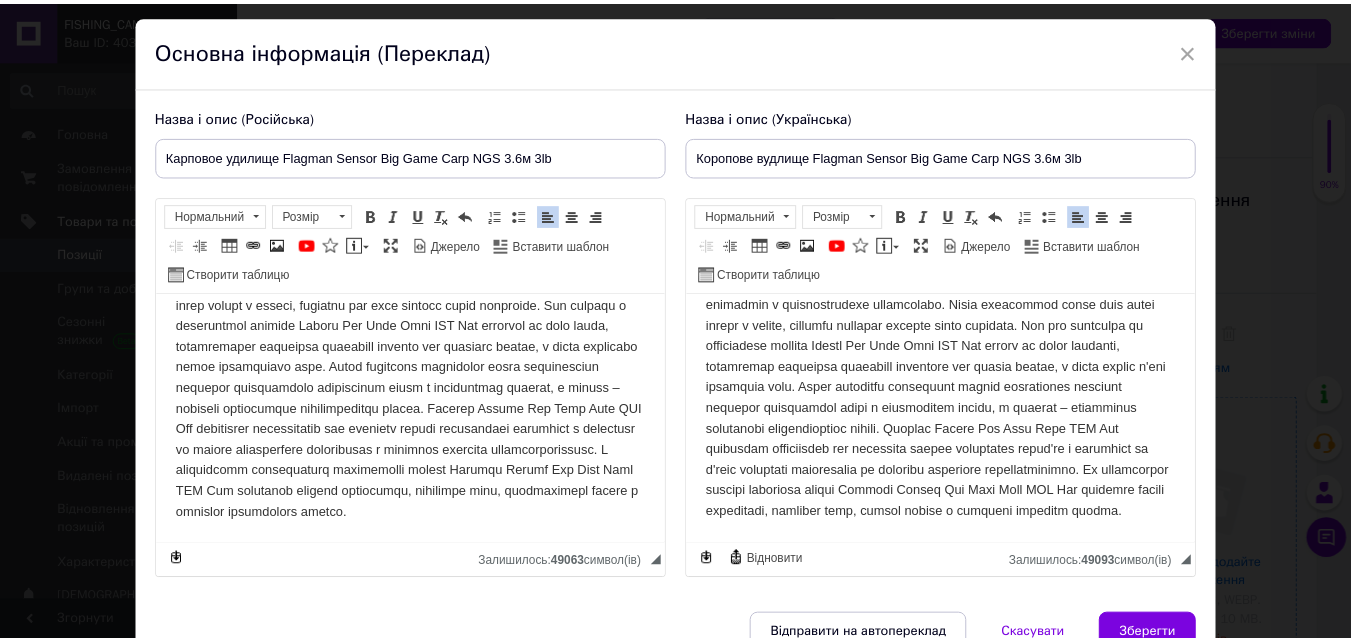 scroll, scrollTop: 158, scrollLeft: 0, axis: vertical 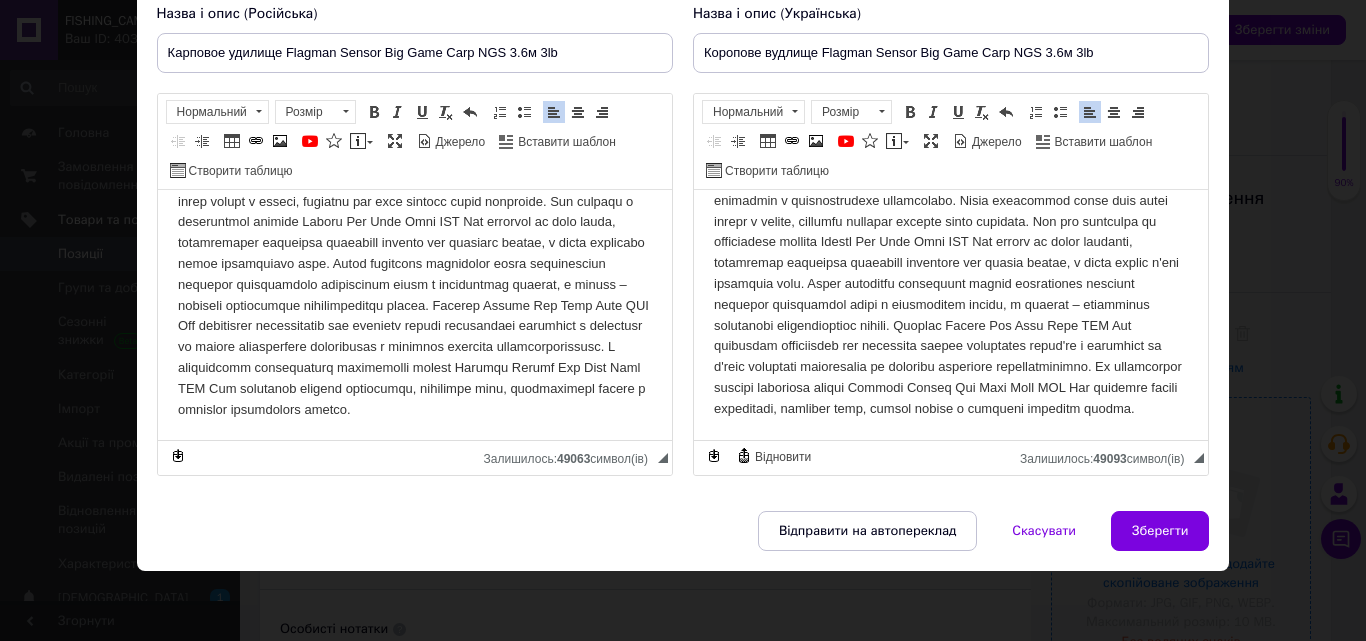 drag, startPoint x: 1156, startPoint y: 538, endPoint x: 681, endPoint y: 98, distance: 647.4759 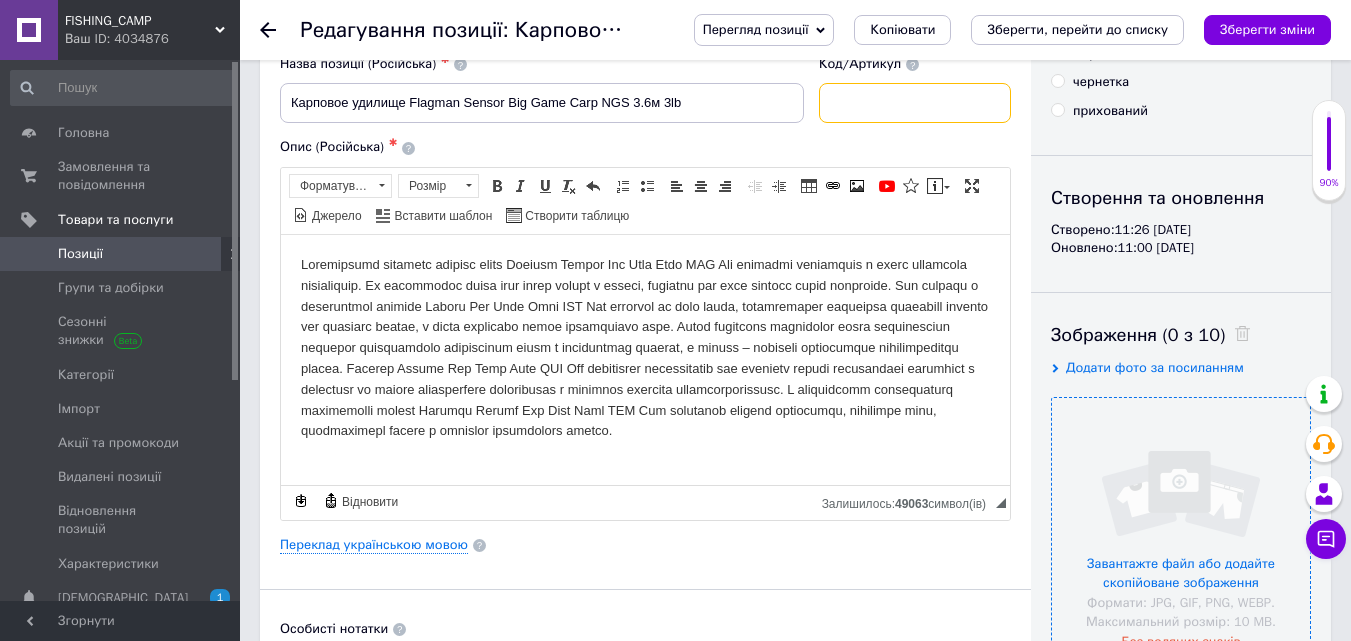 click at bounding box center [915, 103] 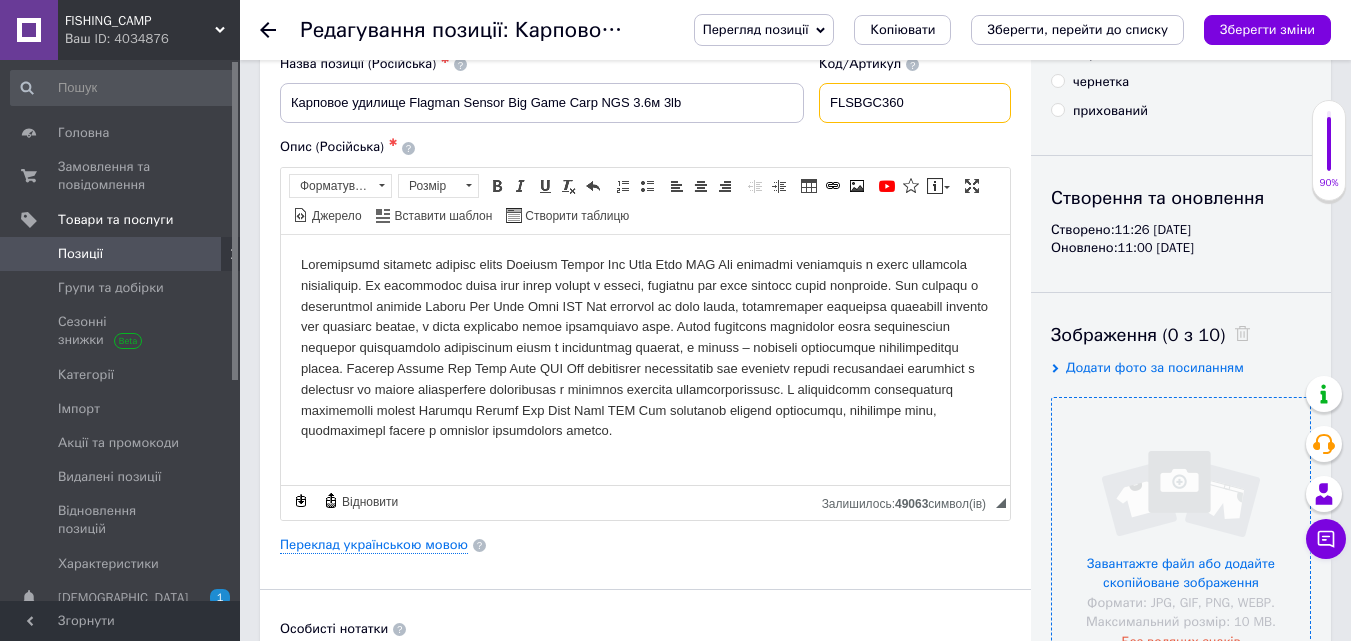 type on "FLSBGC360" 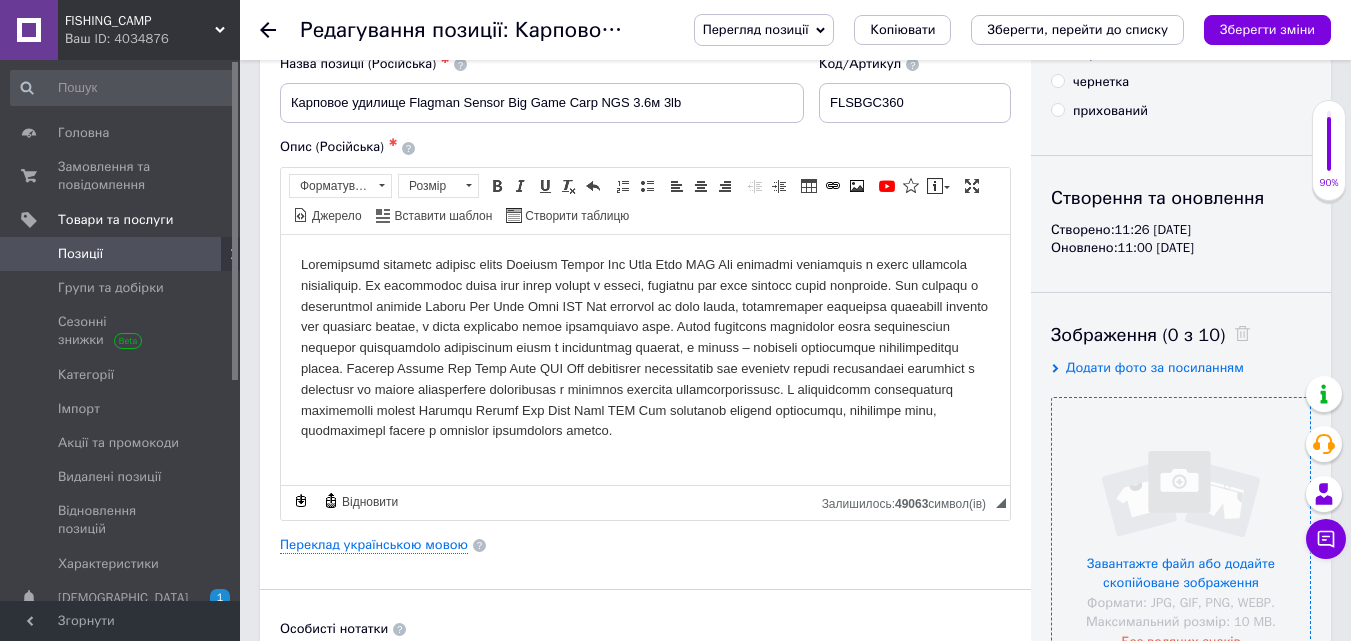 click at bounding box center [1181, 527] 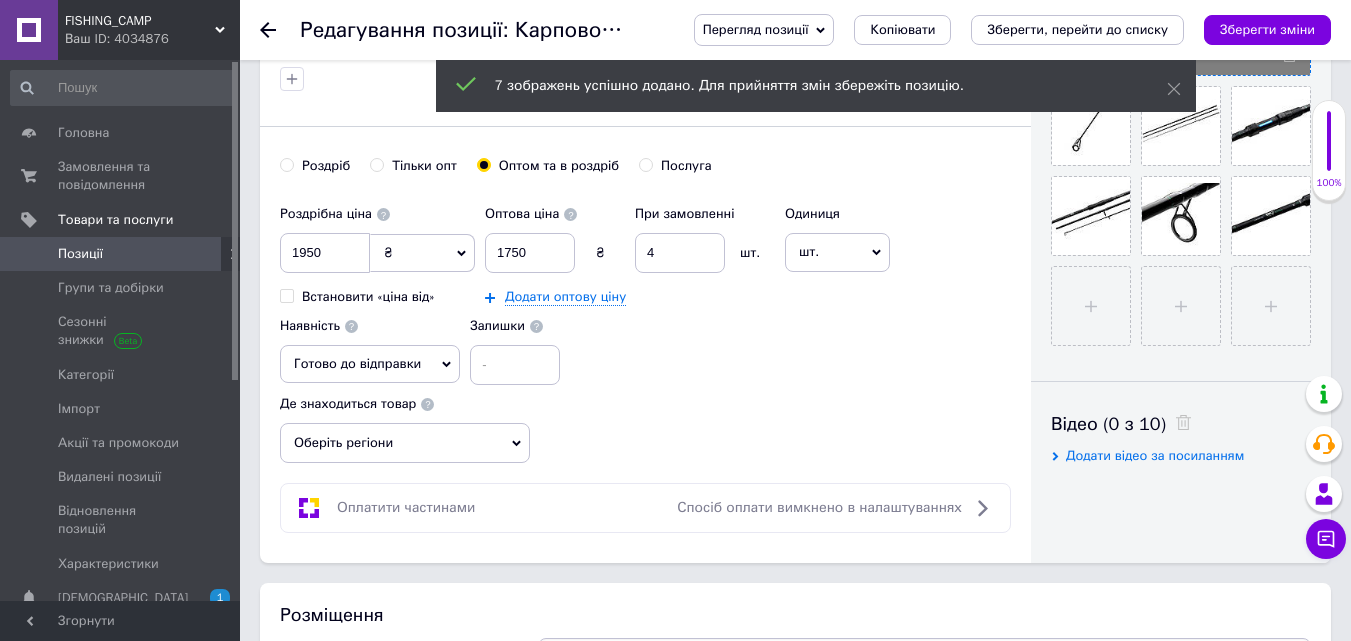 scroll, scrollTop: 500, scrollLeft: 0, axis: vertical 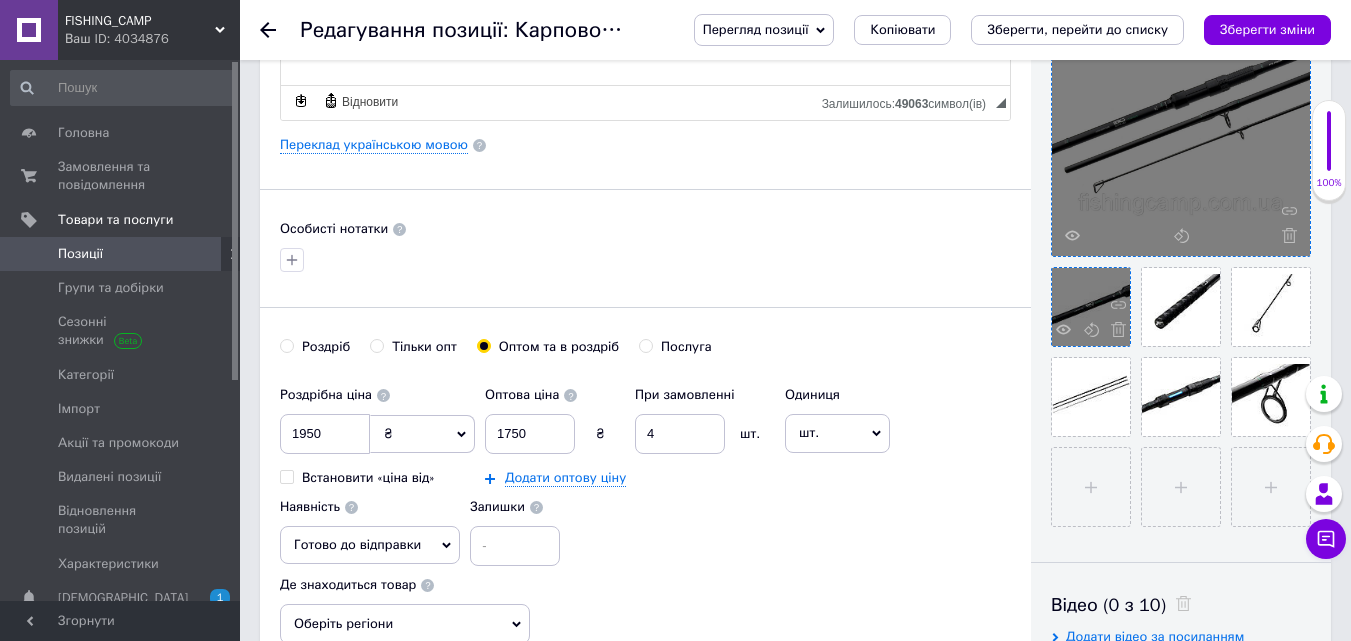 drag, startPoint x: 1165, startPoint y: 313, endPoint x: 1099, endPoint y: 314, distance: 66.007576 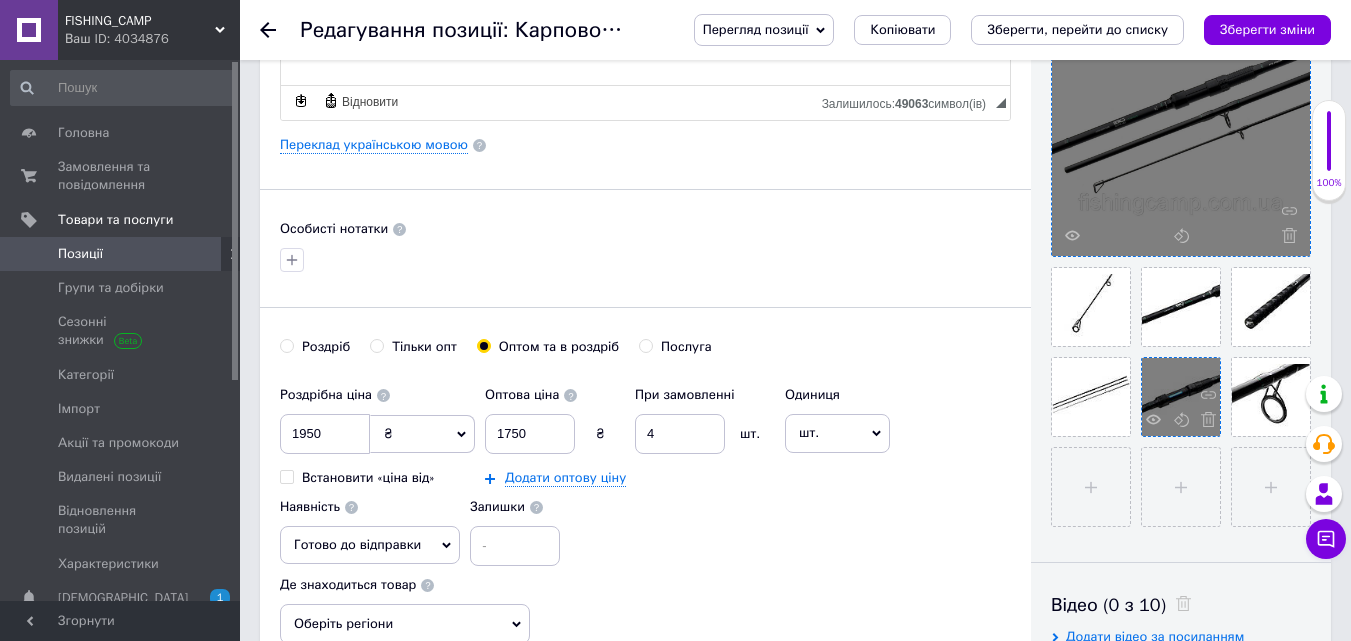click at bounding box center [1181, 397] 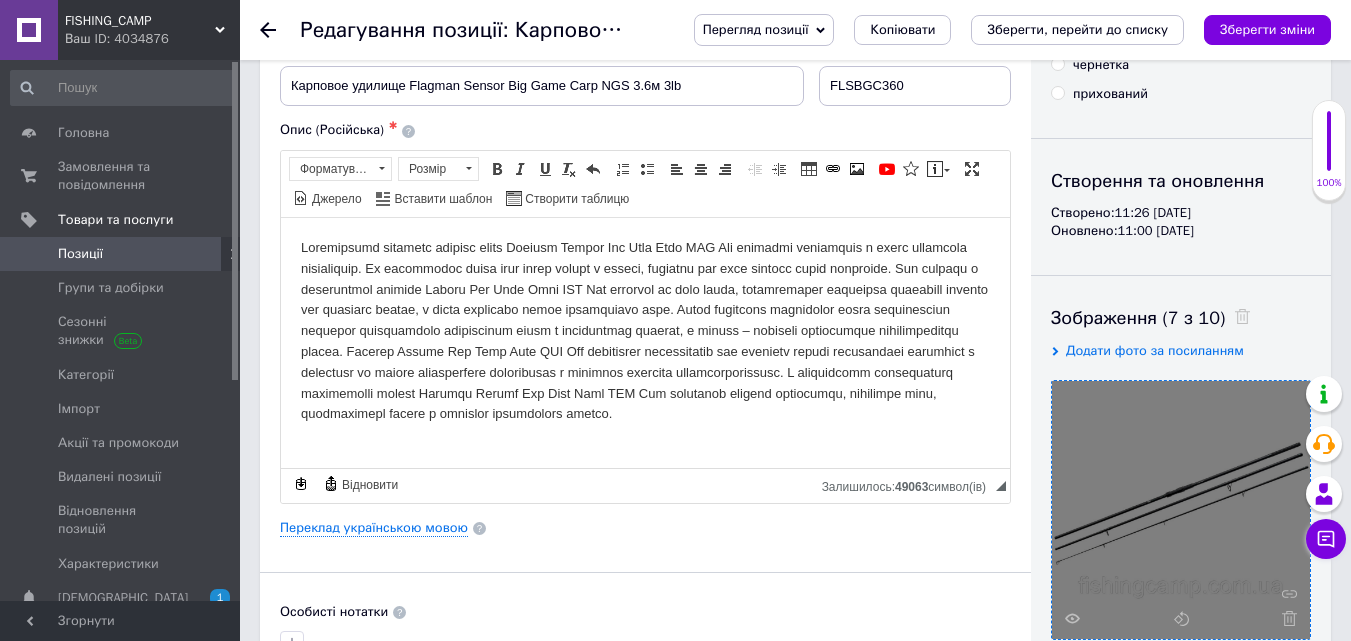 scroll, scrollTop: 100, scrollLeft: 0, axis: vertical 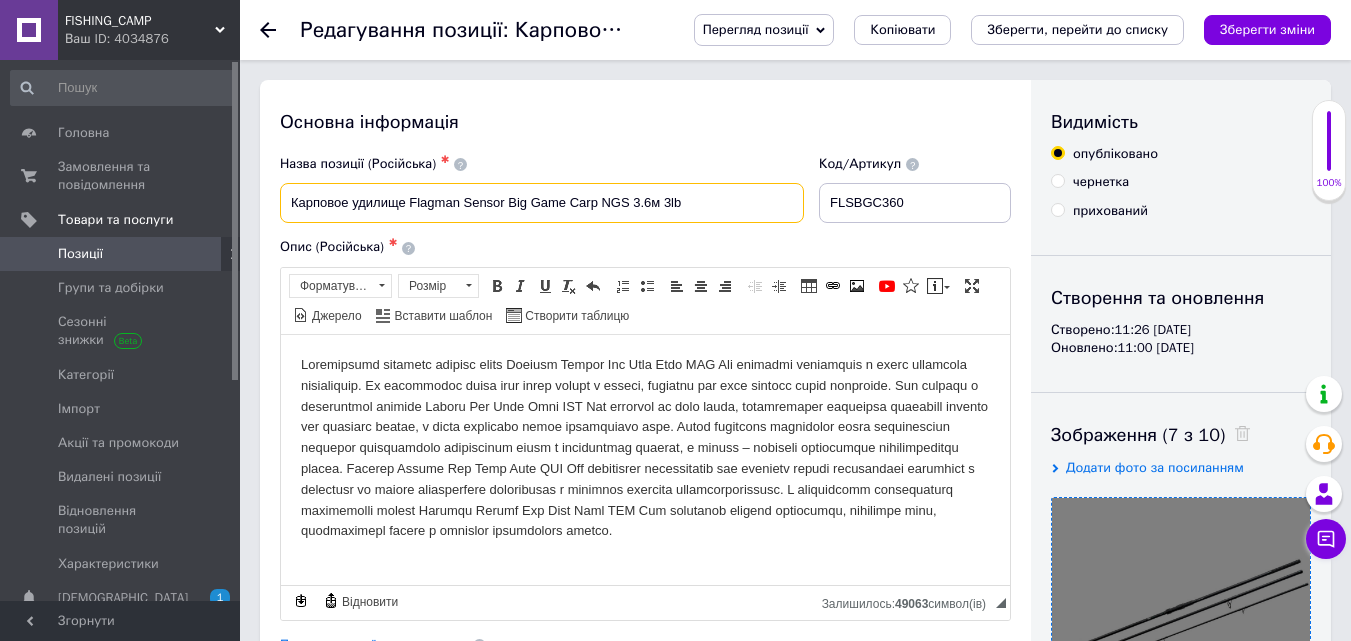 click on "Карповое удилище Flagman Sensor Big Game Carp NGS 3.6м 3lb" at bounding box center (542, 203) 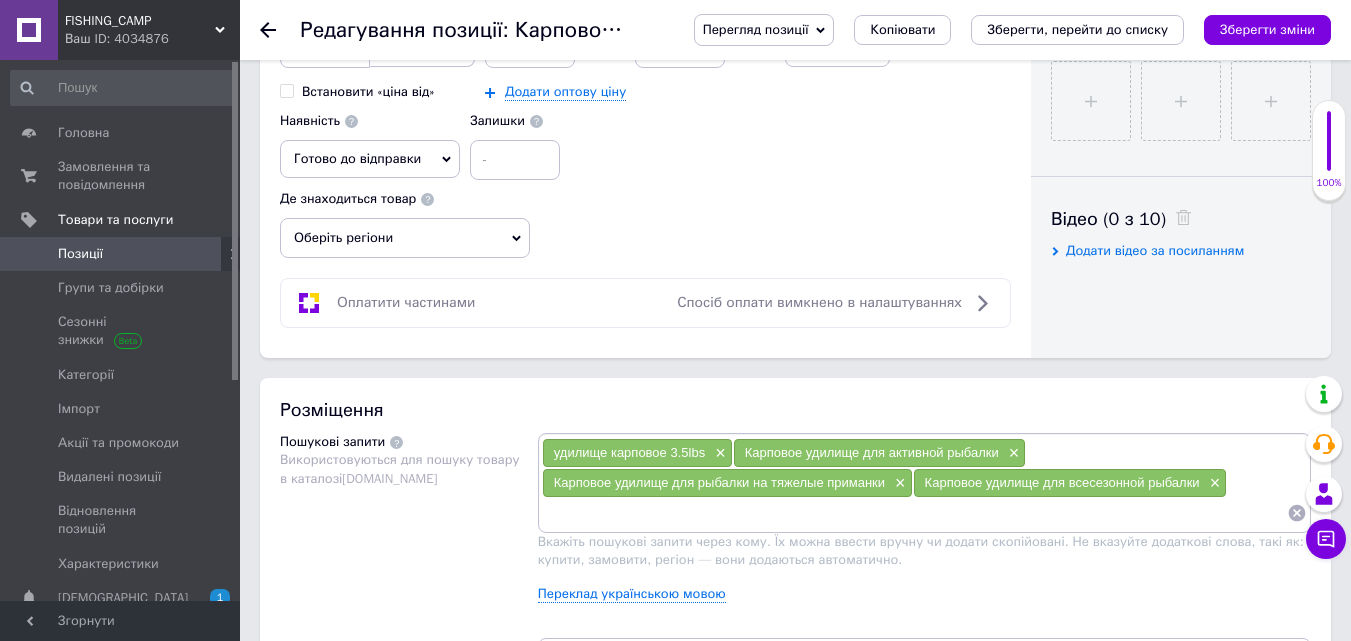 scroll, scrollTop: 900, scrollLeft: 0, axis: vertical 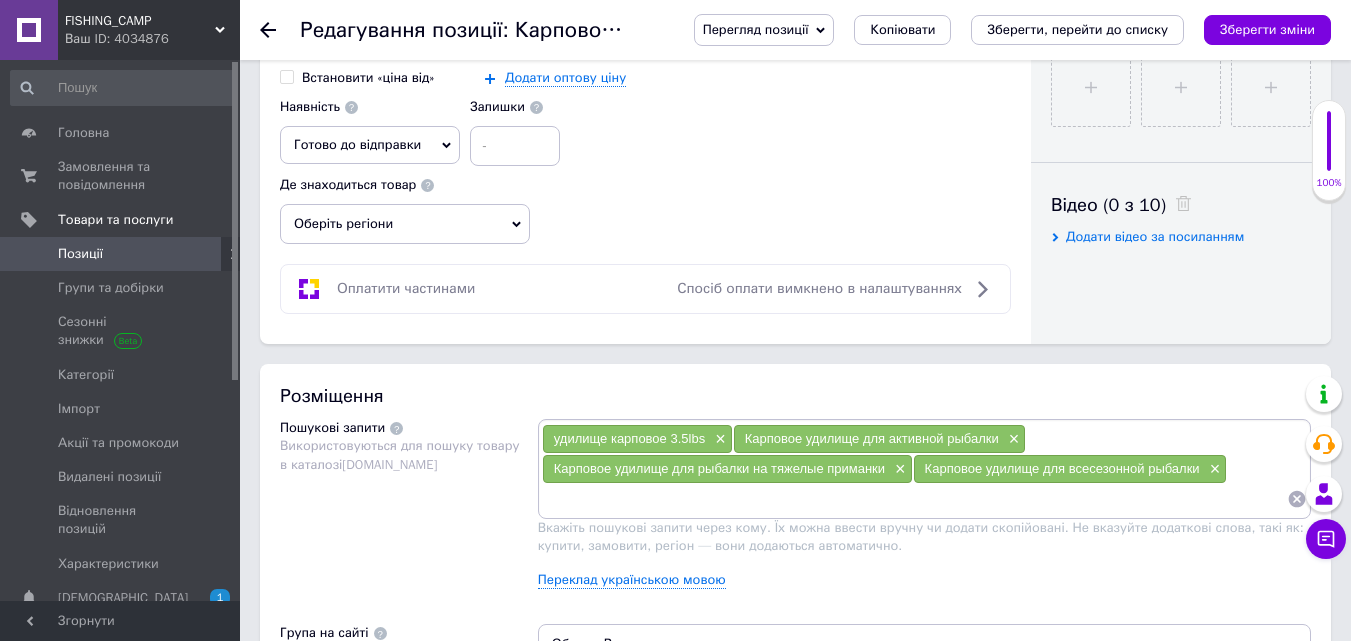 click at bounding box center [914, 499] 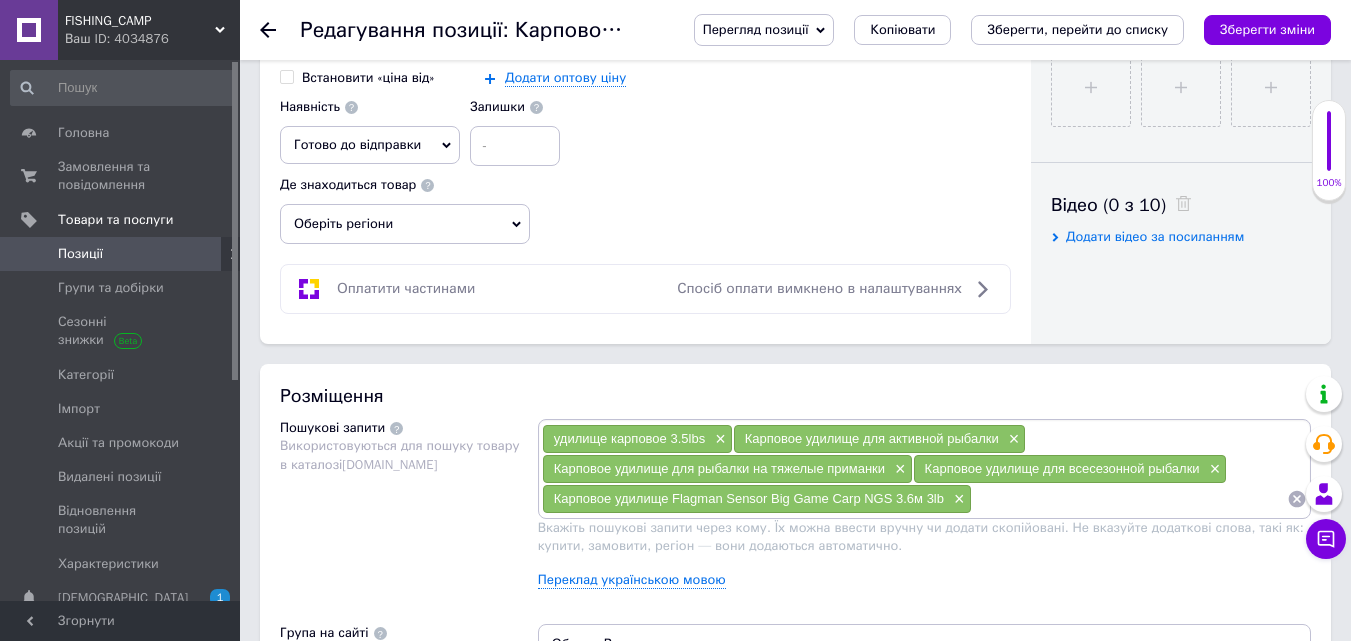 paste on "Карповое удилище Flagman Sensor Big Game Carp NGS 3.6м 3lb" 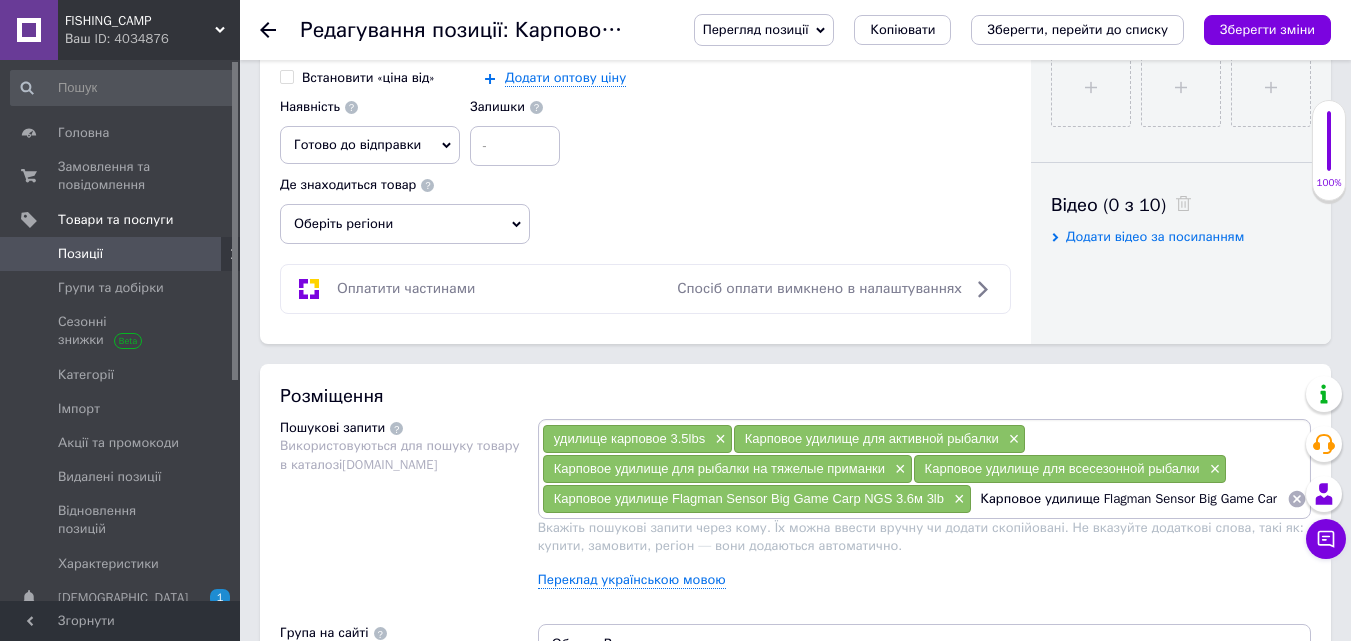 scroll, scrollTop: 0, scrollLeft: 81, axis: horizontal 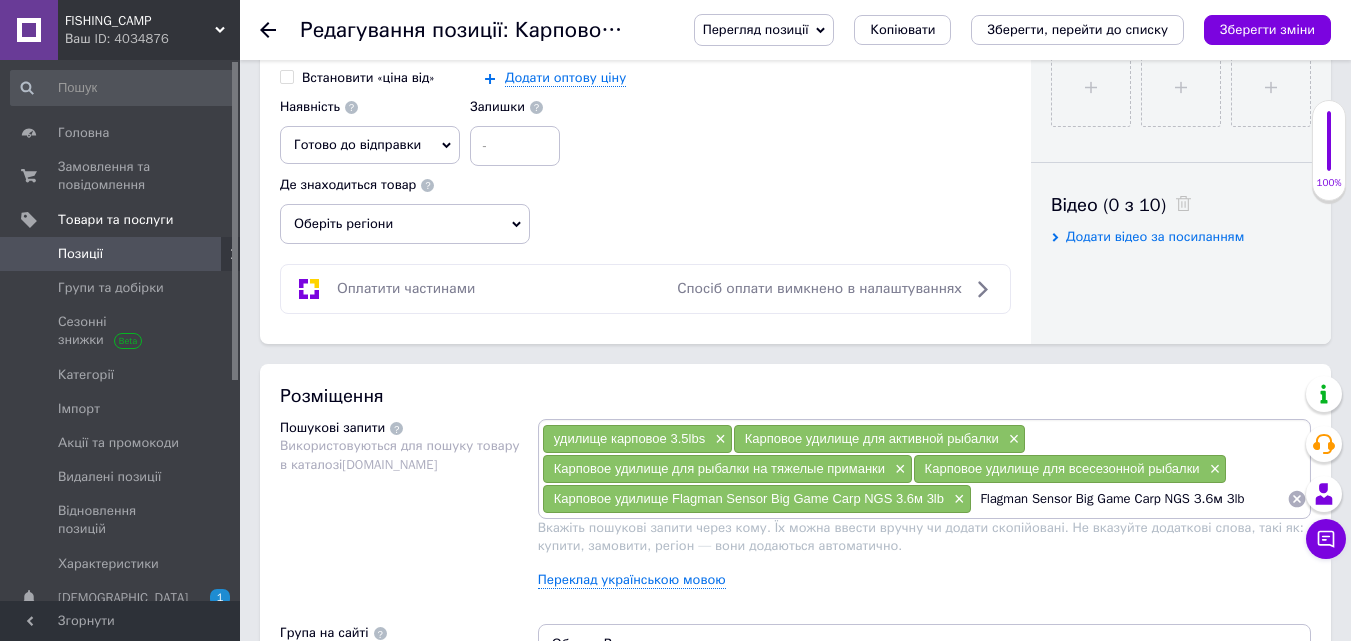 drag, startPoint x: 1018, startPoint y: 501, endPoint x: 619, endPoint y: 496, distance: 399.03134 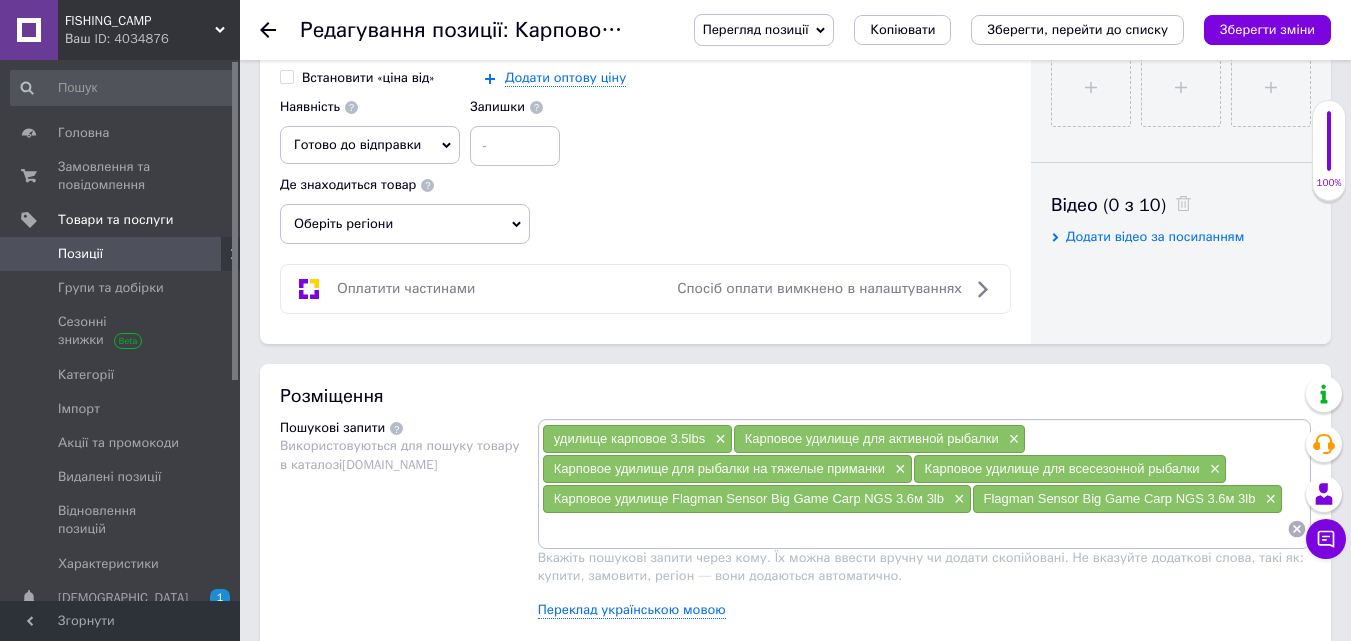 paste on "Карповое удилище Flagman Sensor Big Game Carp NGS 3.6м 3lb" 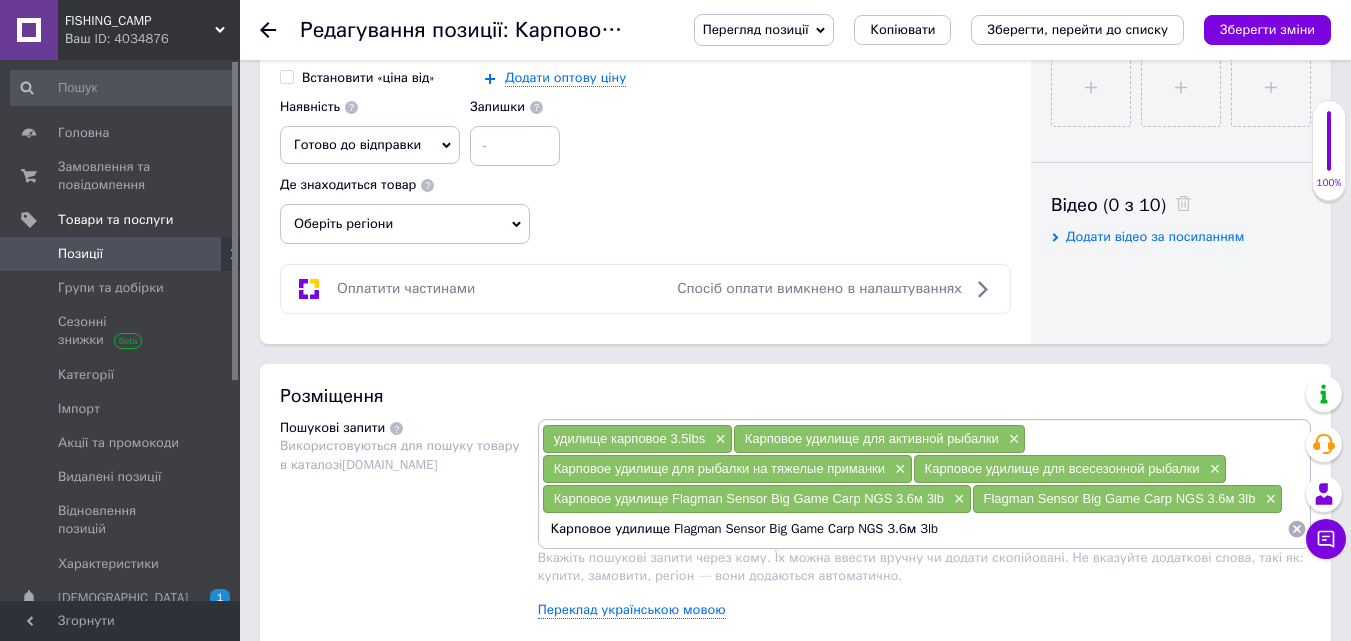 drag, startPoint x: 849, startPoint y: 532, endPoint x: 1035, endPoint y: 534, distance: 186.01076 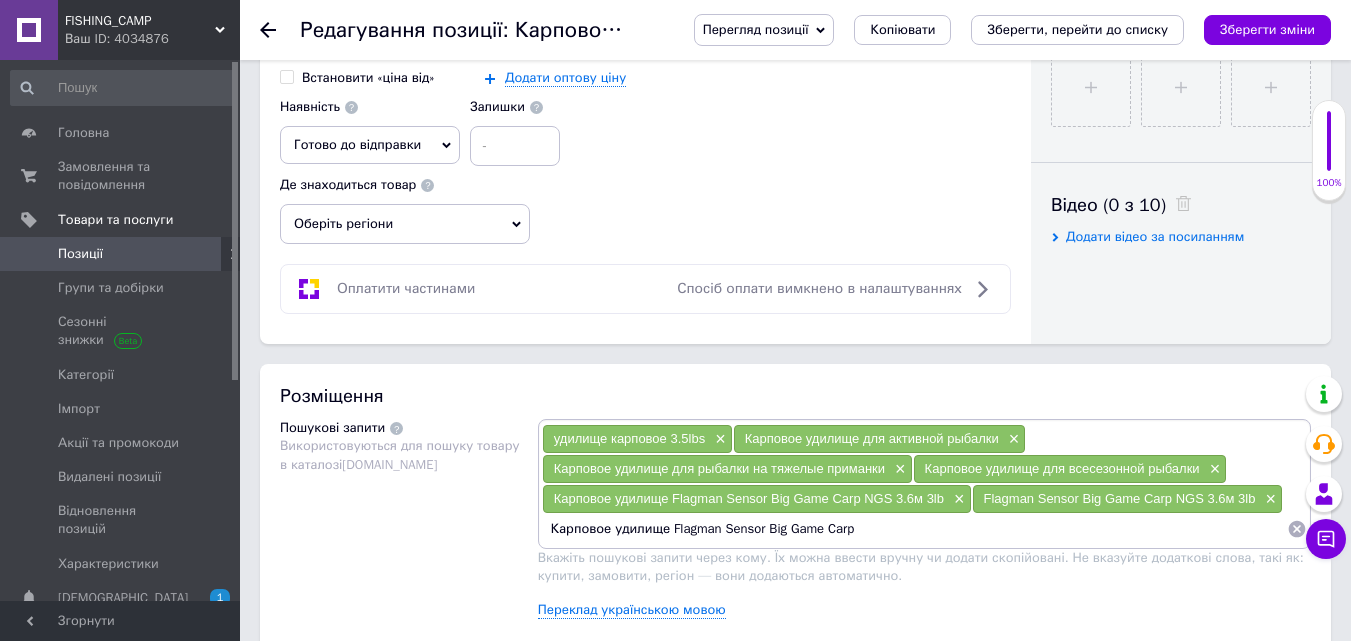 type 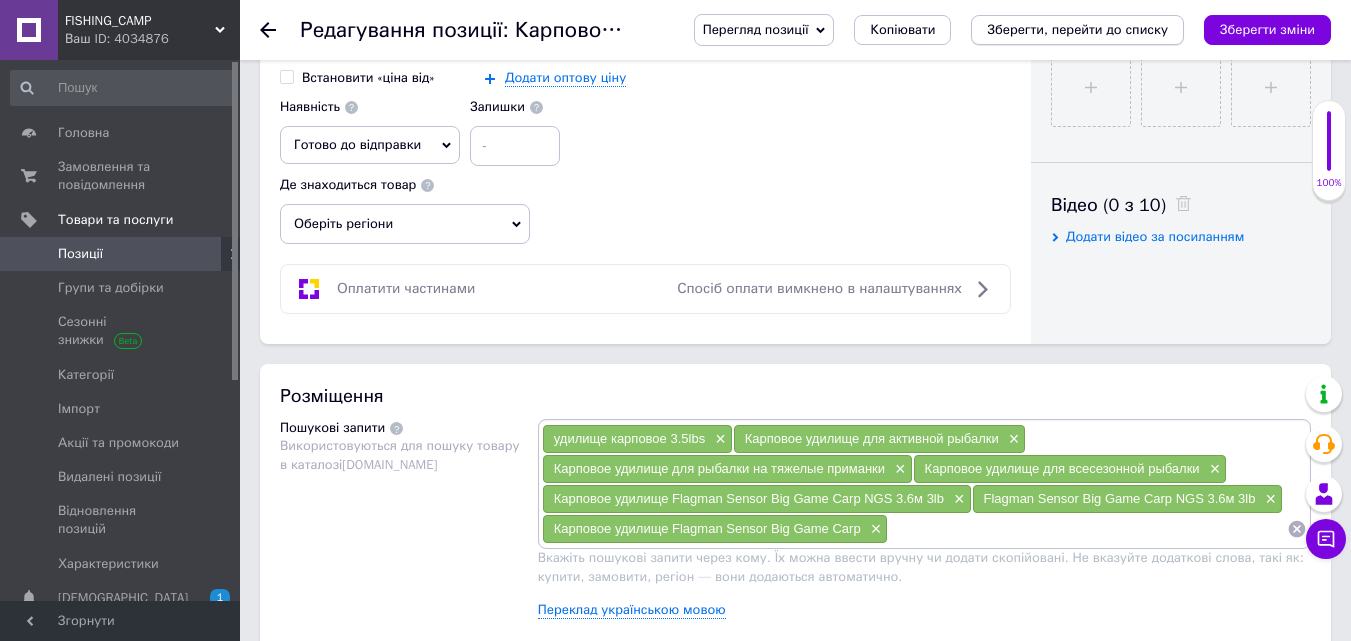 click on "Зберегти, перейти до списку" at bounding box center (1077, 29) 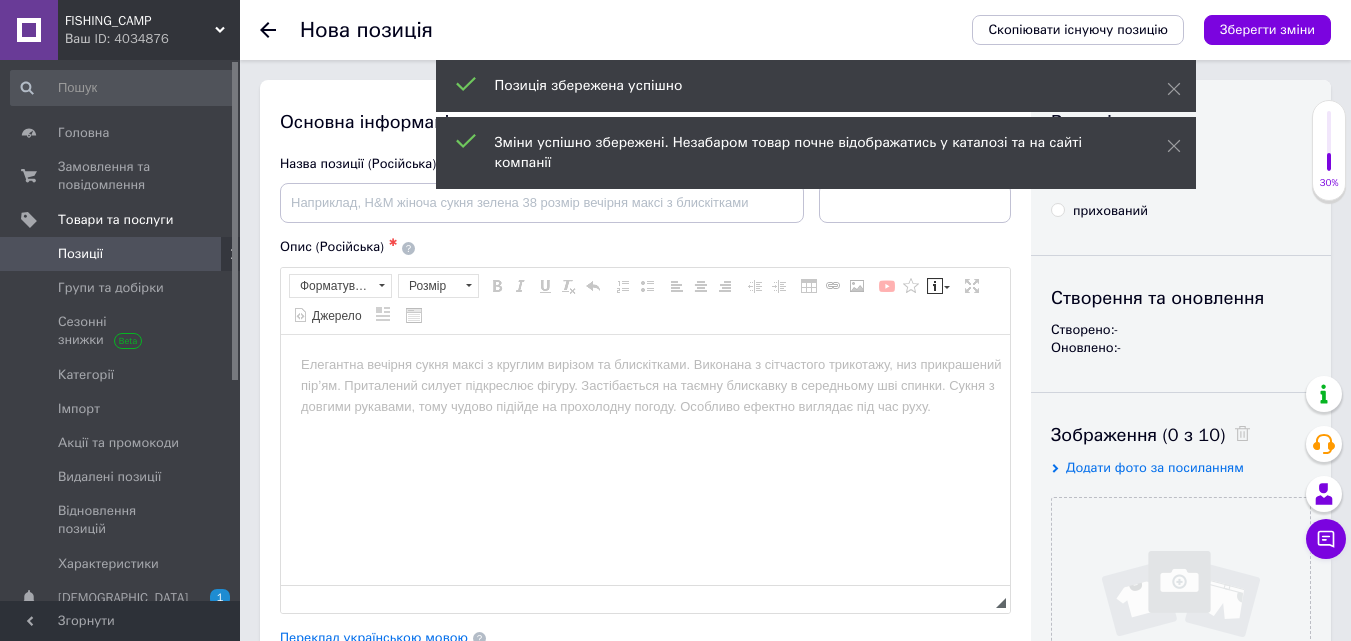 scroll, scrollTop: 0, scrollLeft: 0, axis: both 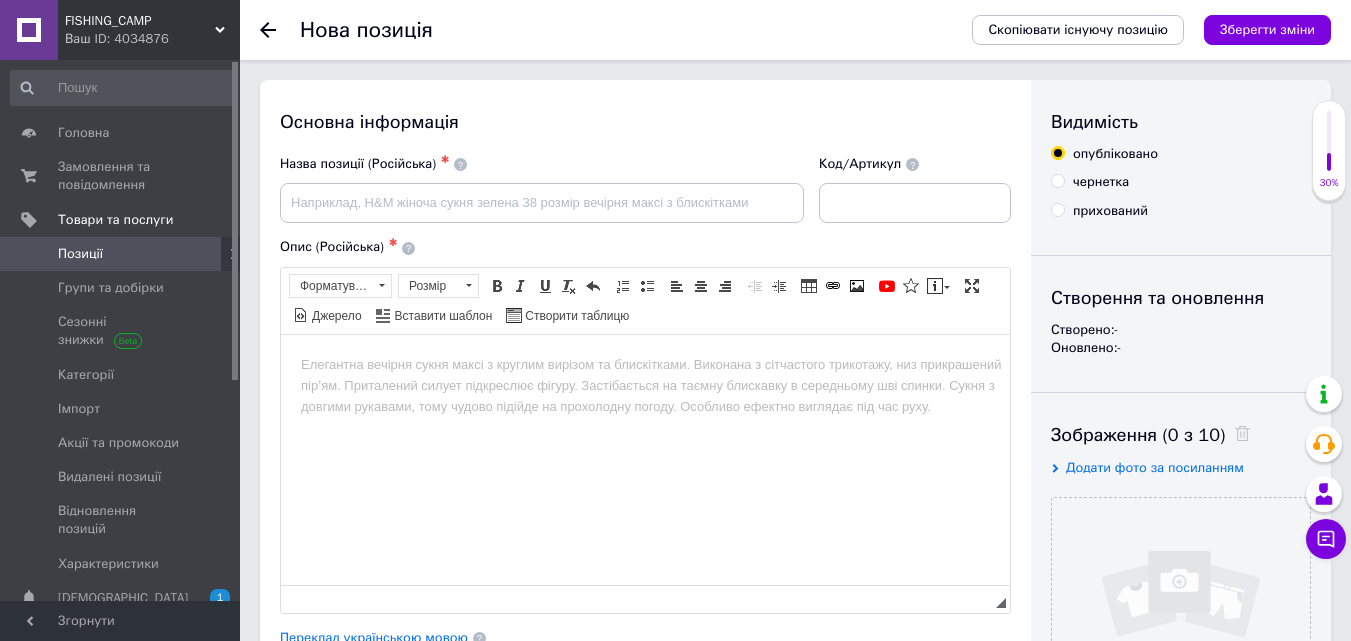 click 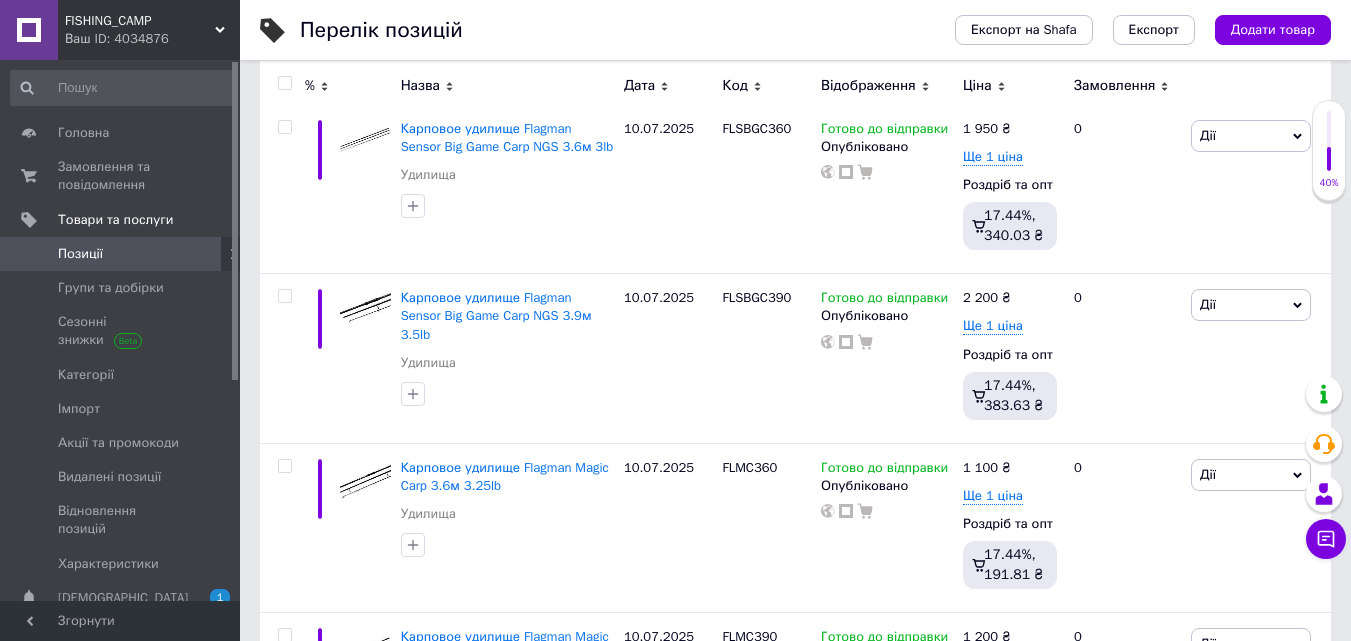 scroll, scrollTop: 400, scrollLeft: 0, axis: vertical 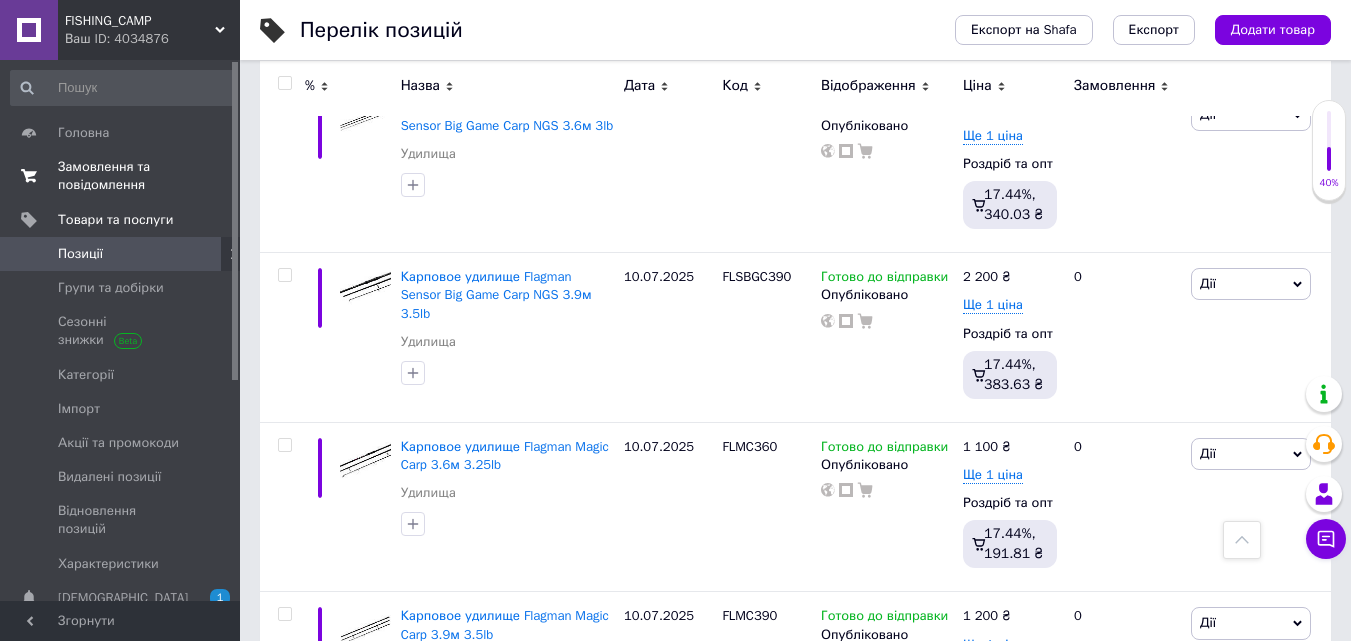 click on "Замовлення та повідомлення" at bounding box center [121, 176] 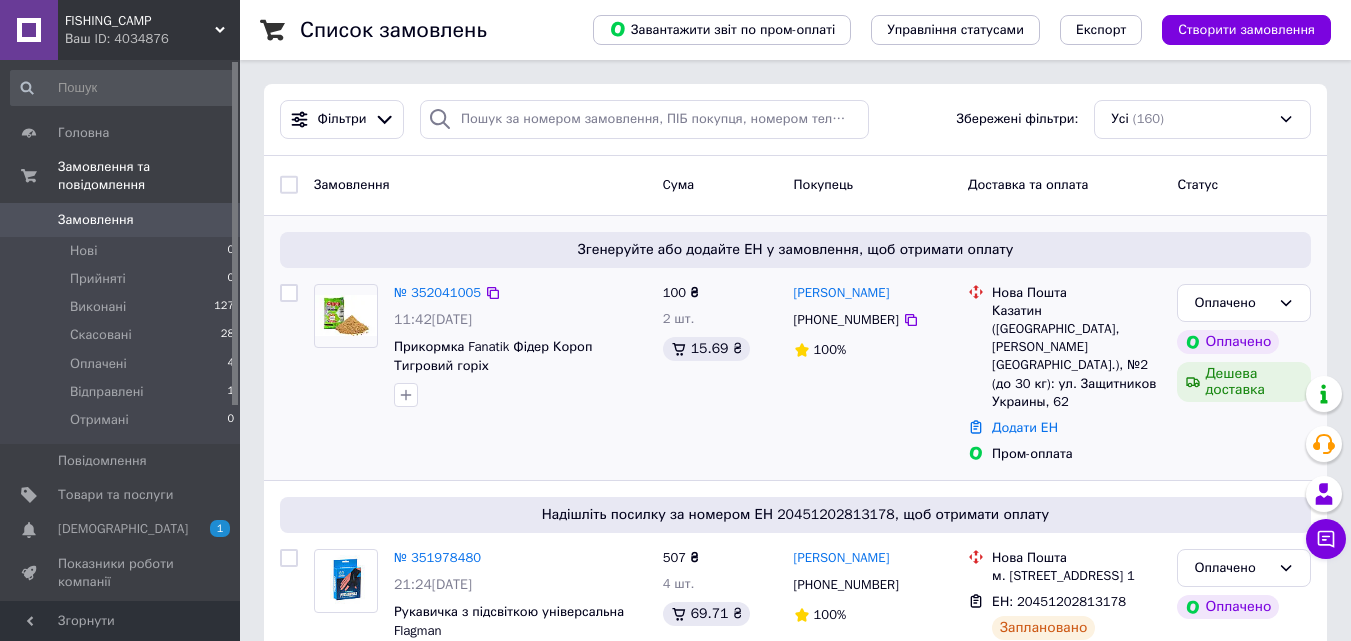 scroll, scrollTop: 100, scrollLeft: 0, axis: vertical 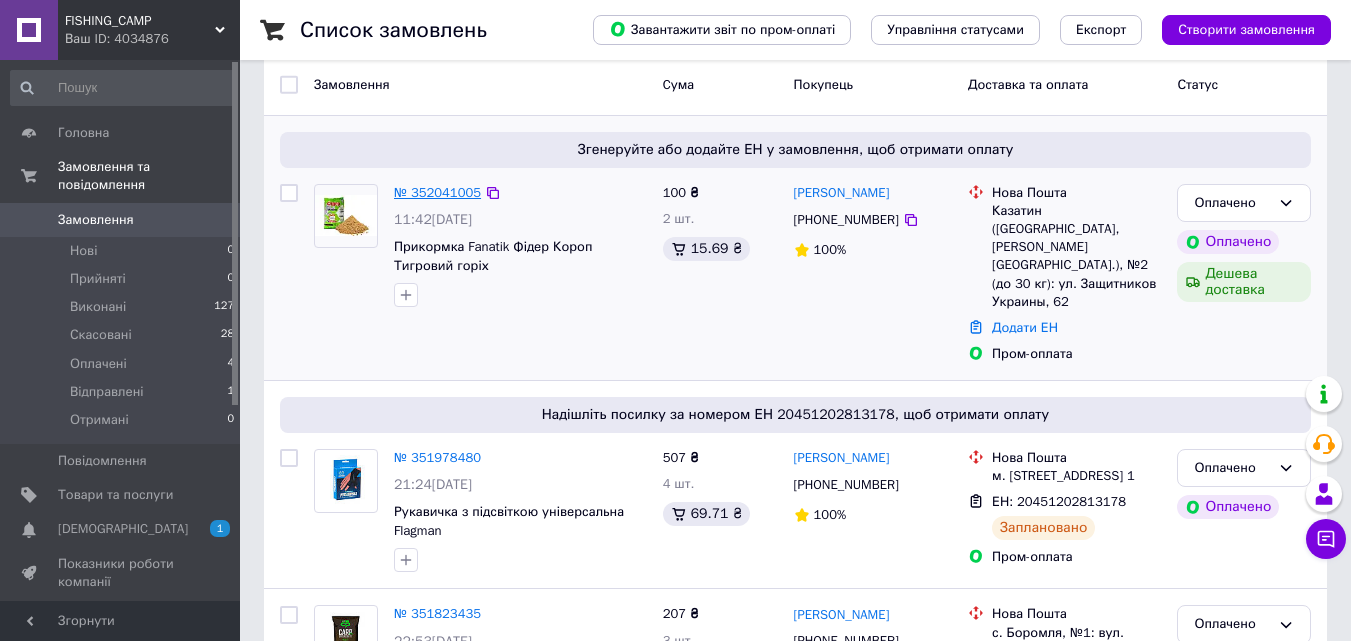 click on "№ 352041005" at bounding box center [437, 192] 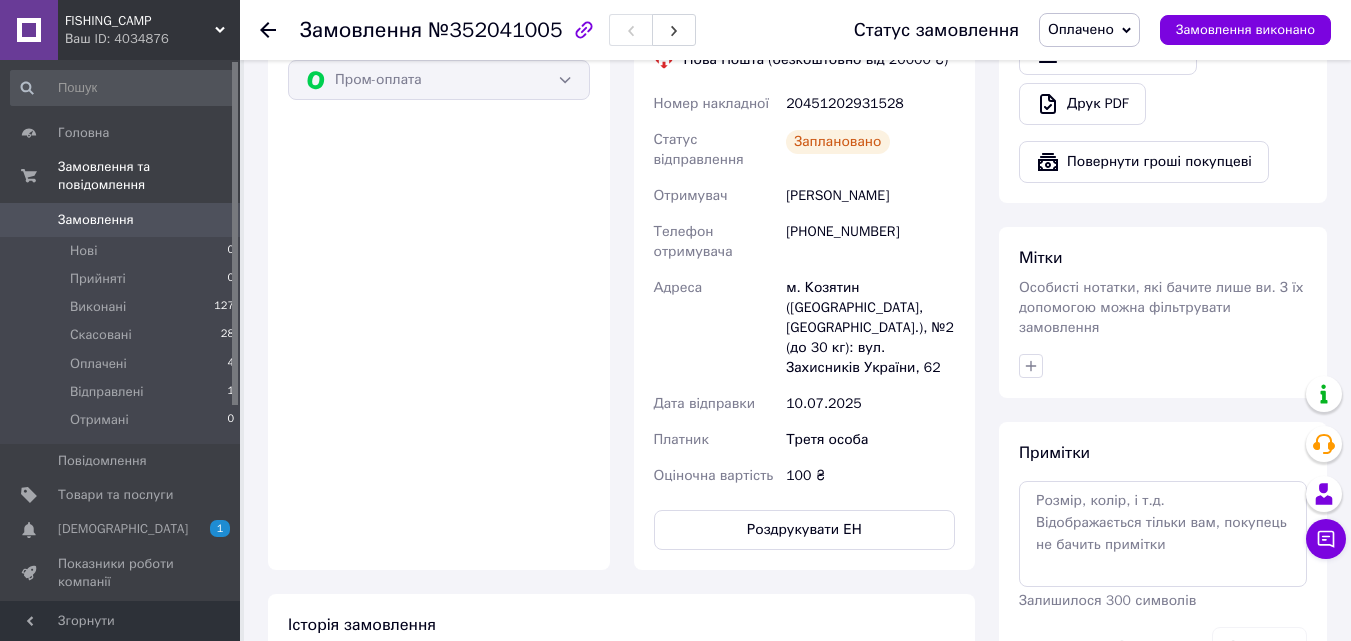scroll, scrollTop: 900, scrollLeft: 0, axis: vertical 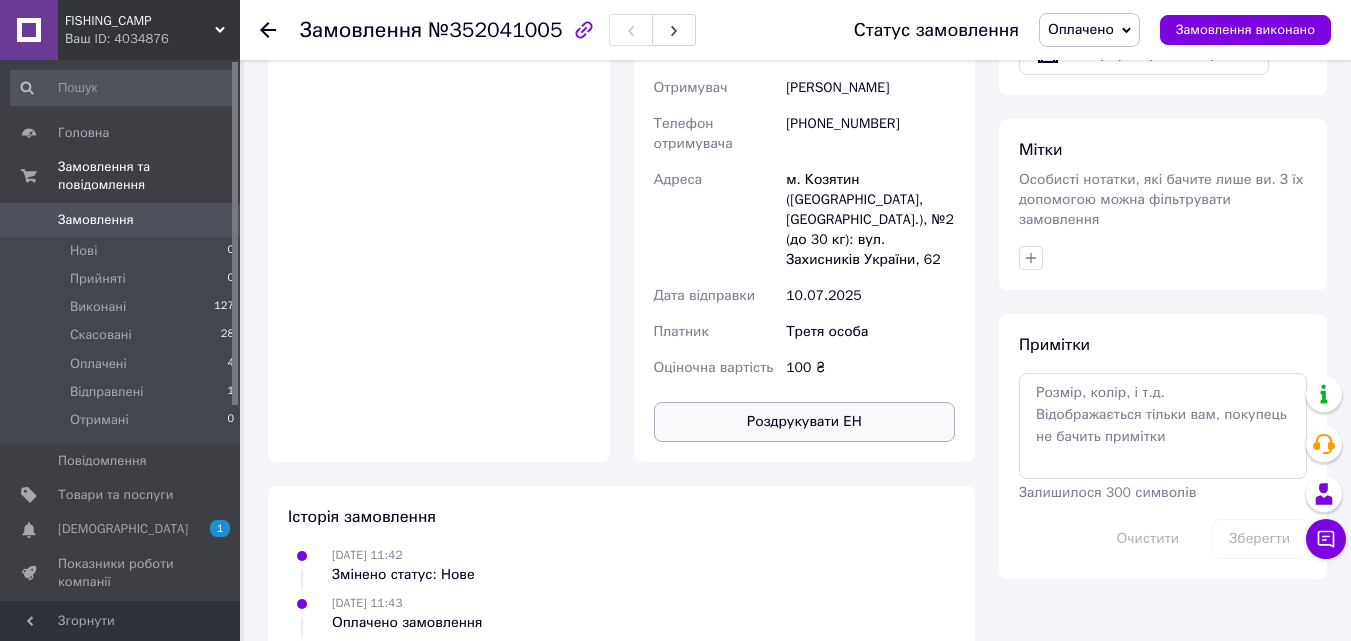 click on "Роздрукувати ЕН" at bounding box center [805, 422] 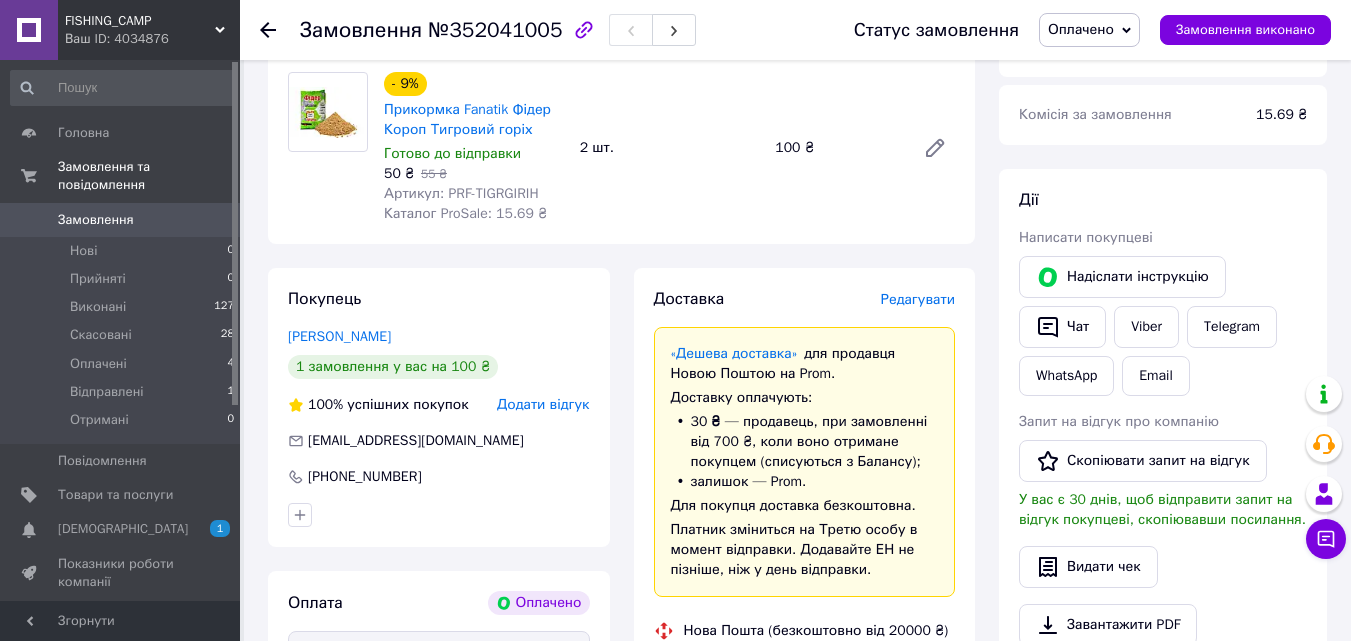 scroll, scrollTop: 0, scrollLeft: 0, axis: both 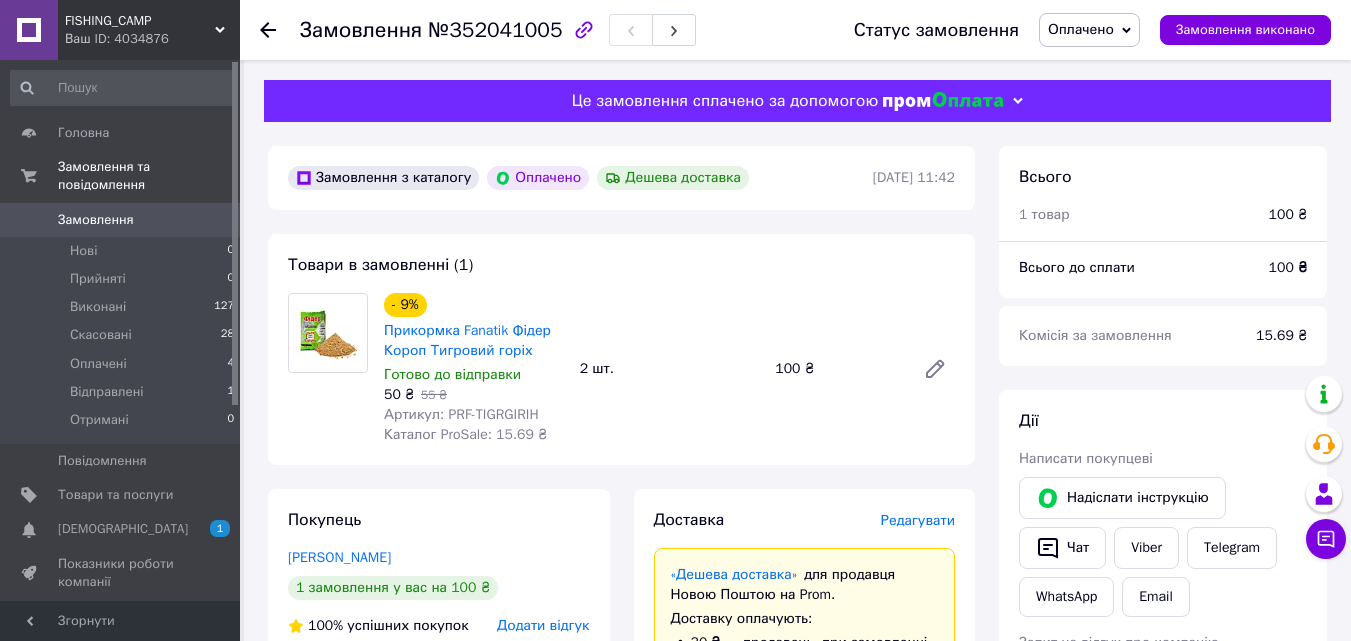 click on "Замовлення" at bounding box center (96, 220) 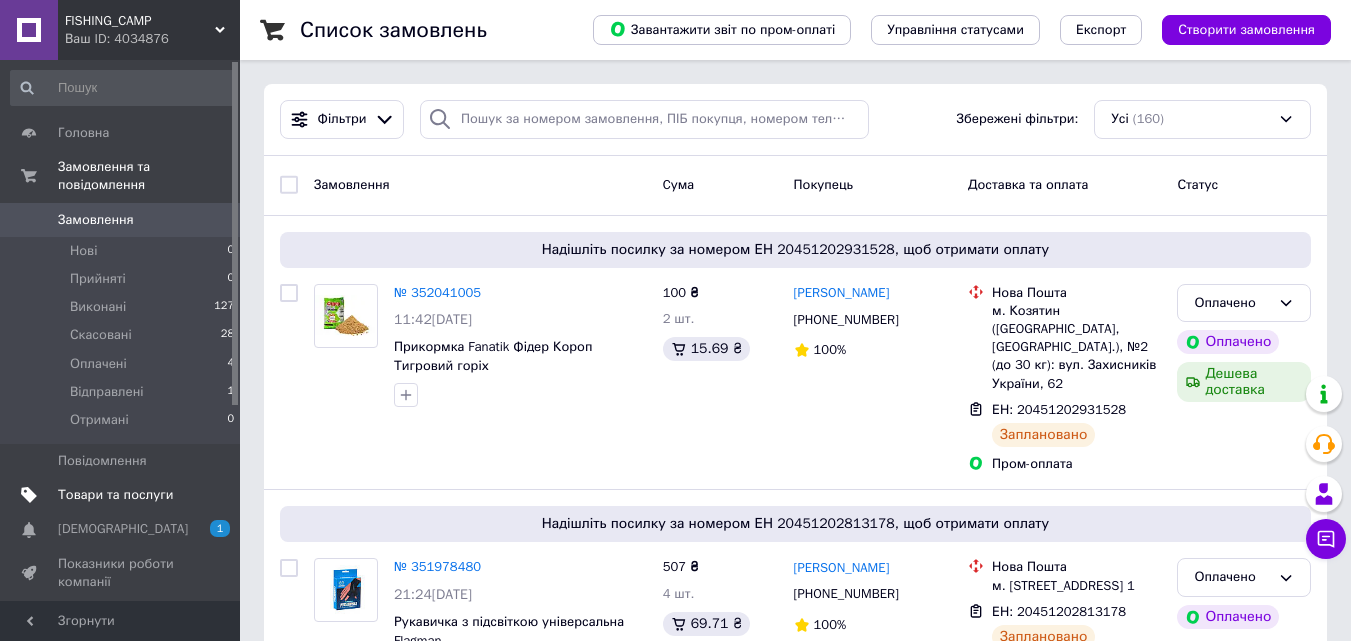 click on "Товари та послуги" at bounding box center (115, 495) 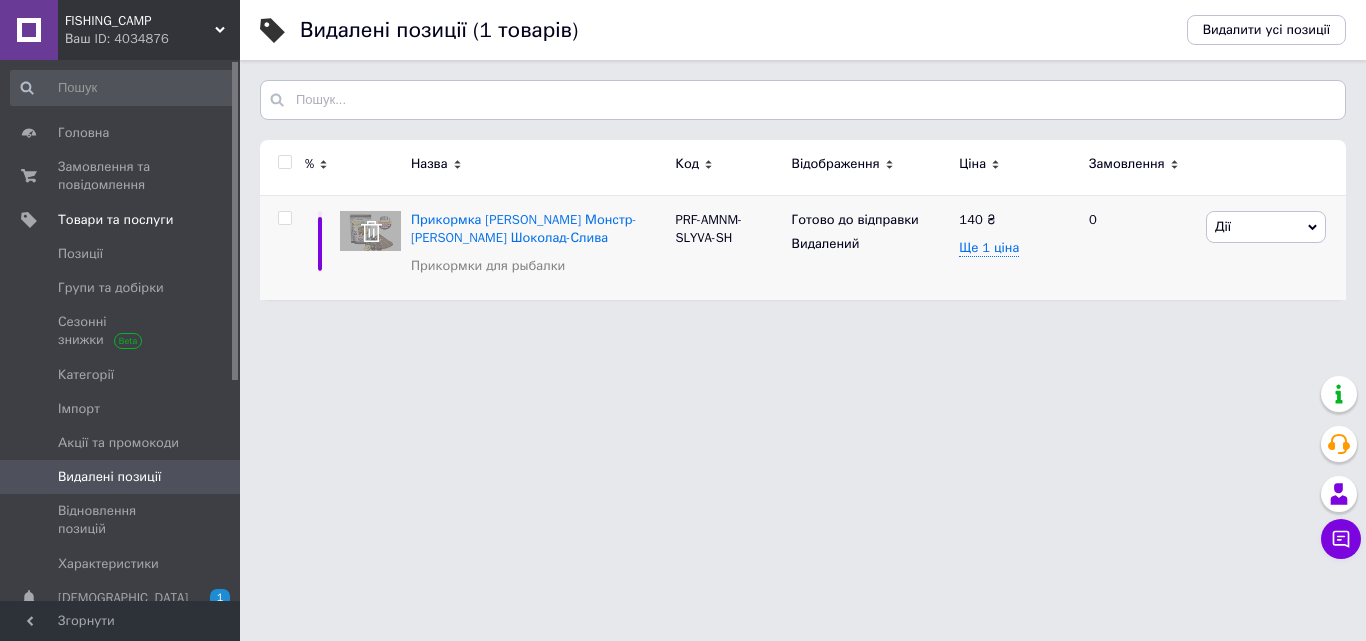 click on "Дії" at bounding box center [1266, 227] 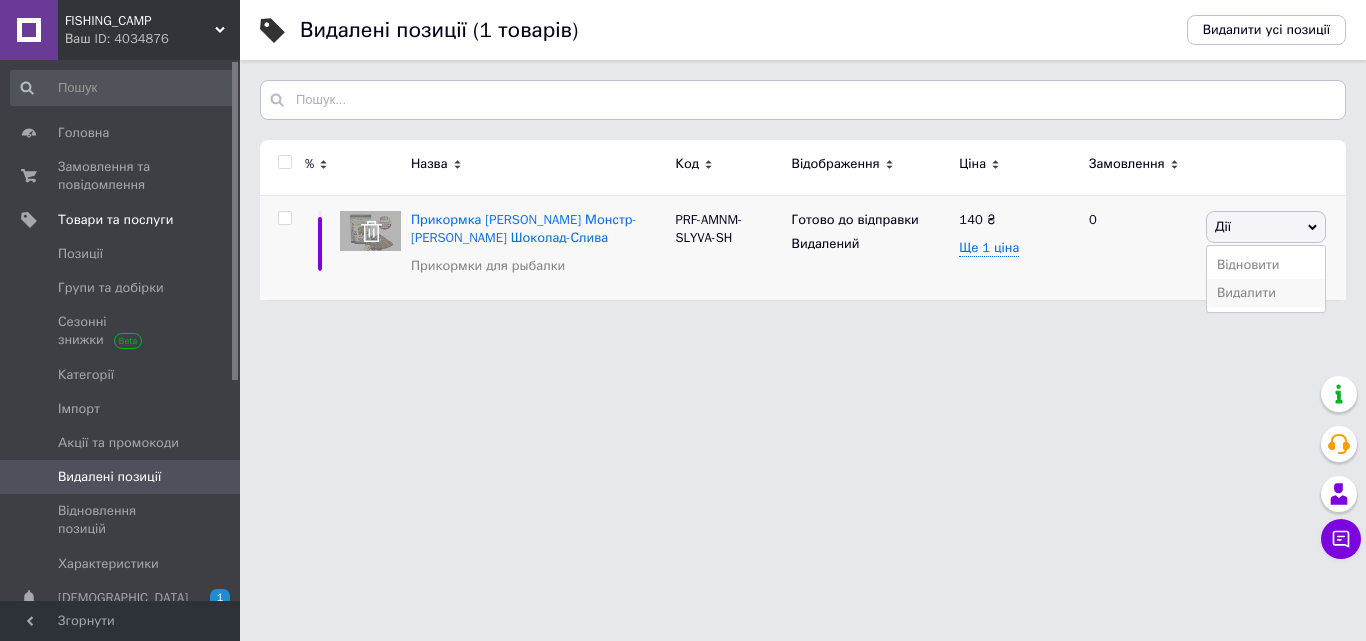 click on "Видалити" at bounding box center (1266, 293) 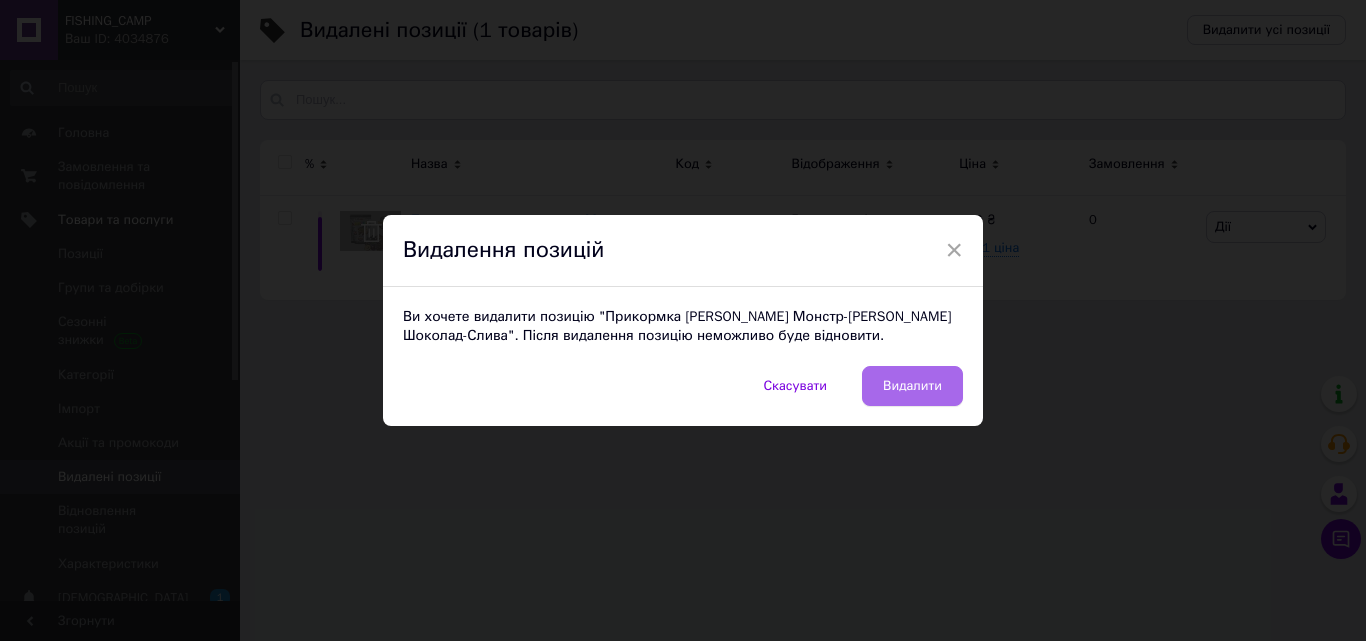 click on "Видалити" at bounding box center (912, 386) 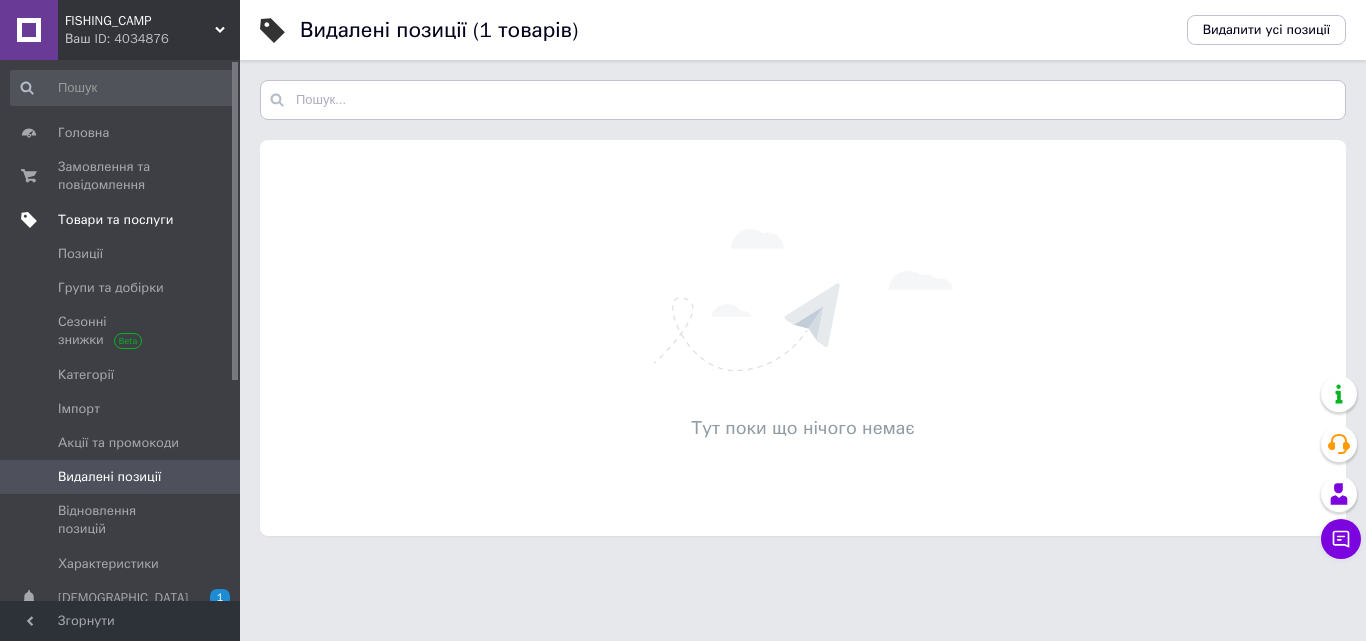click on "Товари та послуги" at bounding box center (115, 220) 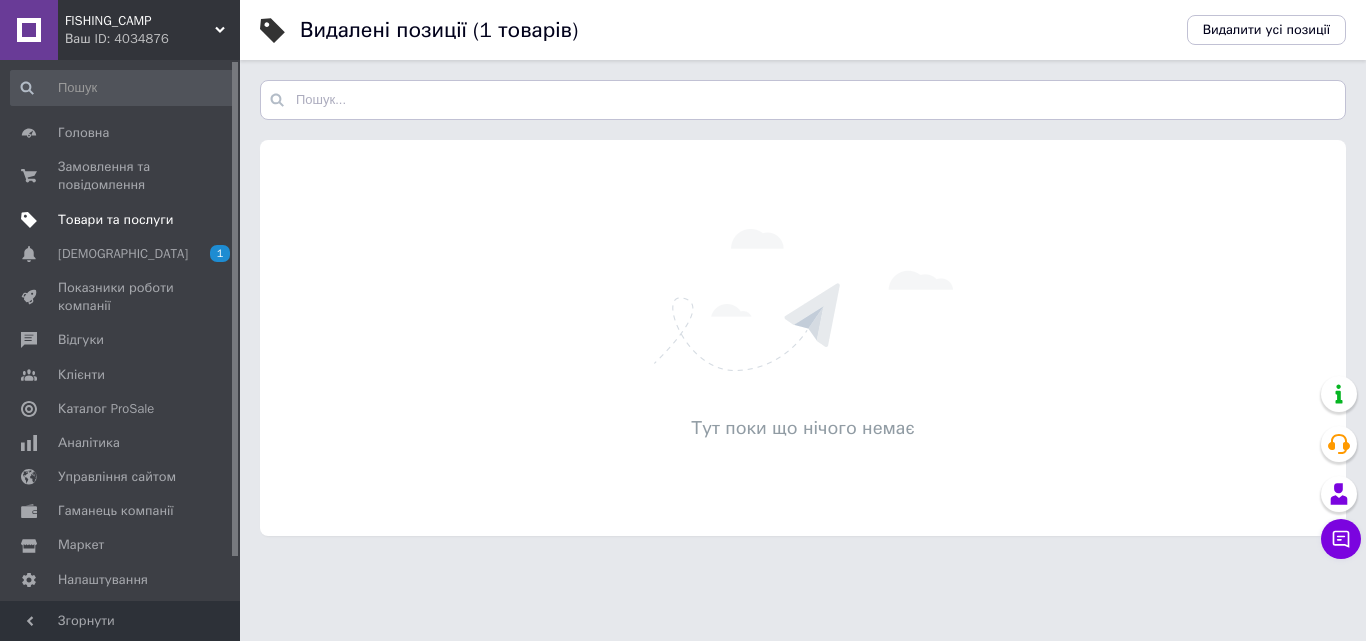 click on "Товари та послуги" at bounding box center [115, 220] 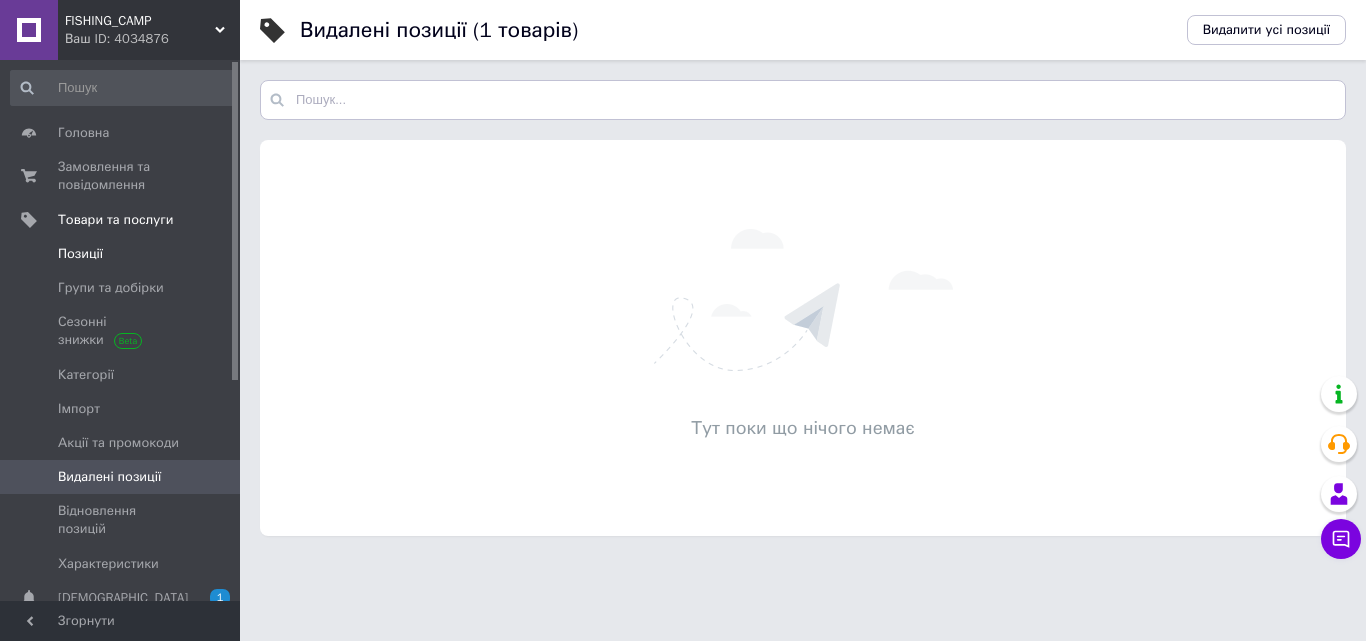 click on "Позиції" at bounding box center [80, 254] 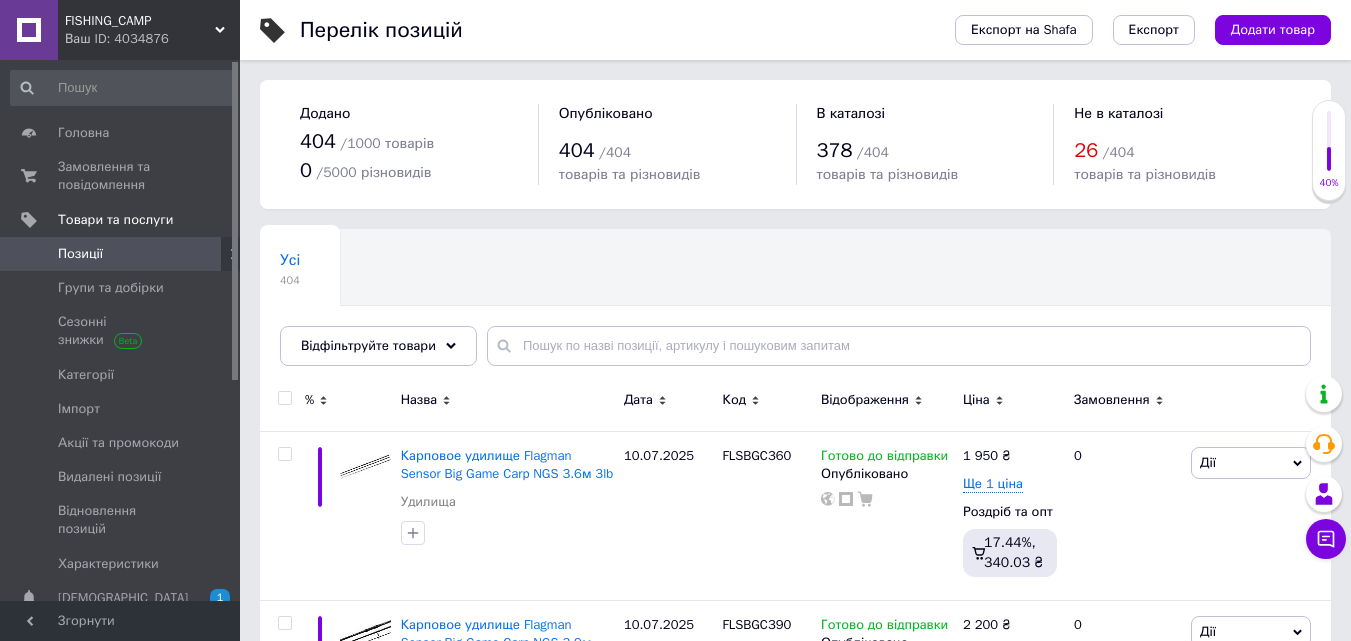 click 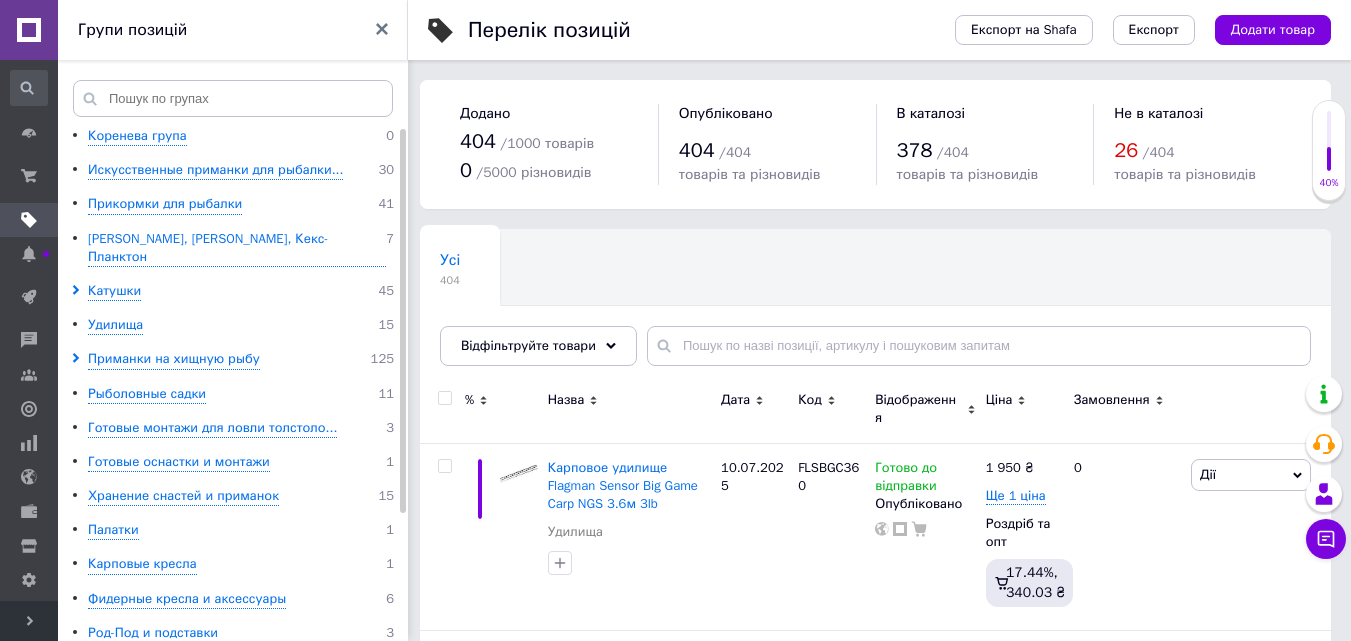 click 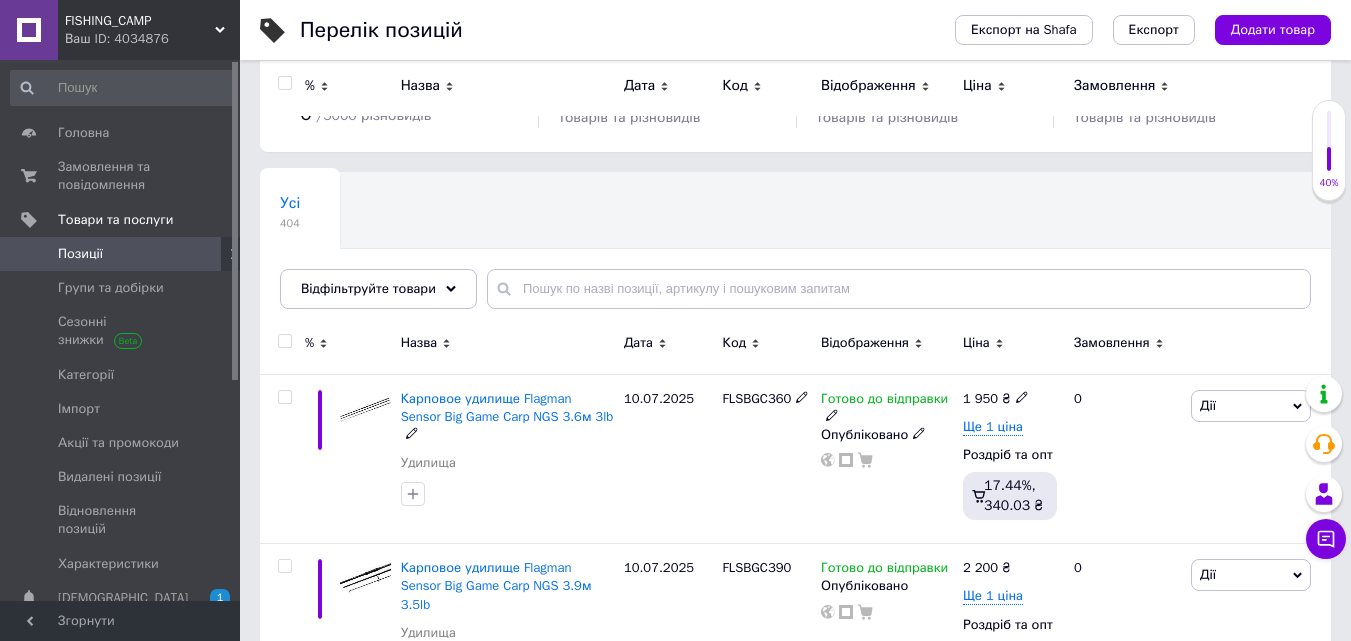 scroll, scrollTop: 0, scrollLeft: 0, axis: both 